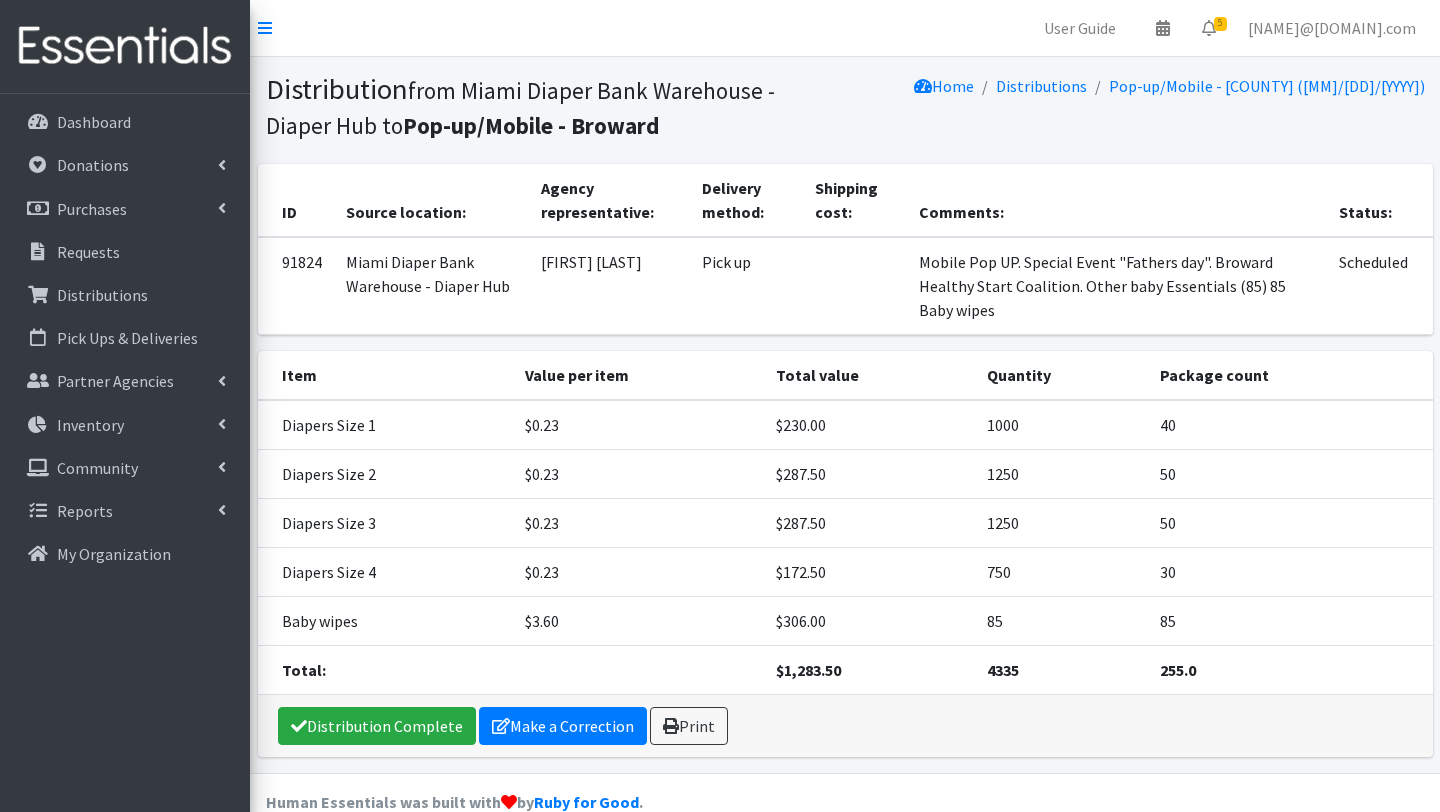 scroll, scrollTop: 0, scrollLeft: 0, axis: both 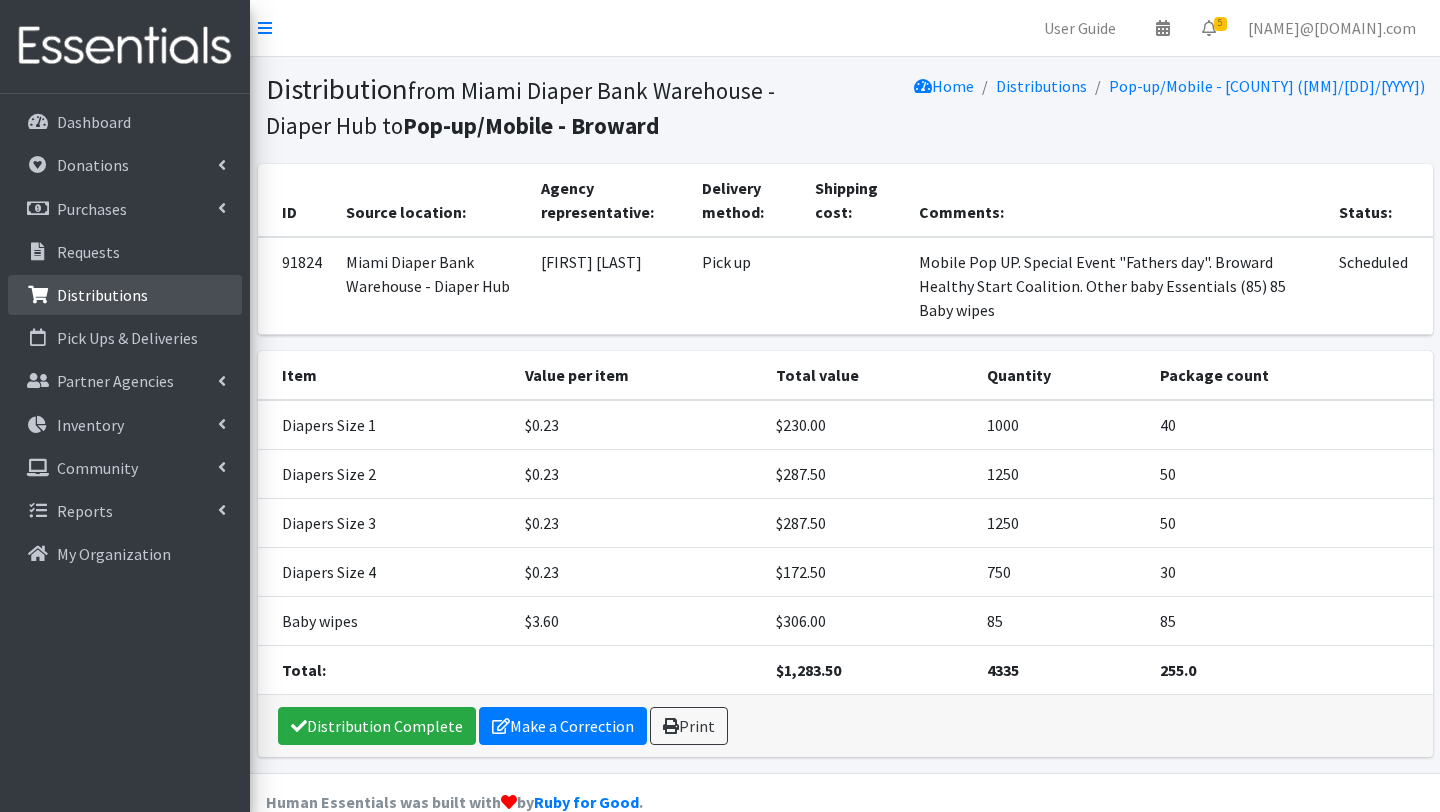 click on "Distributions" at bounding box center (102, 295) 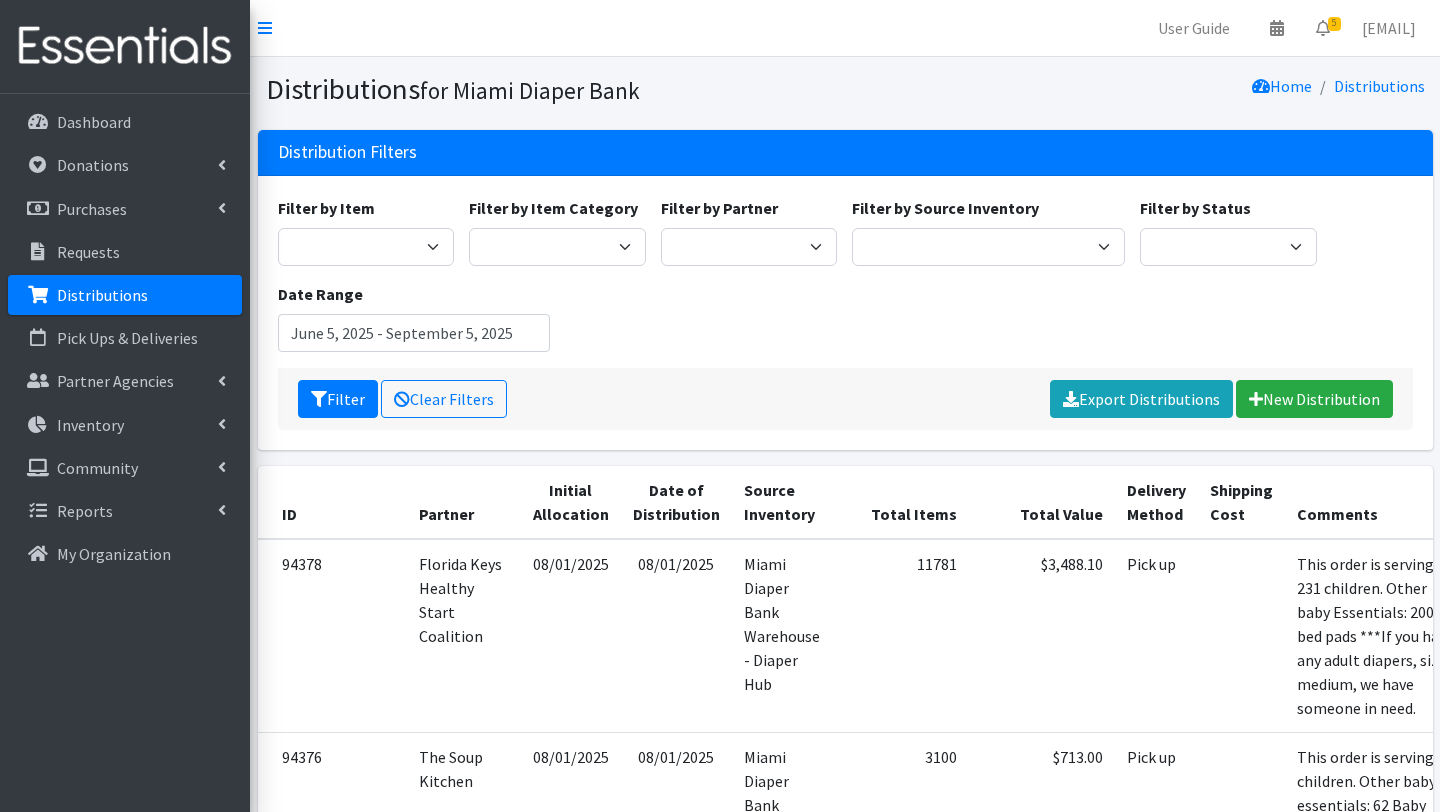 scroll, scrollTop: 0, scrollLeft: 0, axis: both 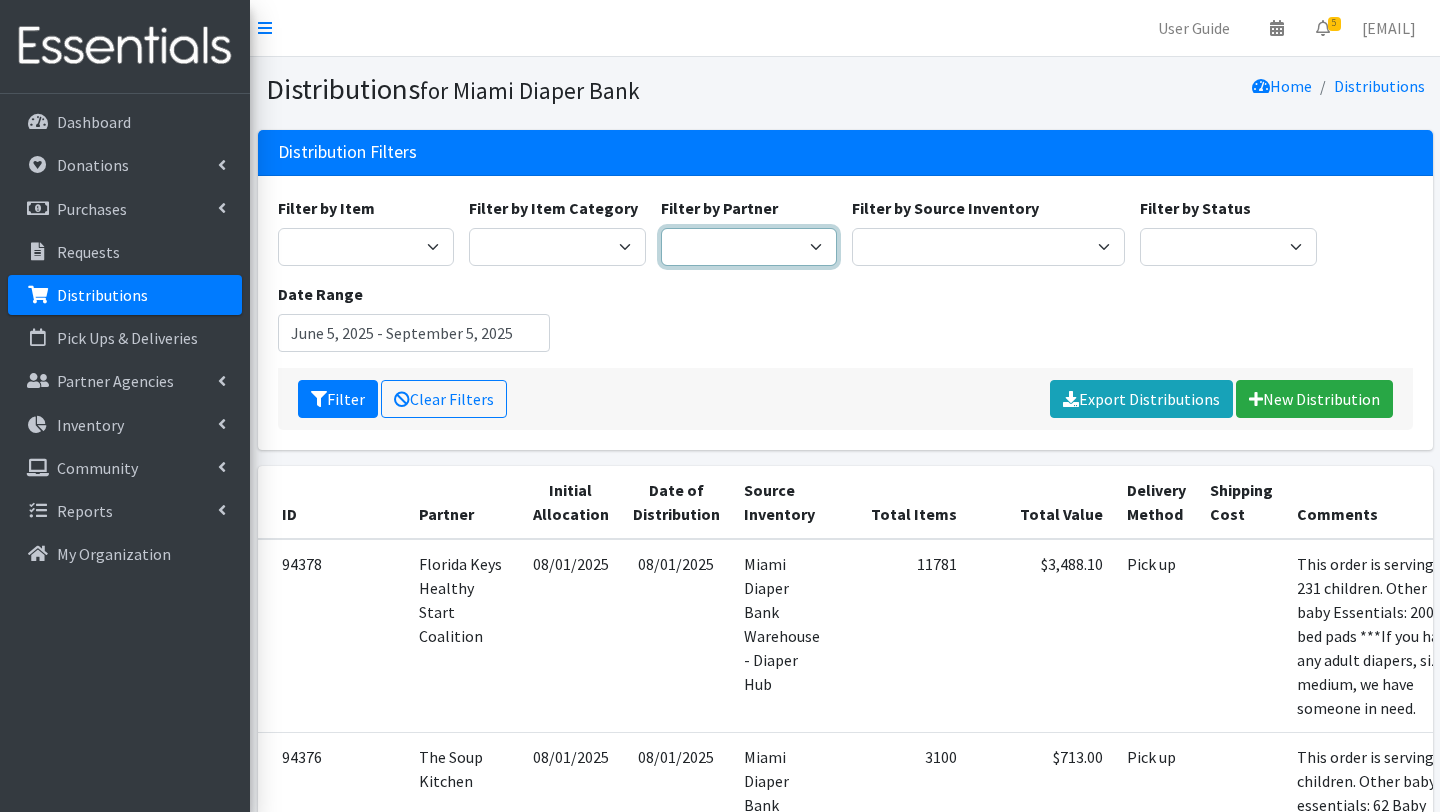 click on "A Safe Haven for Newborns
Belafonte TACOLCY Center
Boys Town South Florida
Bridge to Hope
Care Resource Community Health Centers Inc
Carrfour Supportive Housing - Del Prado Gardens
Children of Inmates
Children's Home Society of Florida
COPE North
CVAC Safe Space Shelters - [COUNTY]
Dorothy M. Wallace Cope Center (Cope South)
Empower U
Eve's Hope
Extended Hands Services
Families First of [STATE]
Family Resource Center of South Florida
FLDDDRP
Florida Keys Healthy Start Coalition
Golden Hogan Connections
Health Department of [COUNTY] division - Delray Beach Health Center & Lantana Health Center & West Palm Beach Health Center
Healthy Start Coalition of Miami-Dade
His House Children Home
Hospitality Helping Hands
Hurricane Ian Relief
Jack & Jill Children's Center
Jewish Community Service - Kosher Food Bank
Kiwanis - Christmas in July
Kristi House-General Program
Lotus House
Madame Lily Inc
Menstrual Market, Inc" at bounding box center (749, 247) 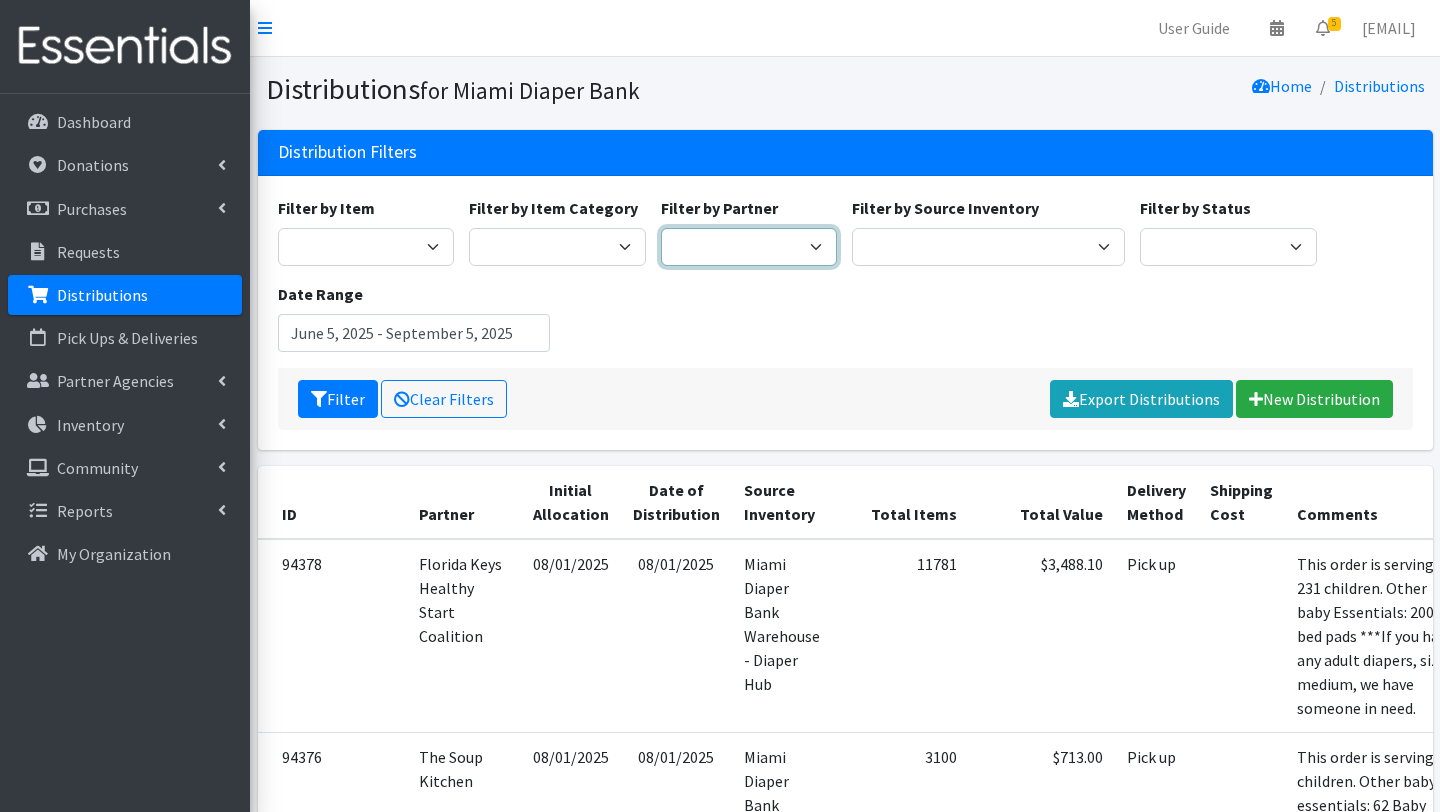 select on "2778" 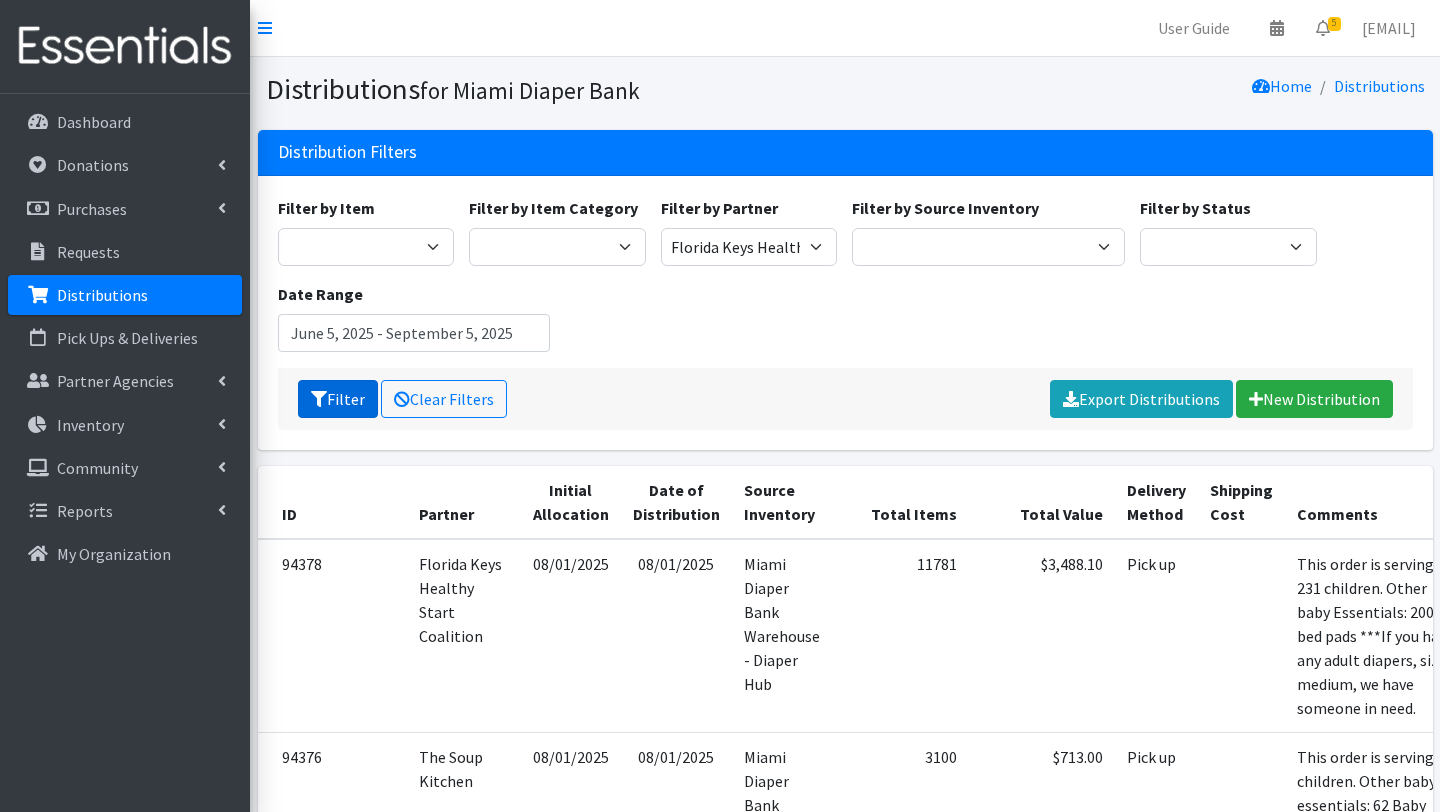 click on "Filter" at bounding box center [338, 399] 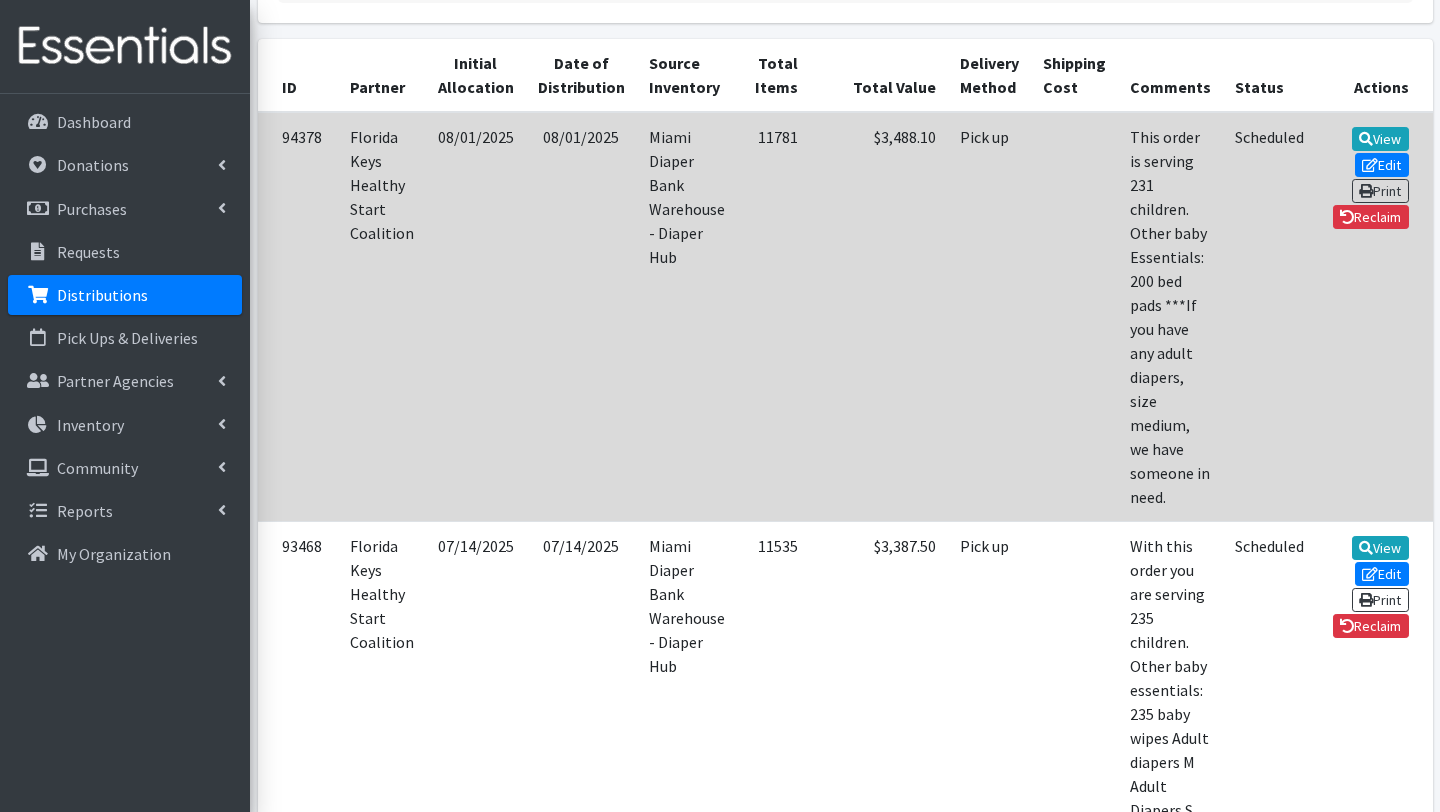 scroll, scrollTop: 433, scrollLeft: 0, axis: vertical 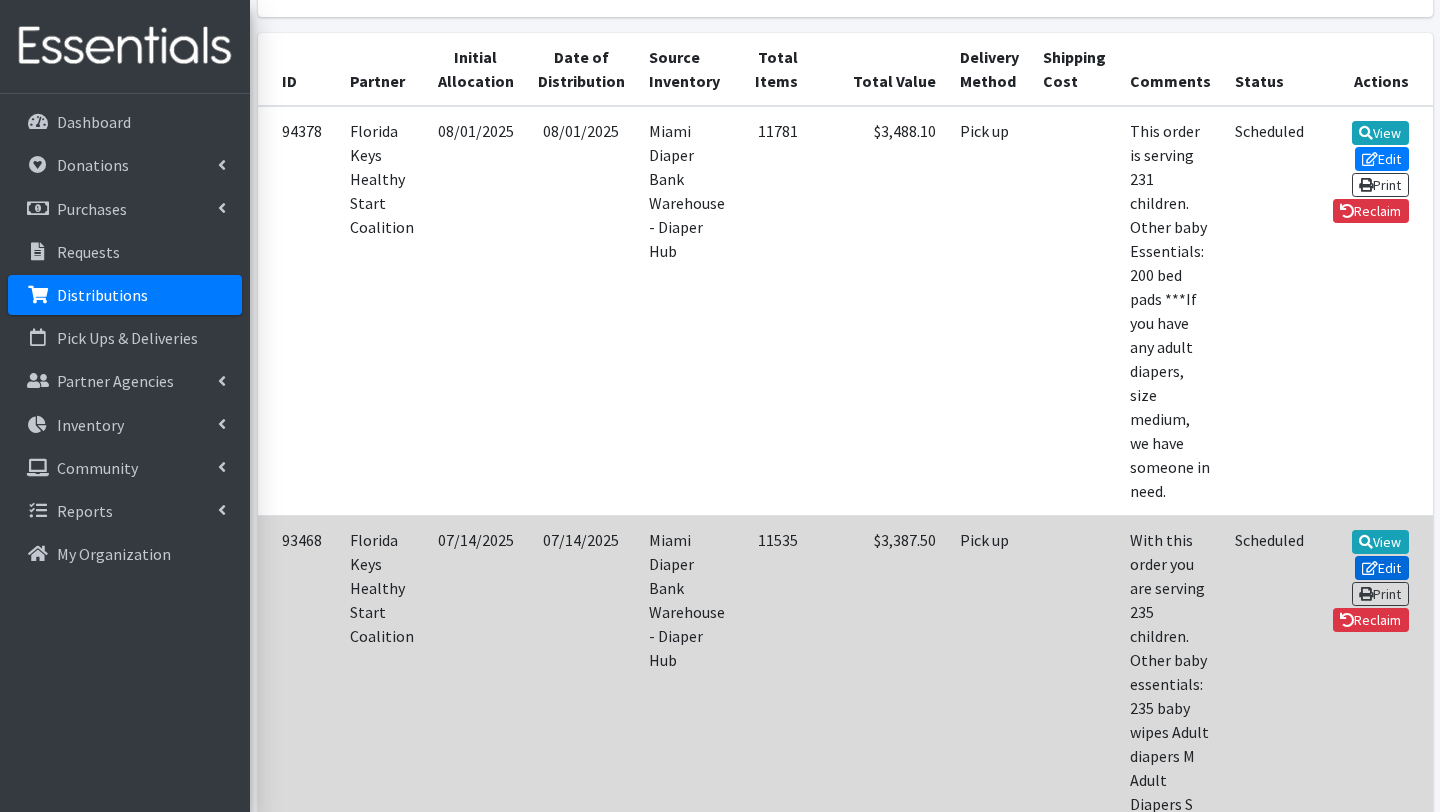 click on "Edit" at bounding box center (1382, 568) 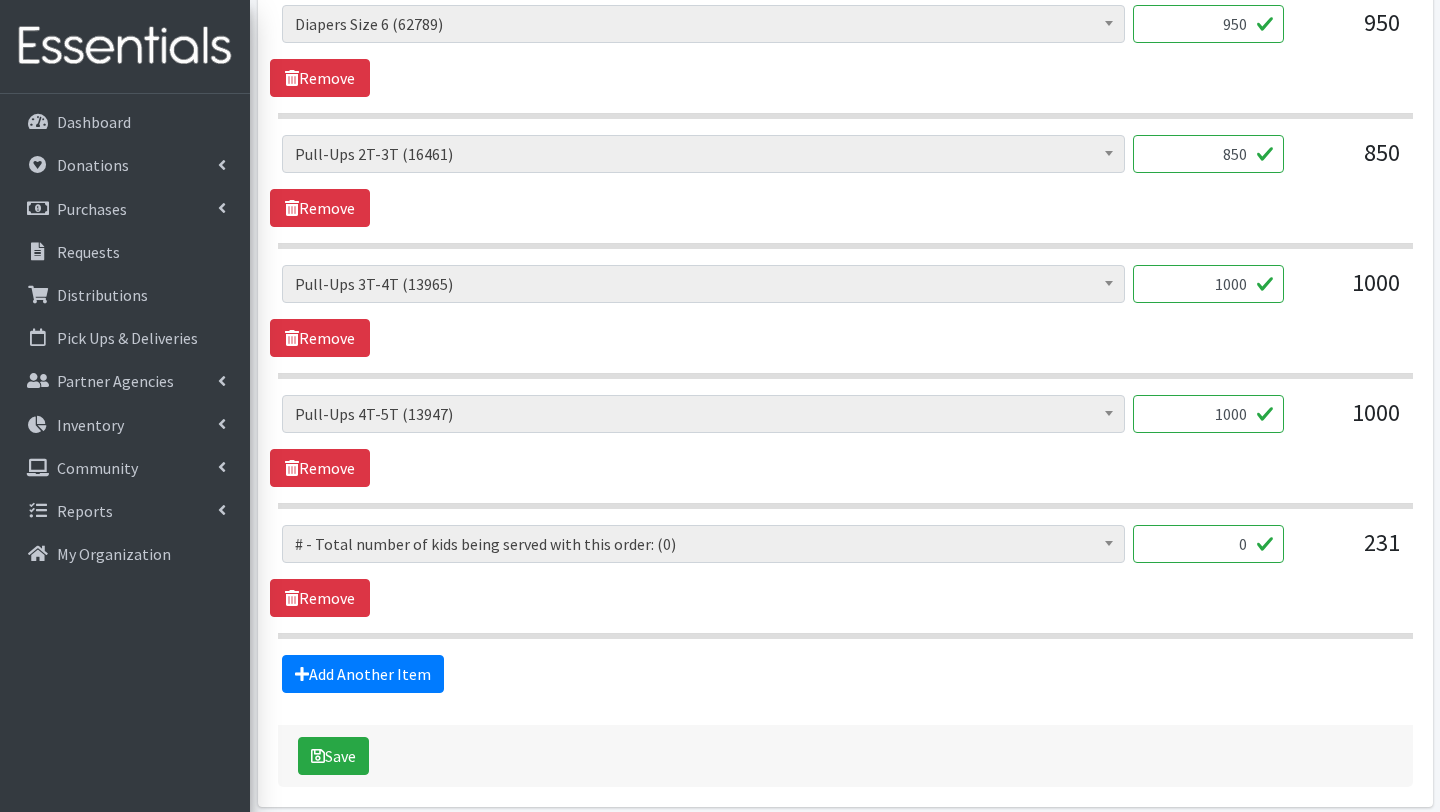 scroll, scrollTop: 1983, scrollLeft: 0, axis: vertical 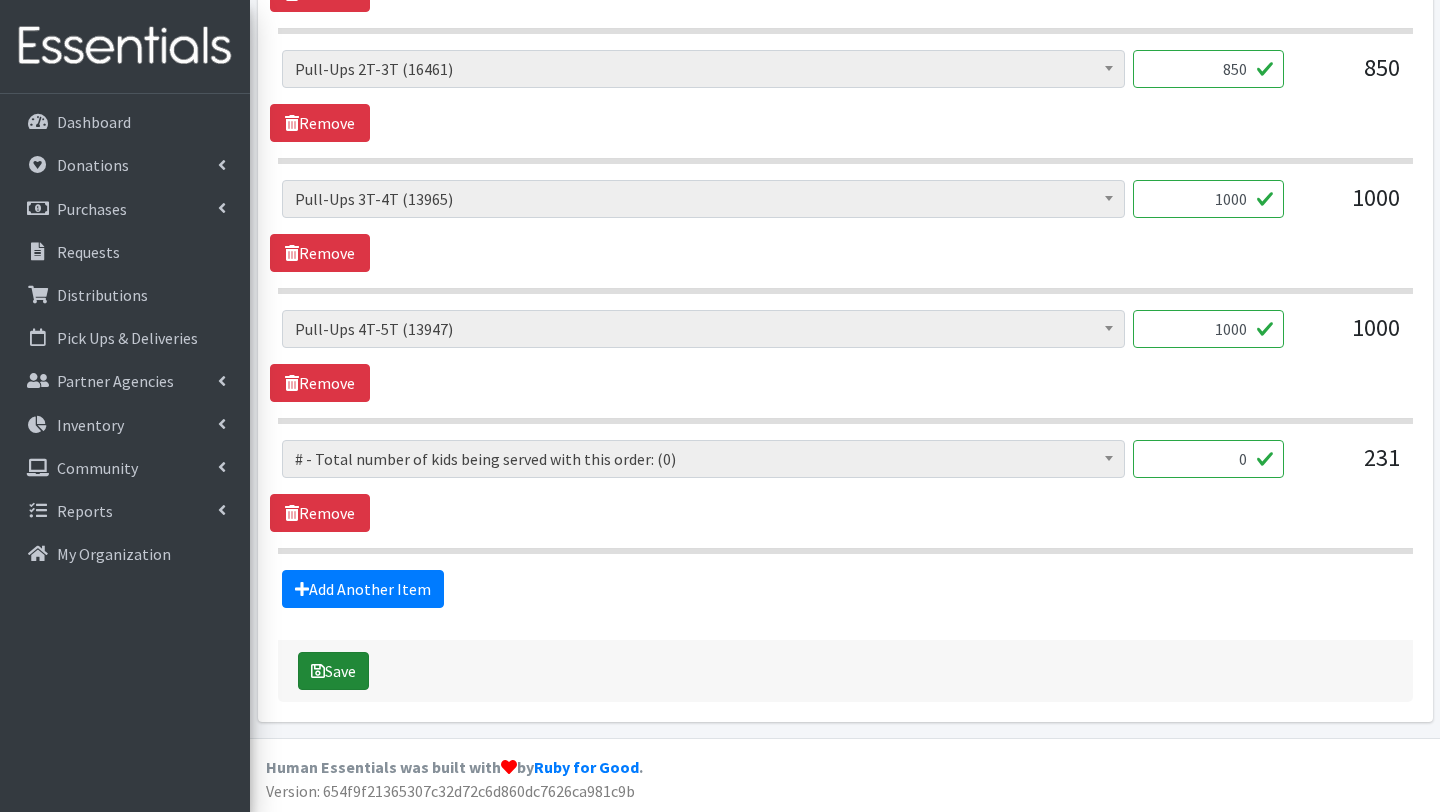 click on "Save" at bounding box center [333, 671] 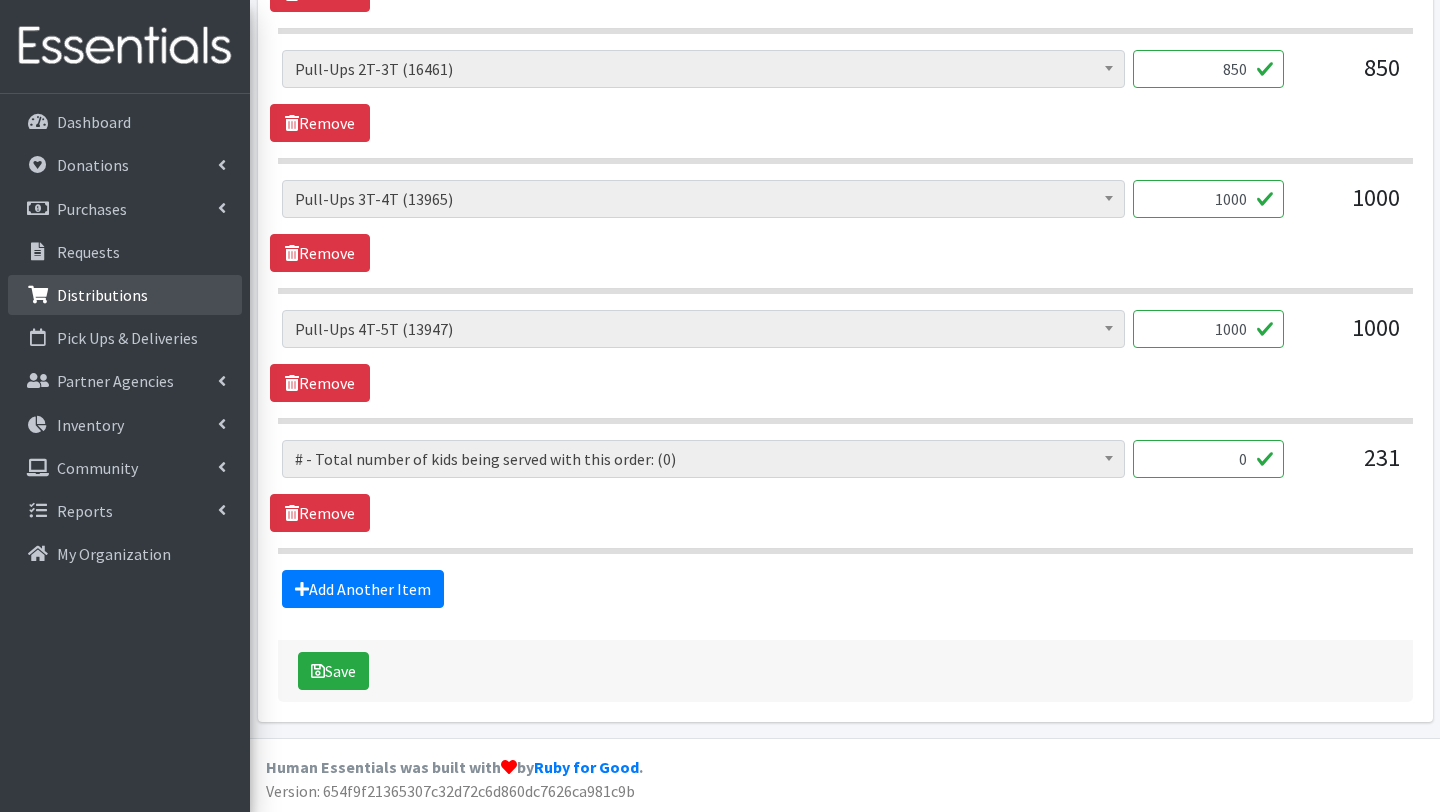click on "Distributions" at bounding box center [102, 295] 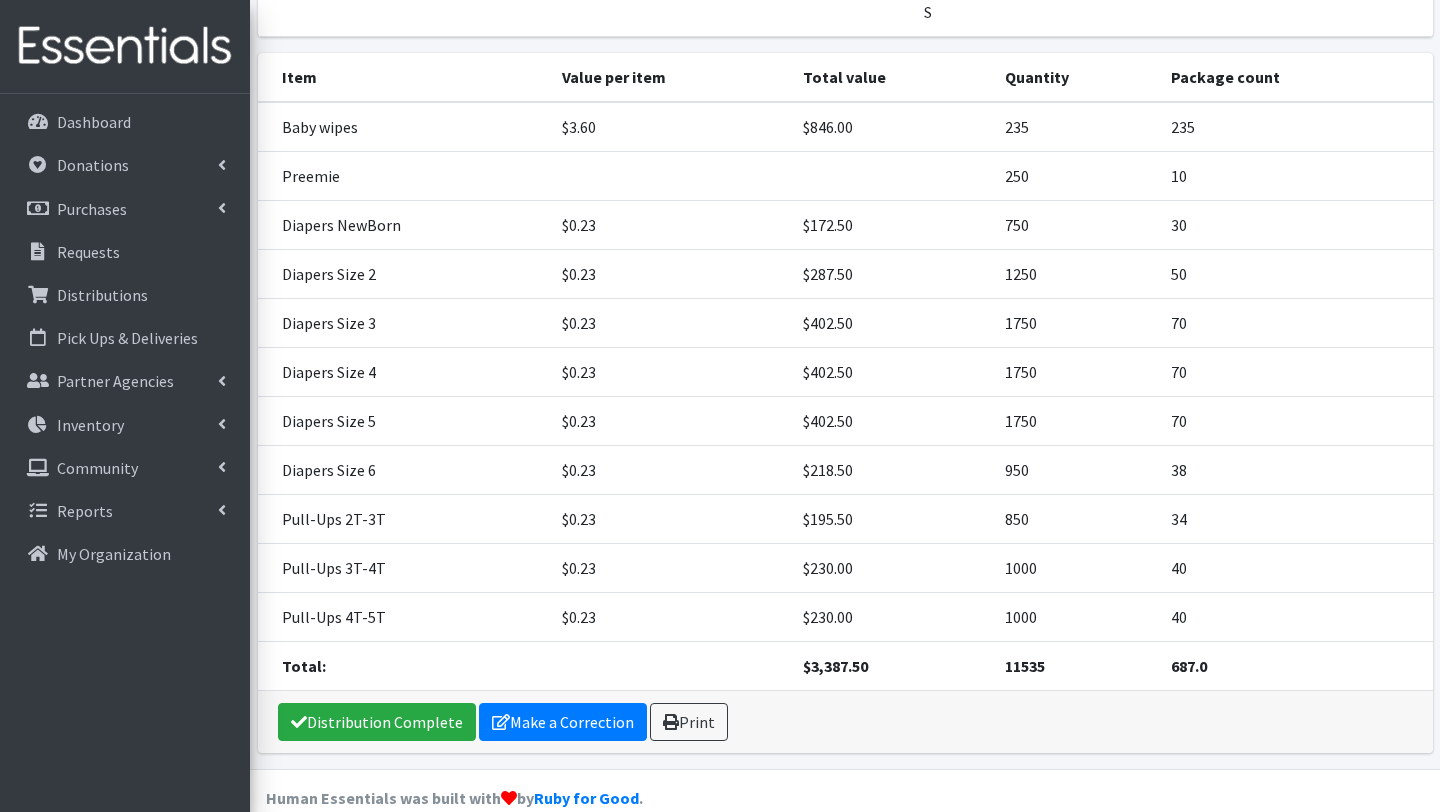 scroll, scrollTop: 462, scrollLeft: 0, axis: vertical 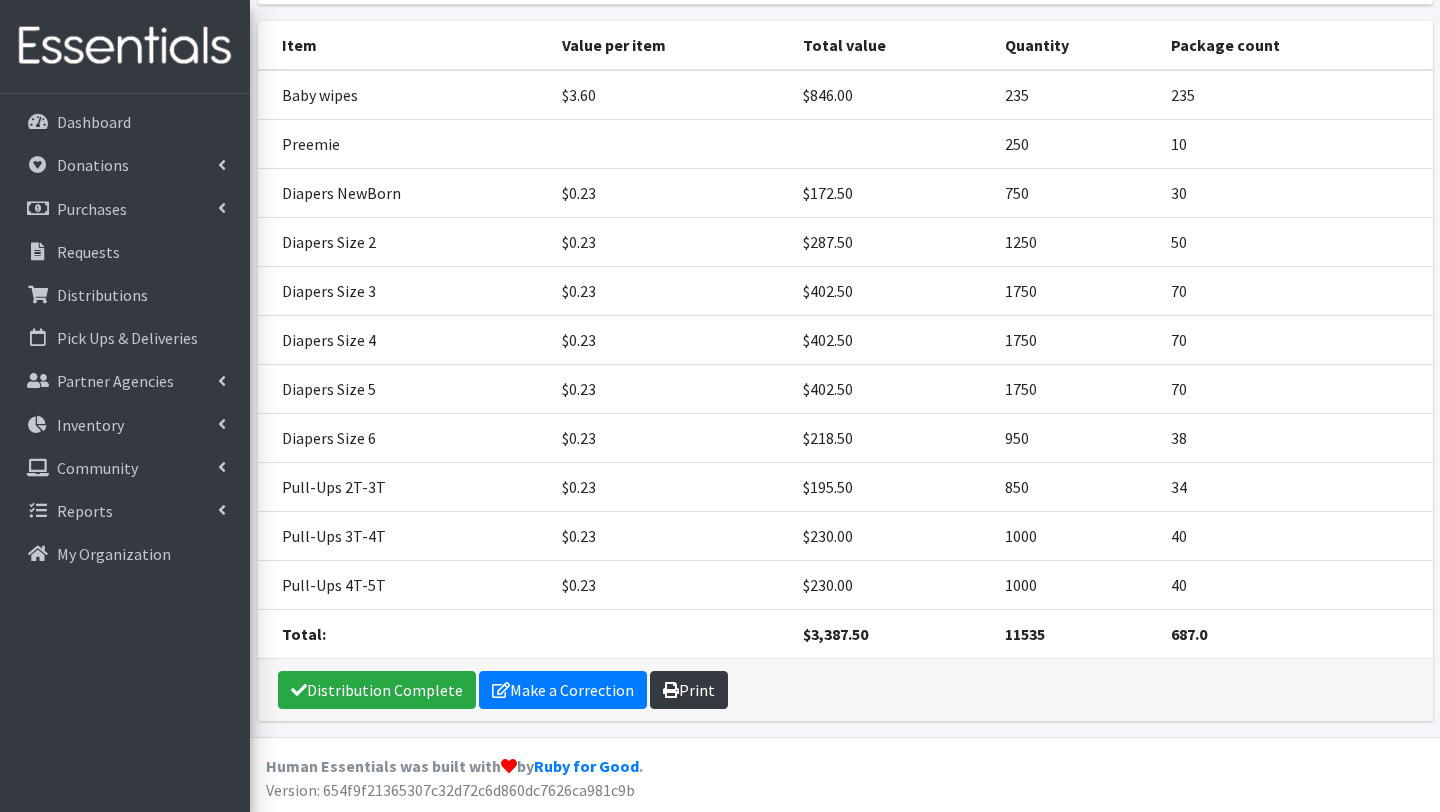click on "Print" at bounding box center (689, 690) 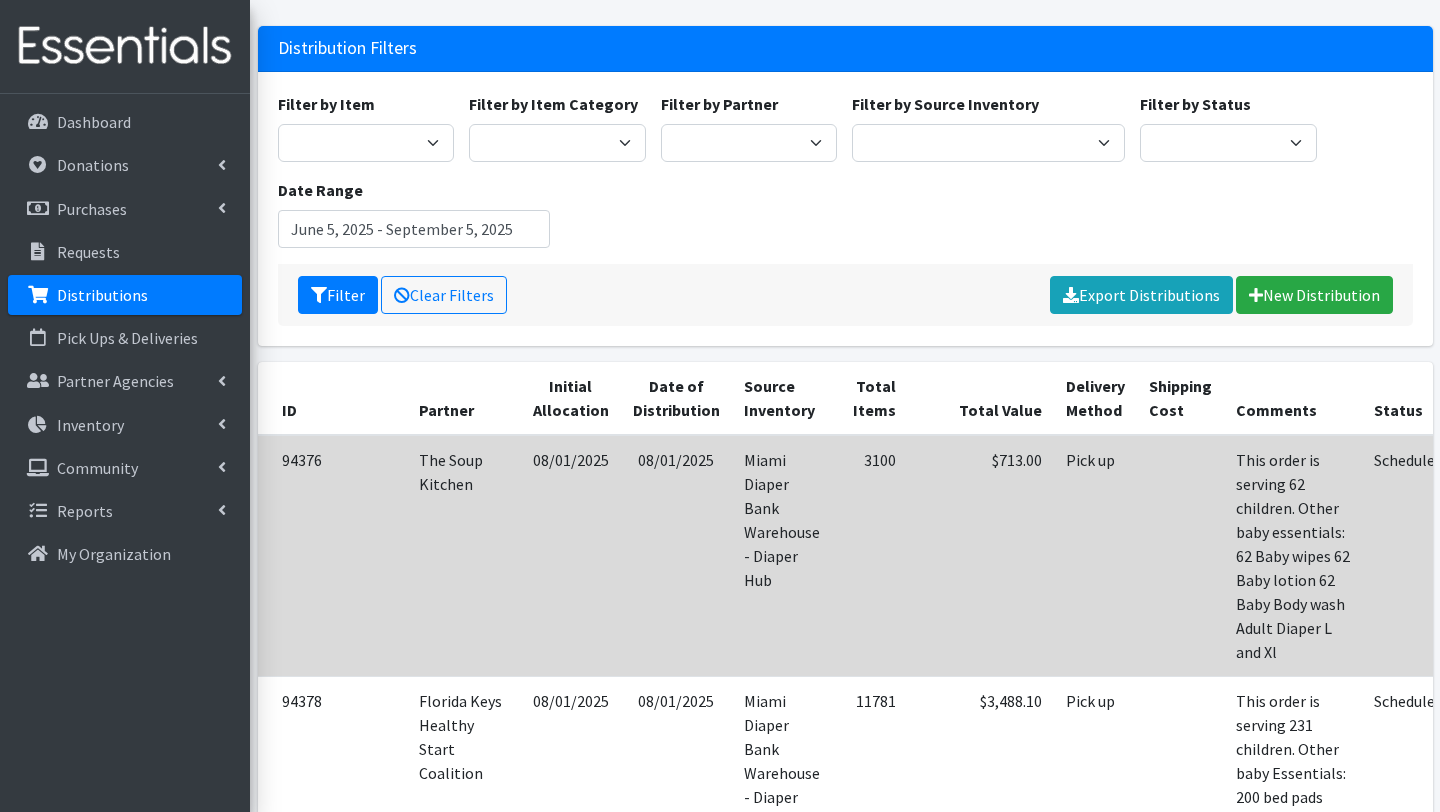 scroll, scrollTop: 103, scrollLeft: 0, axis: vertical 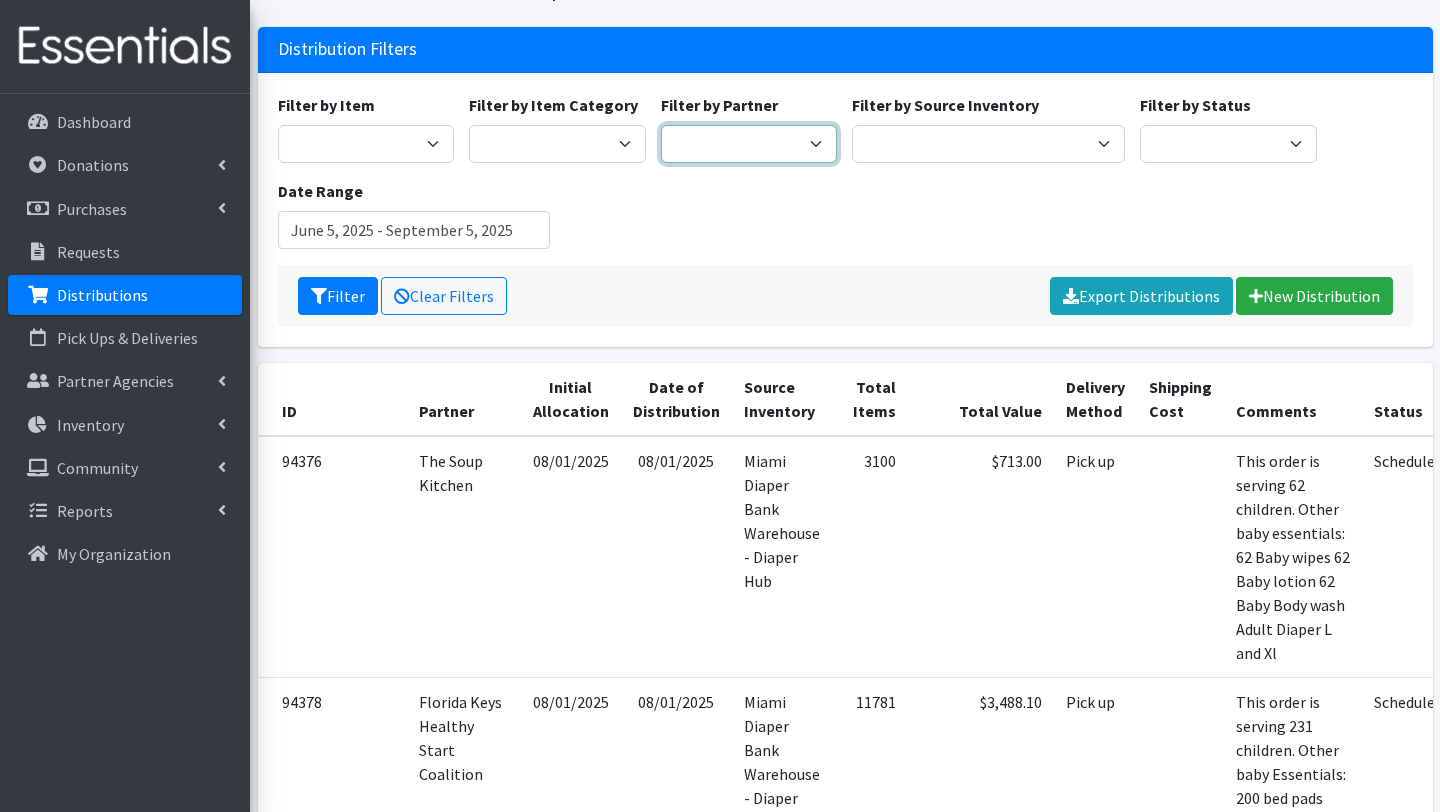 click on "A Safe Haven for Newborns
Belafonte TACOLCY Center
Boys Town South Florida
Bridge to Hope
Care Resource Community Health Centers Inc
Carrfour Supportive Housing - Del Prado Gardens
Children of Inmates
Children's Home Society of Florida
COPE North
CVAC Safe Space Shelters - Miami- Dade County CAHSD/VPID
Dorothy M. Wallace Cope Center (Cope South)
Empower U
Eve's Hope
Extended Hands Services
Families First of Palm Beach County
Family Resource Center of South Florida
FLDDDRP
Florida Keys Healthy Start Coalition
Golden Hogan Connections
Health Department of Palm Beach division - Delray Beach Health Center & Lantana Health Center & West Palm Beach Health Center
Healthy Start Coalition of Miami-Dade
His House Children Home
Hospitality Helping Hands
Hurricane Ian Relief
Jack & Jill Children's Center
Jewish Community Service - Kosher Food Bank
Kiwanis - Christmas in July
Kristi House-General Program
Lotus House
Madame Lily Inc
Menstrual Market, Inc" at bounding box center [749, 144] 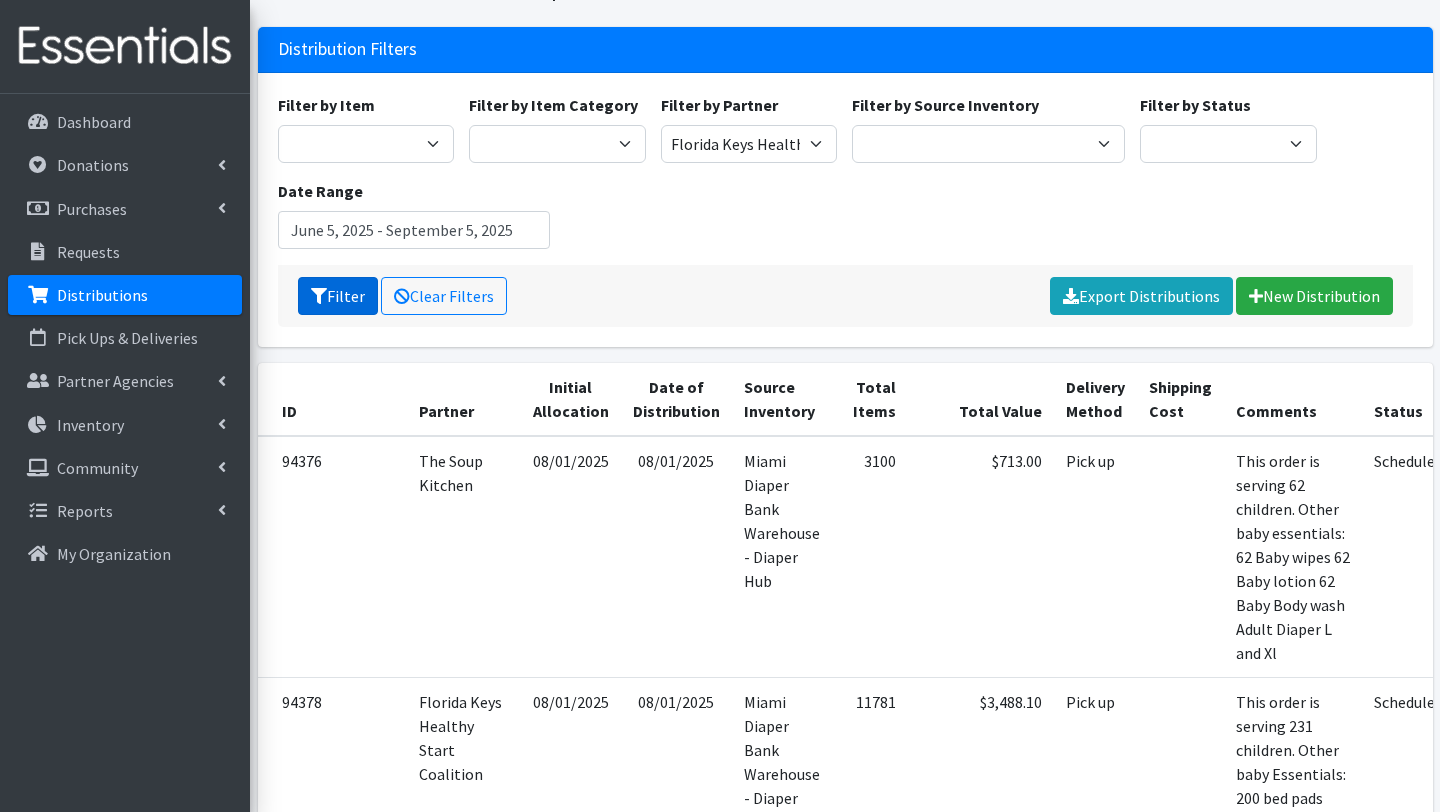 click on "Filter" at bounding box center [338, 296] 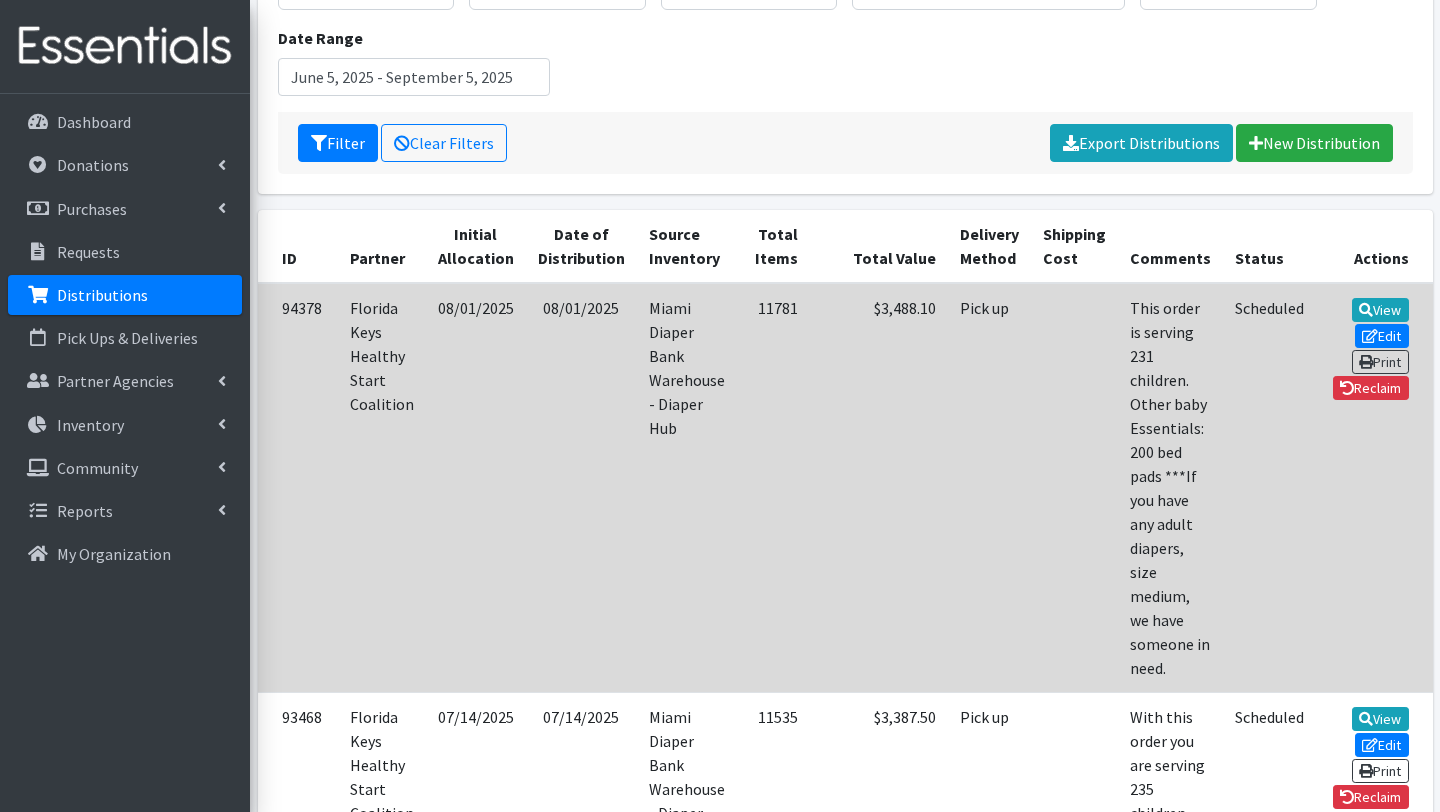 scroll, scrollTop: 287, scrollLeft: 0, axis: vertical 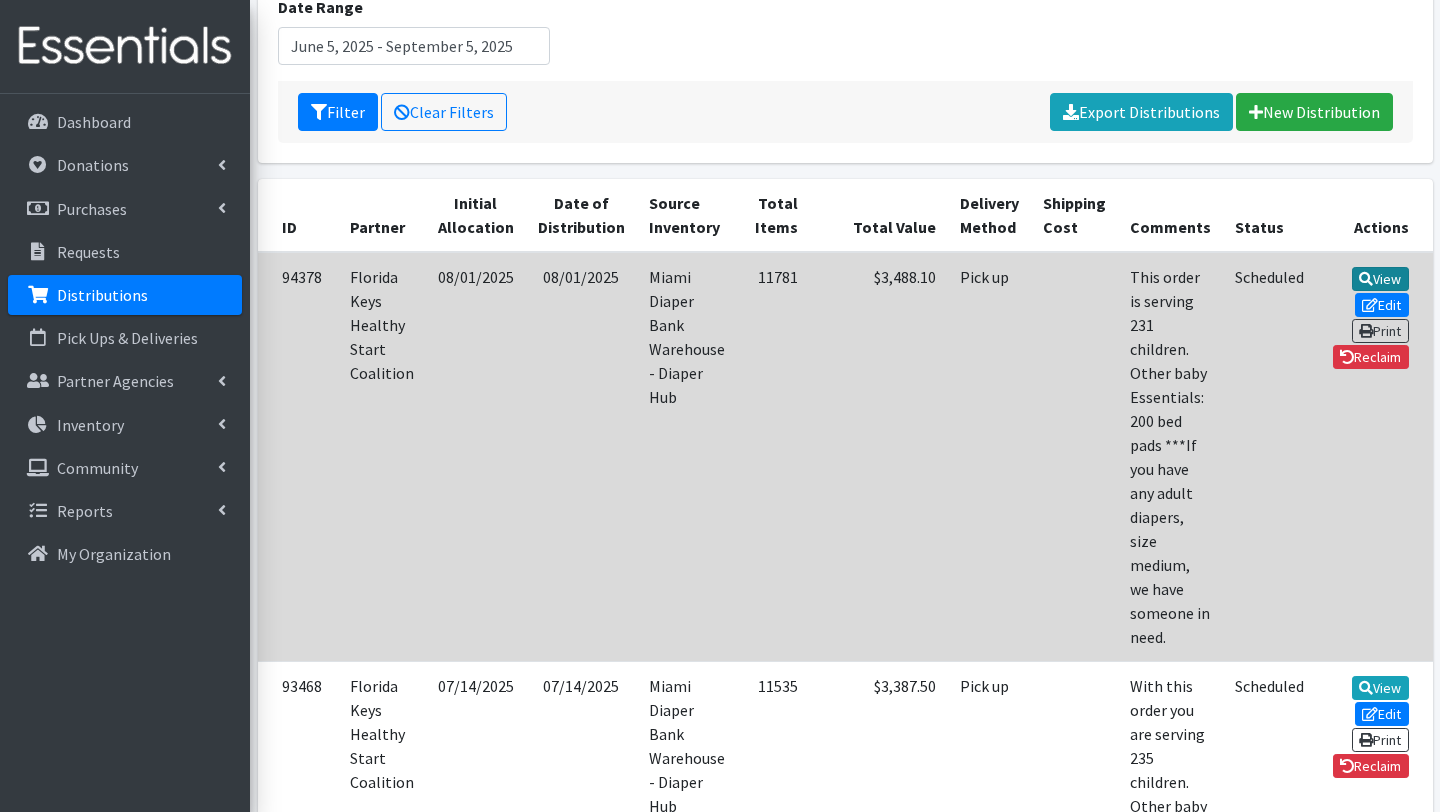 click on "View" at bounding box center (1380, 279) 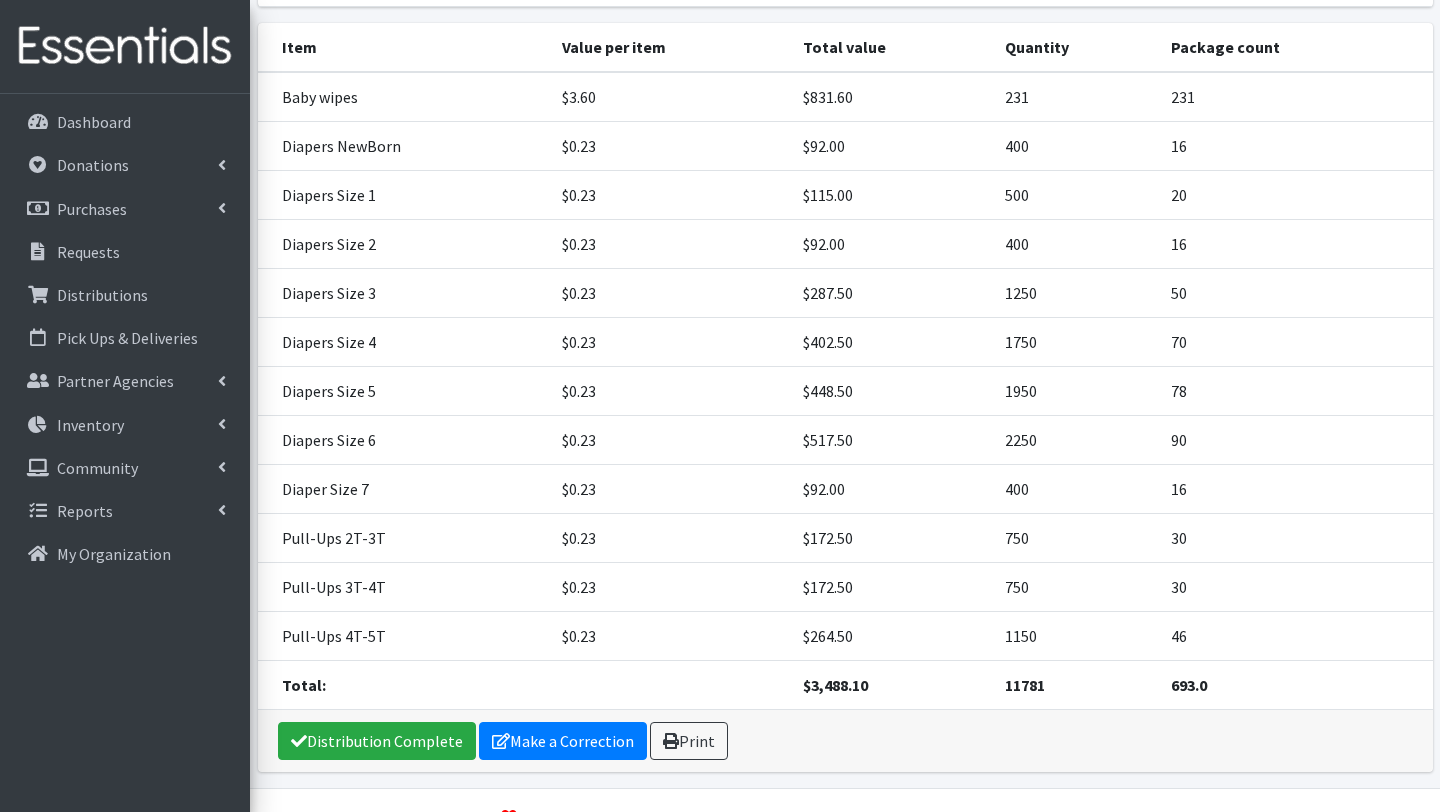 scroll, scrollTop: 330, scrollLeft: 0, axis: vertical 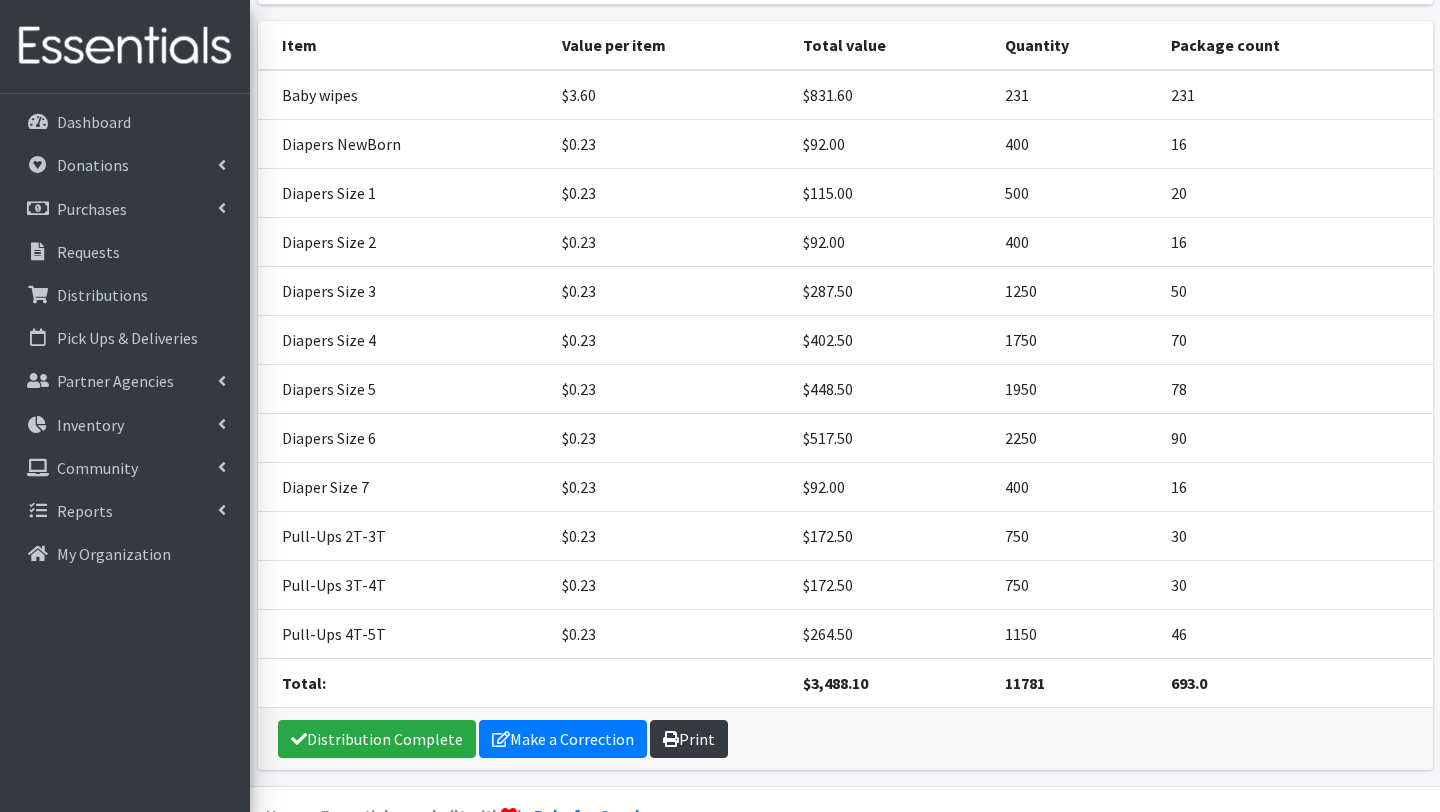 click on "Print" at bounding box center (689, 739) 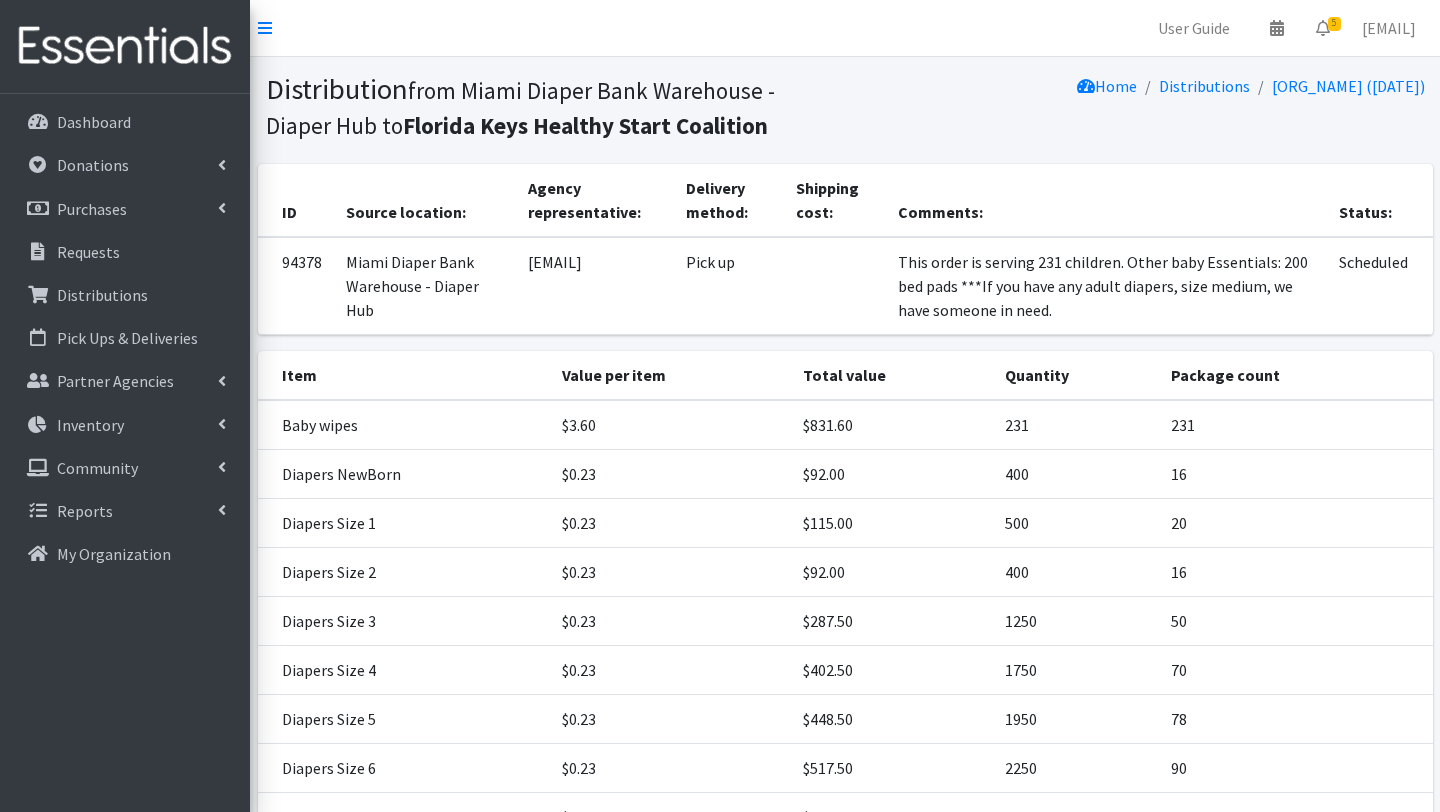 scroll, scrollTop: 330, scrollLeft: 0, axis: vertical 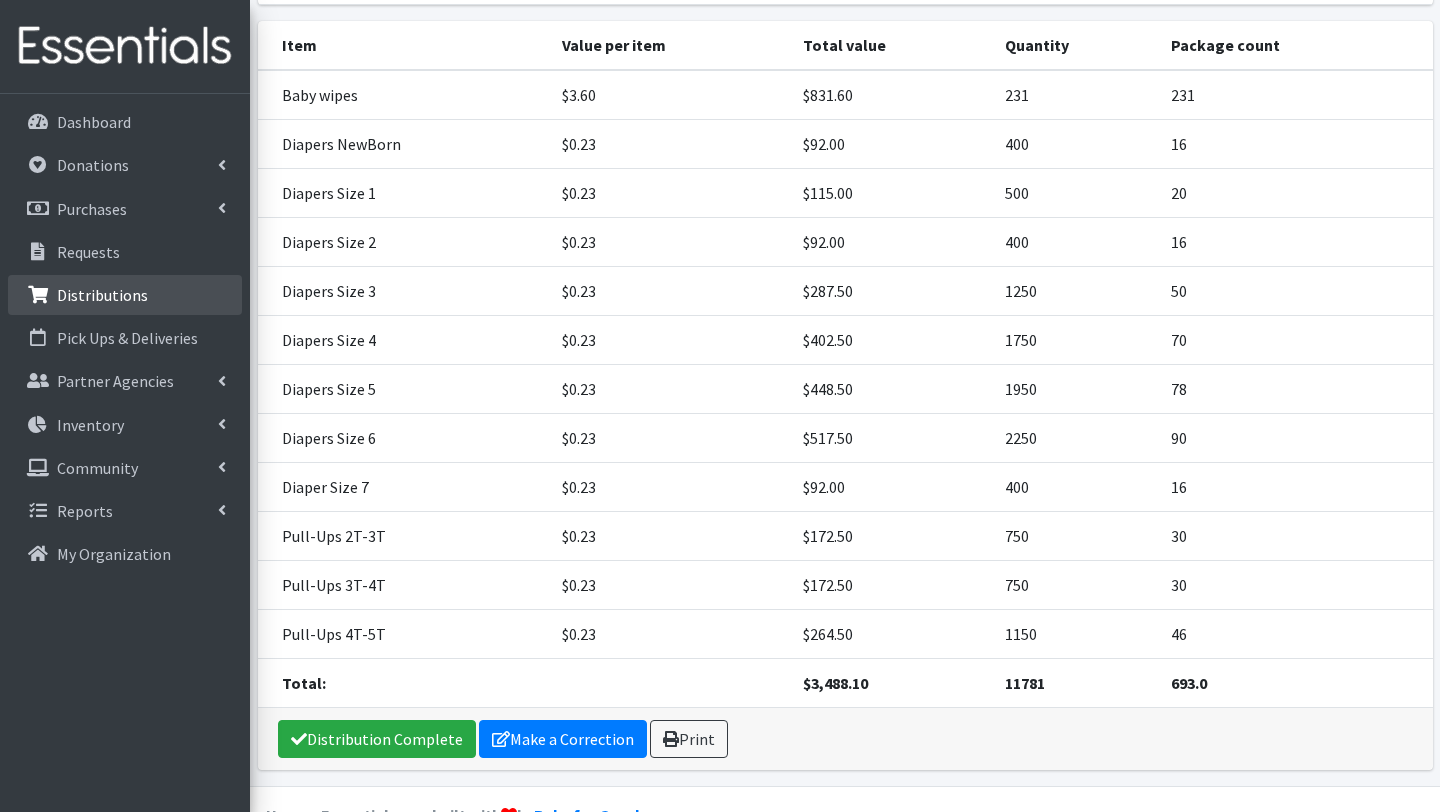 click on "Distributions" at bounding box center [102, 295] 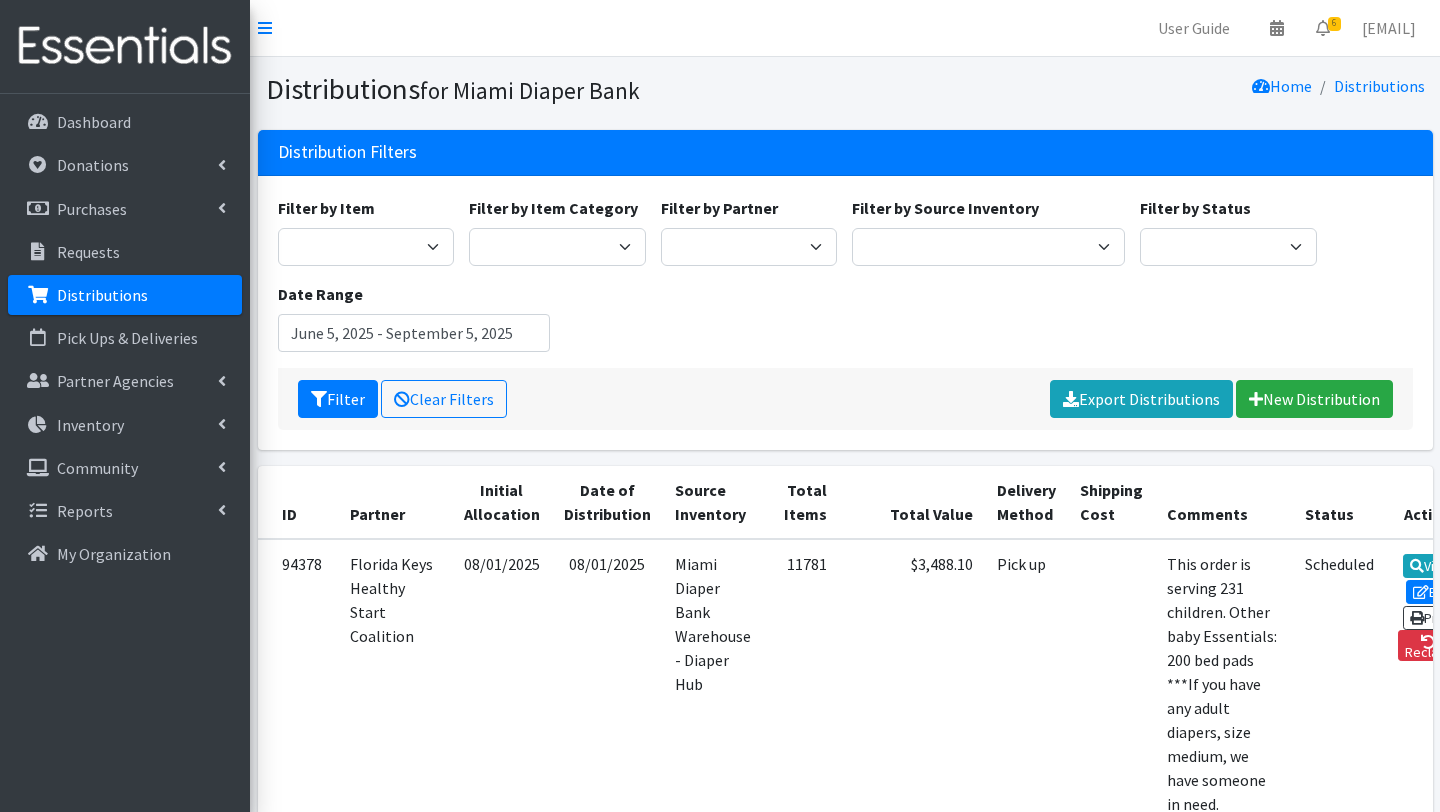 scroll, scrollTop: 5, scrollLeft: 0, axis: vertical 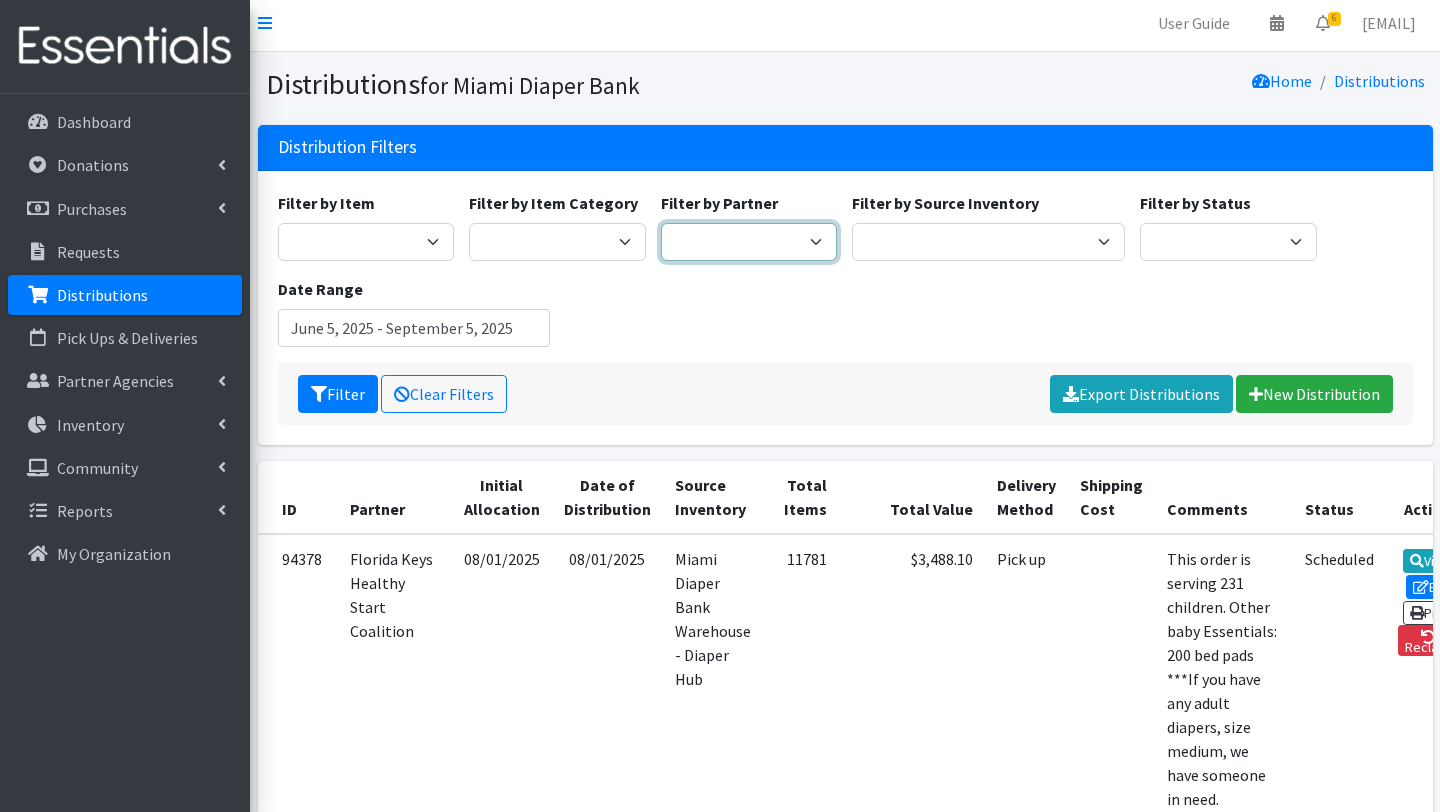 click on "A Safe Haven for Newborns
Belafonte TACOLCY Center
Boys Town South Florida
Bridge to Hope
Care Resource Community Health Centers Inc
Carrfour Supportive Housing - Del Prado Gardens
Children of Inmates
Children's Home Society of Florida
COPE North
CVAC Safe Space Shelters - Miami- Dade County CAHSD/VPID
Dorothy M. Wallace Cope Center (Cope South)
Empower U
Eve's Hope
Extended Hands Services
Families First of Palm Beach County
Family Resource Center of South Florida
FLDDDRP
Florida Keys Healthy Start Coalition
Golden Hogan Connections
Health Department of Palm Beach division - Delray Beach Health Center & Lantana Health Center & West Palm Beach Health Center
Healthy Start Coalition of Miami-Dade
His House Children Home
Hospitality Helping Hands
Hurricane Ian Relief
Jack & Jill Children's Center
Jewish Community Service - Kosher Food Bank
Kiwanis - Christmas in July
Kristi House-General Program
Lotus House
Madame Lily Inc
Menstrual Market, Inc" at bounding box center [749, 242] 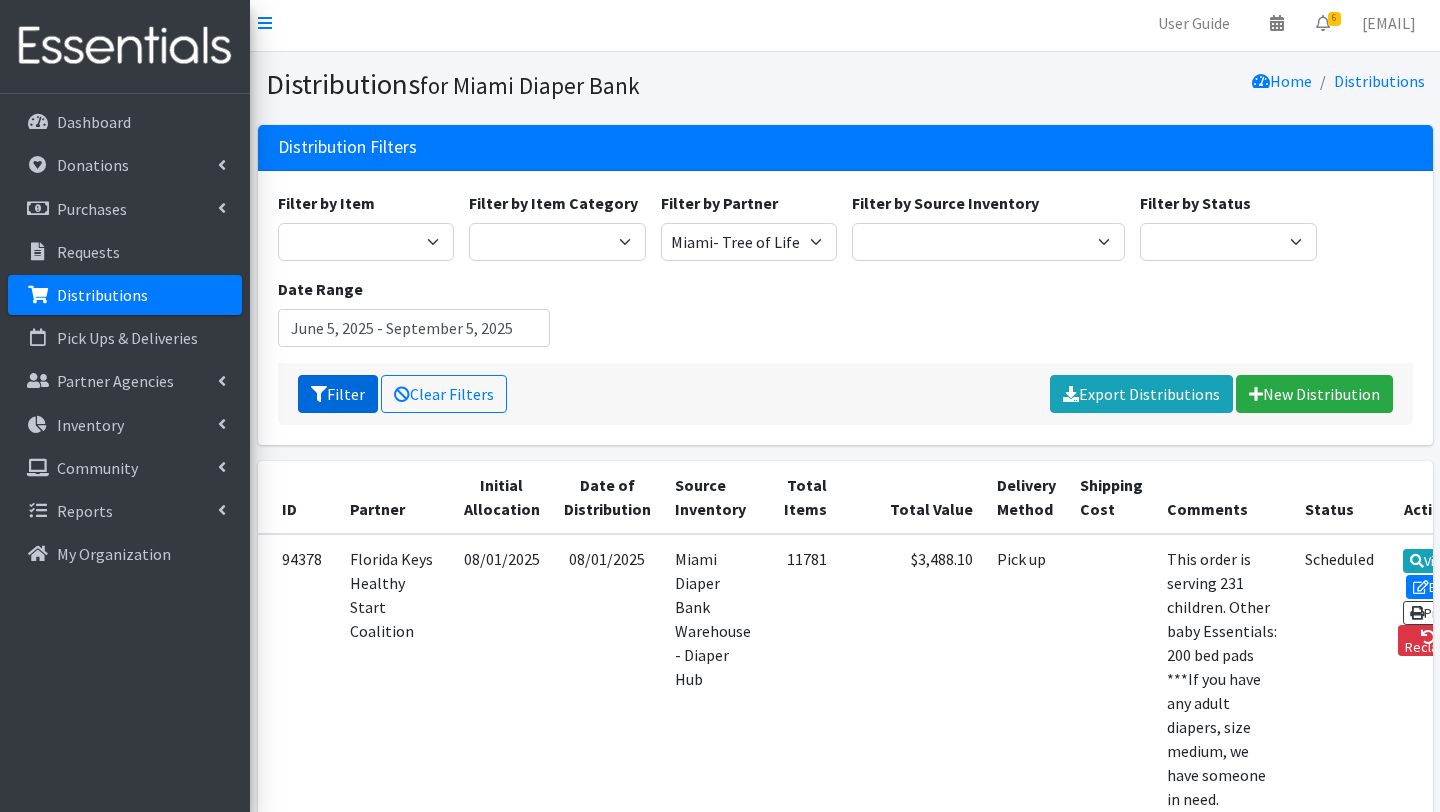 click on "Filter" at bounding box center [338, 394] 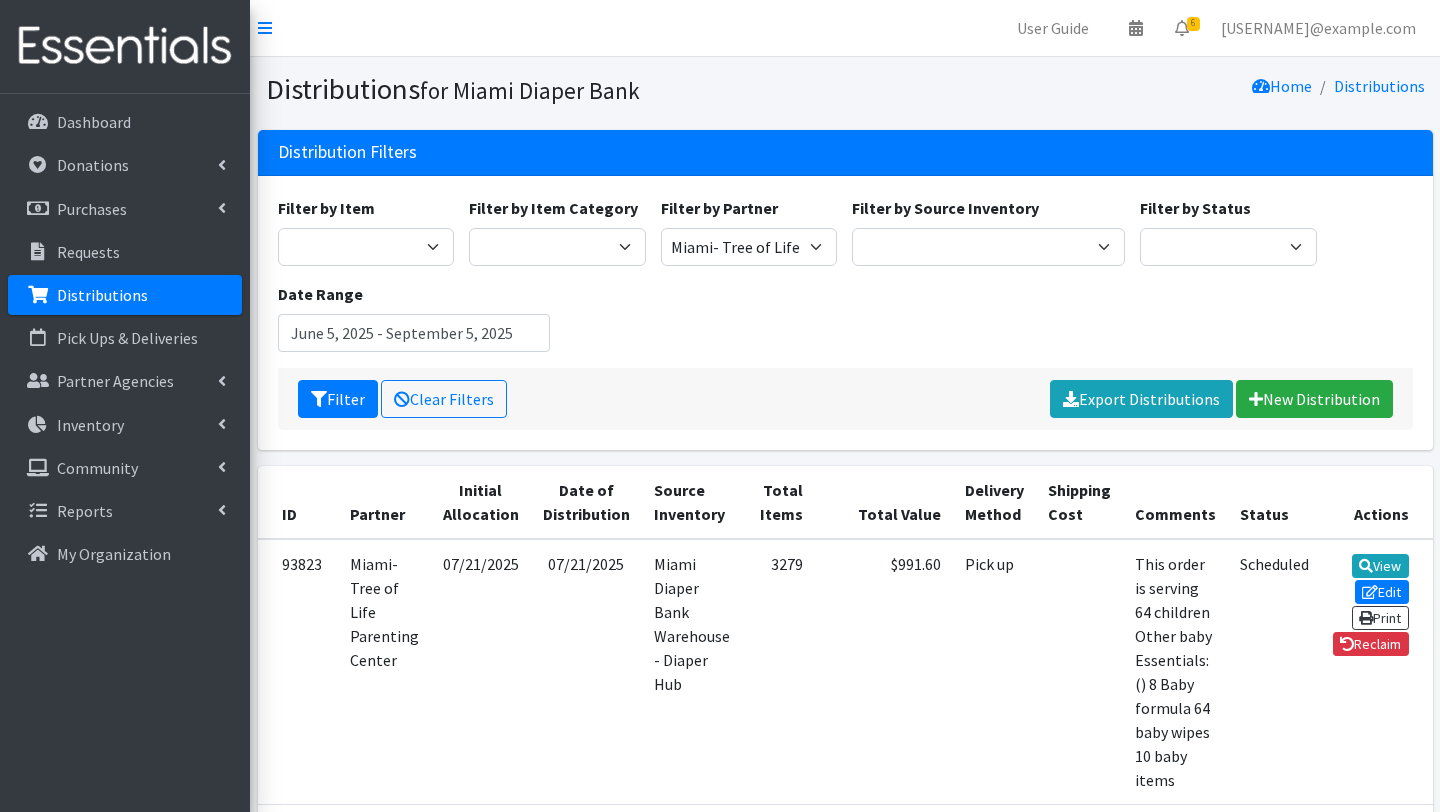 scroll, scrollTop: 0, scrollLeft: 0, axis: both 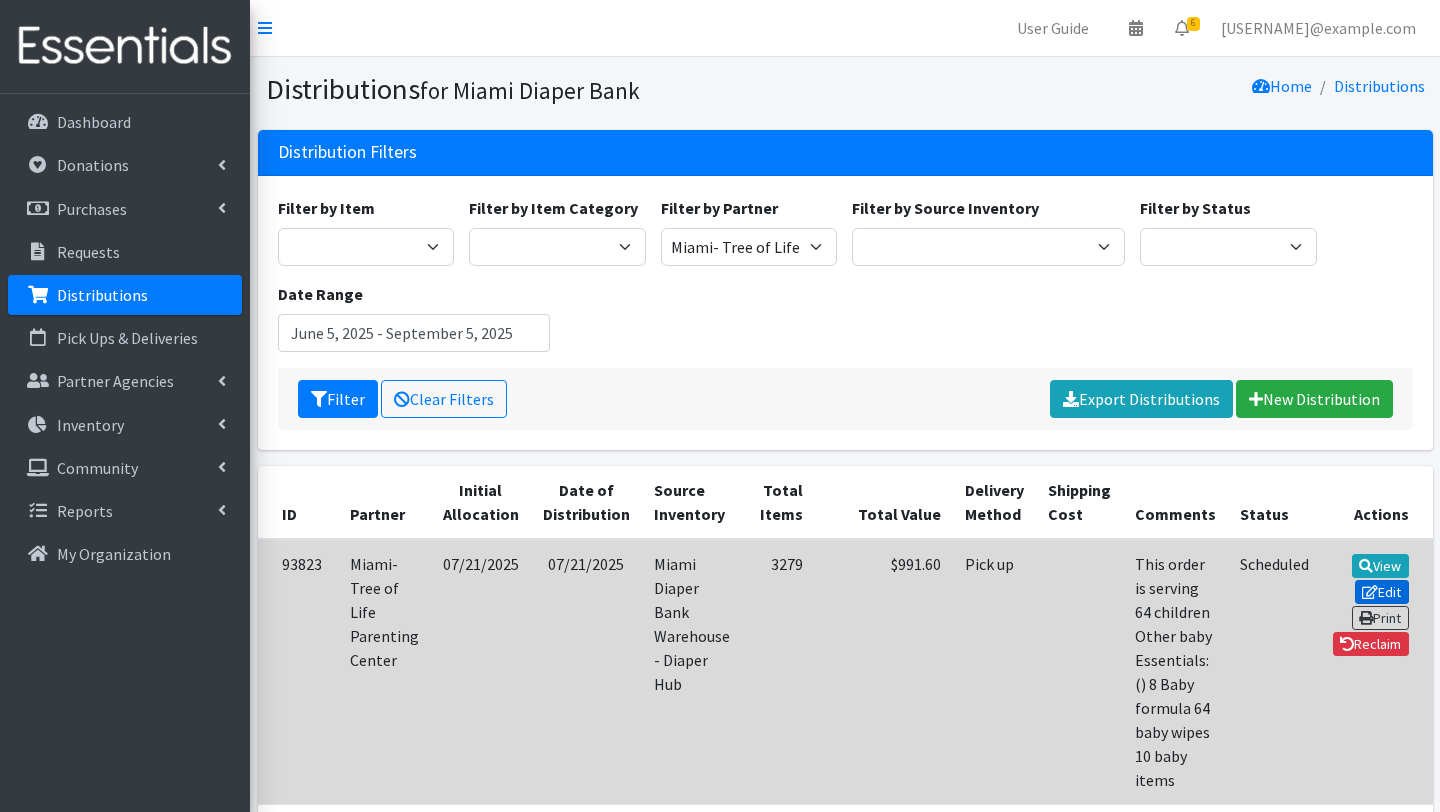 click on "Edit" at bounding box center (1382, 592) 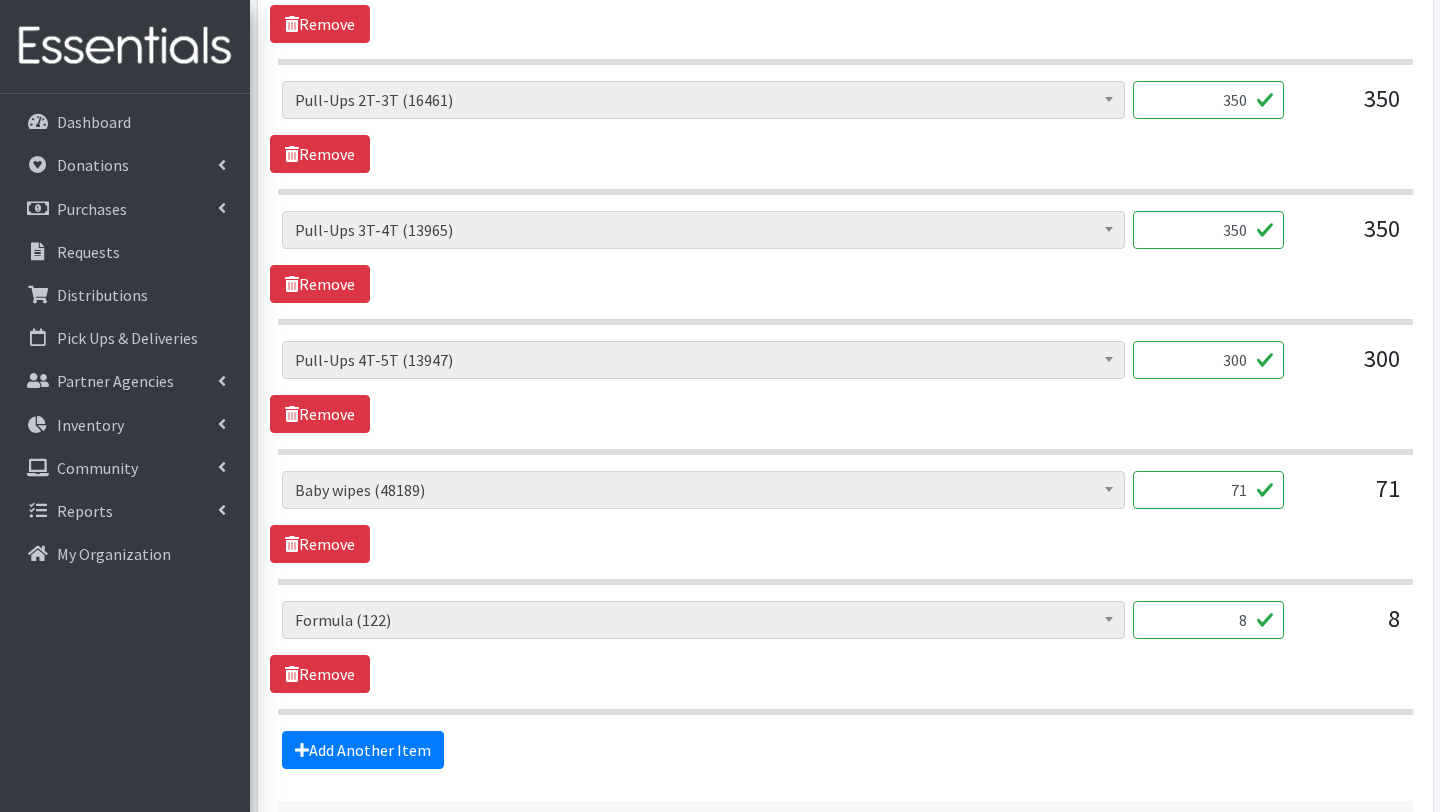 scroll, scrollTop: 1944, scrollLeft: 0, axis: vertical 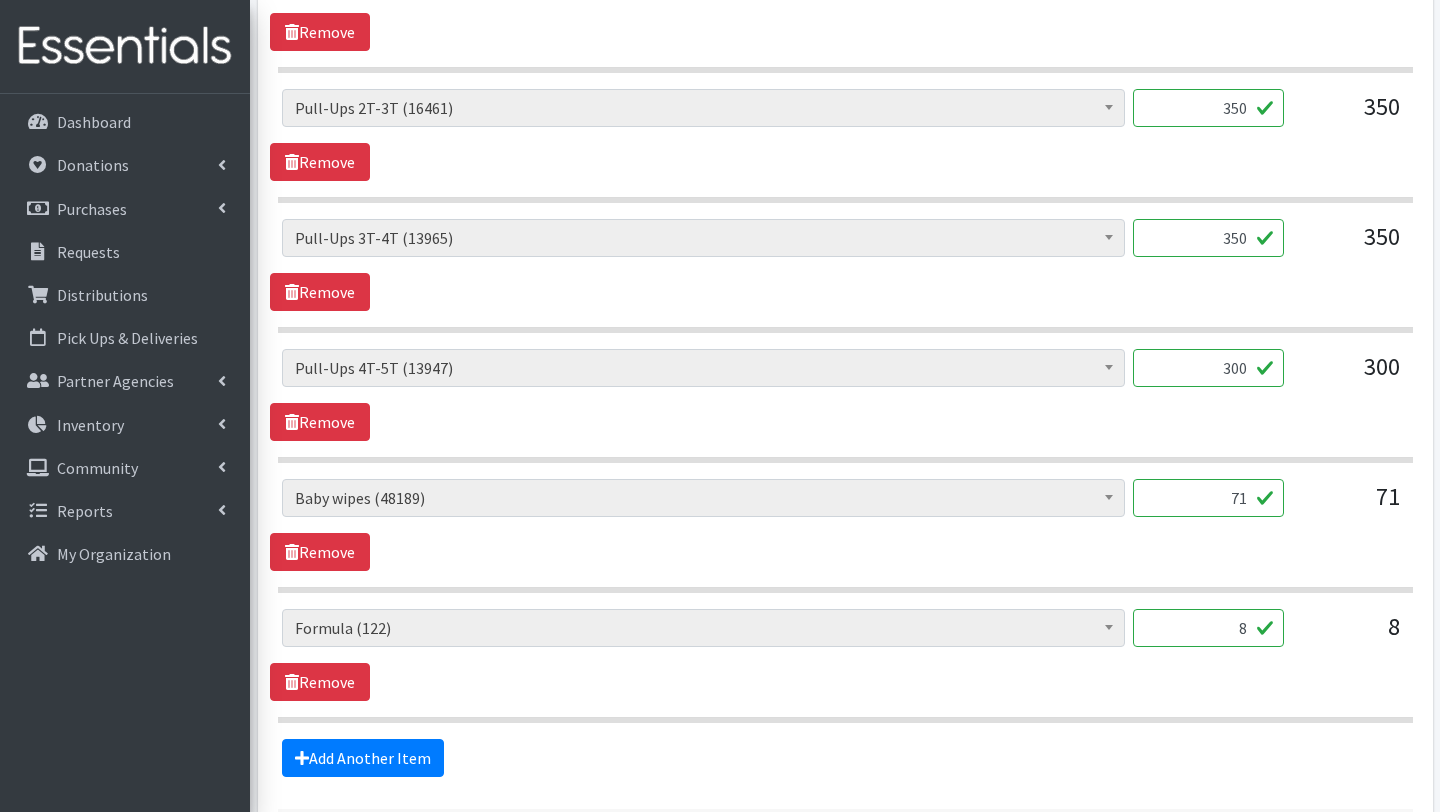 click on "71" at bounding box center (1208, 498) 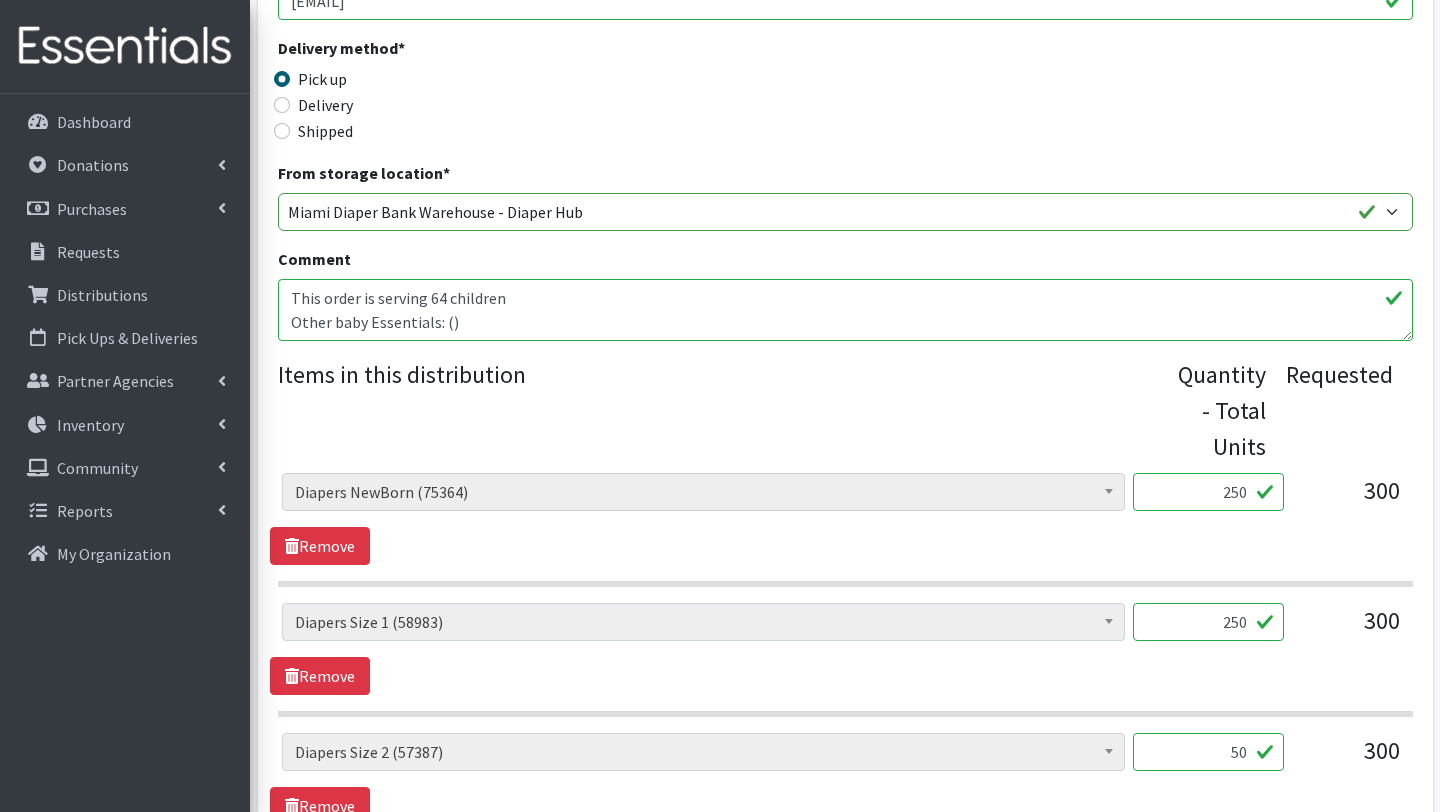 scroll, scrollTop: 513, scrollLeft: 0, axis: vertical 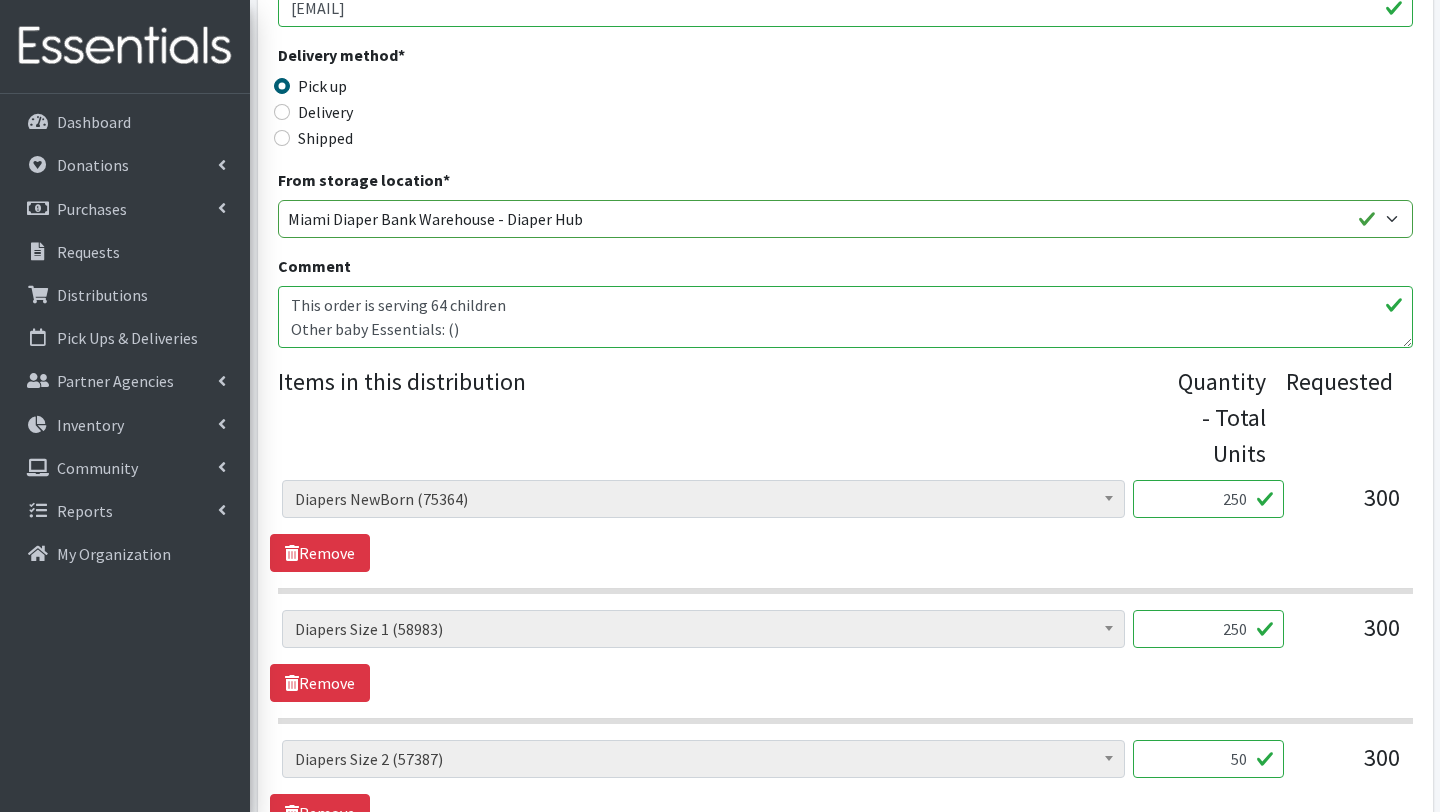 type on "64" 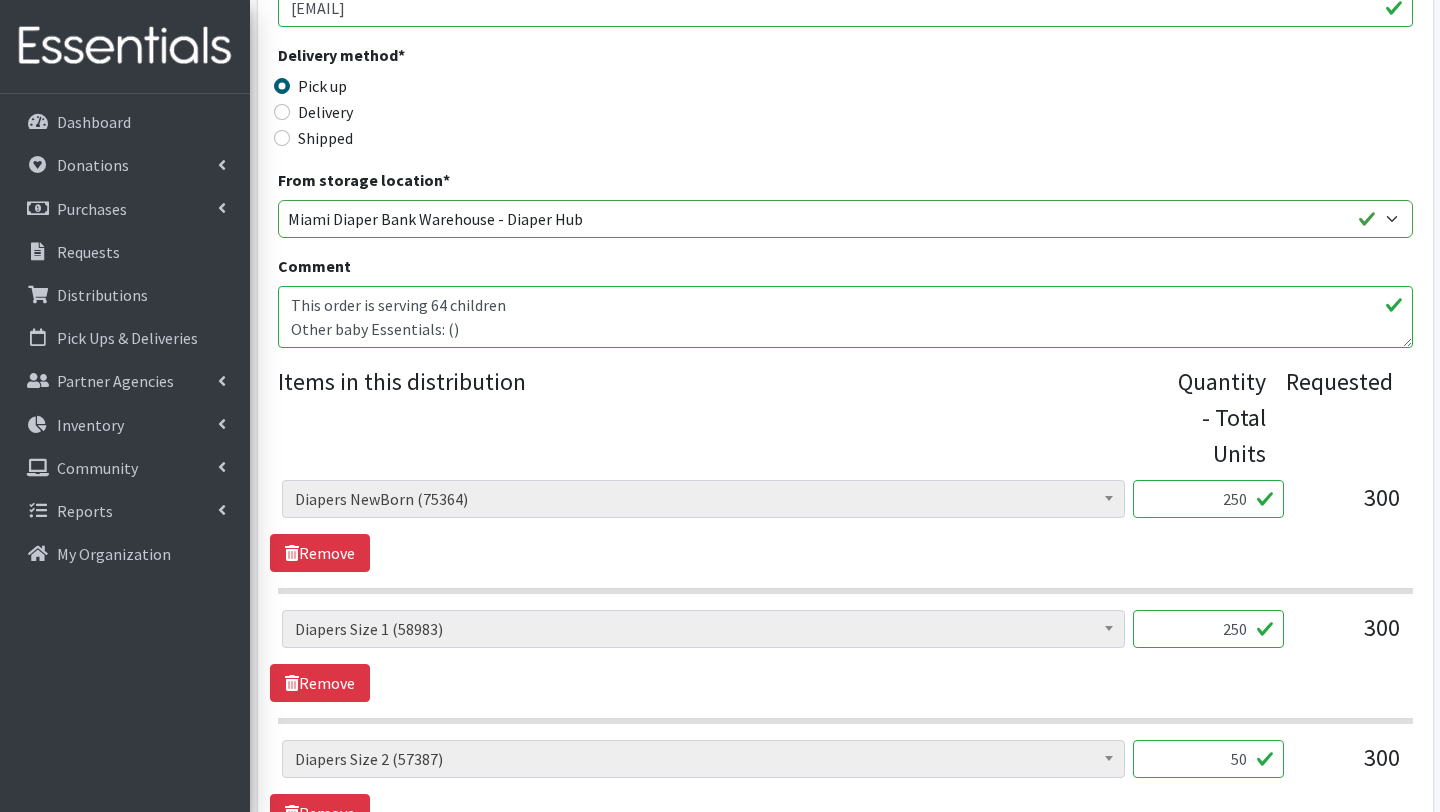click on "This order is serving 64 children
Other baby Essentials: ()
8 Baby formula
64 baby wipes
10 baby items" at bounding box center (845, 317) 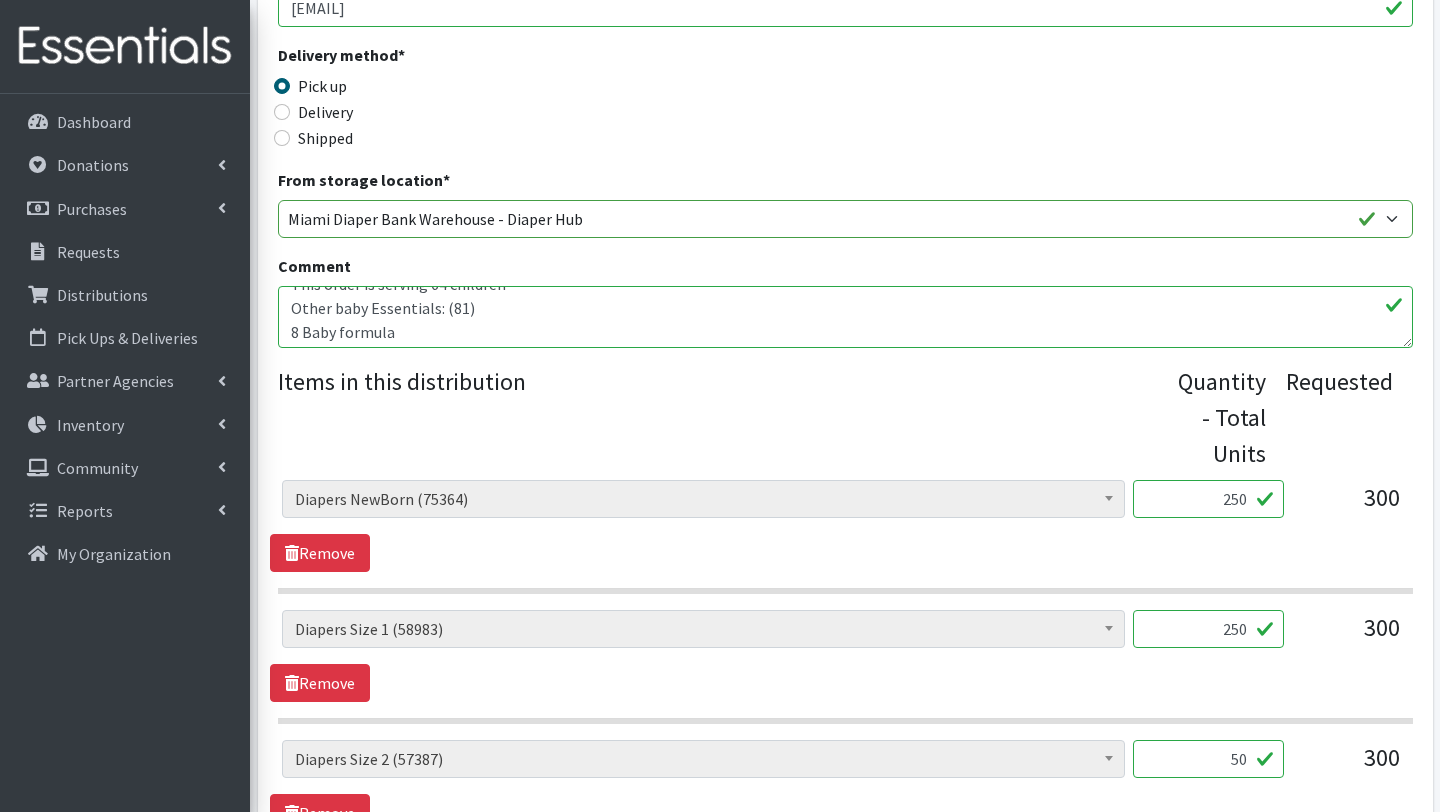 scroll, scrollTop: 96, scrollLeft: 0, axis: vertical 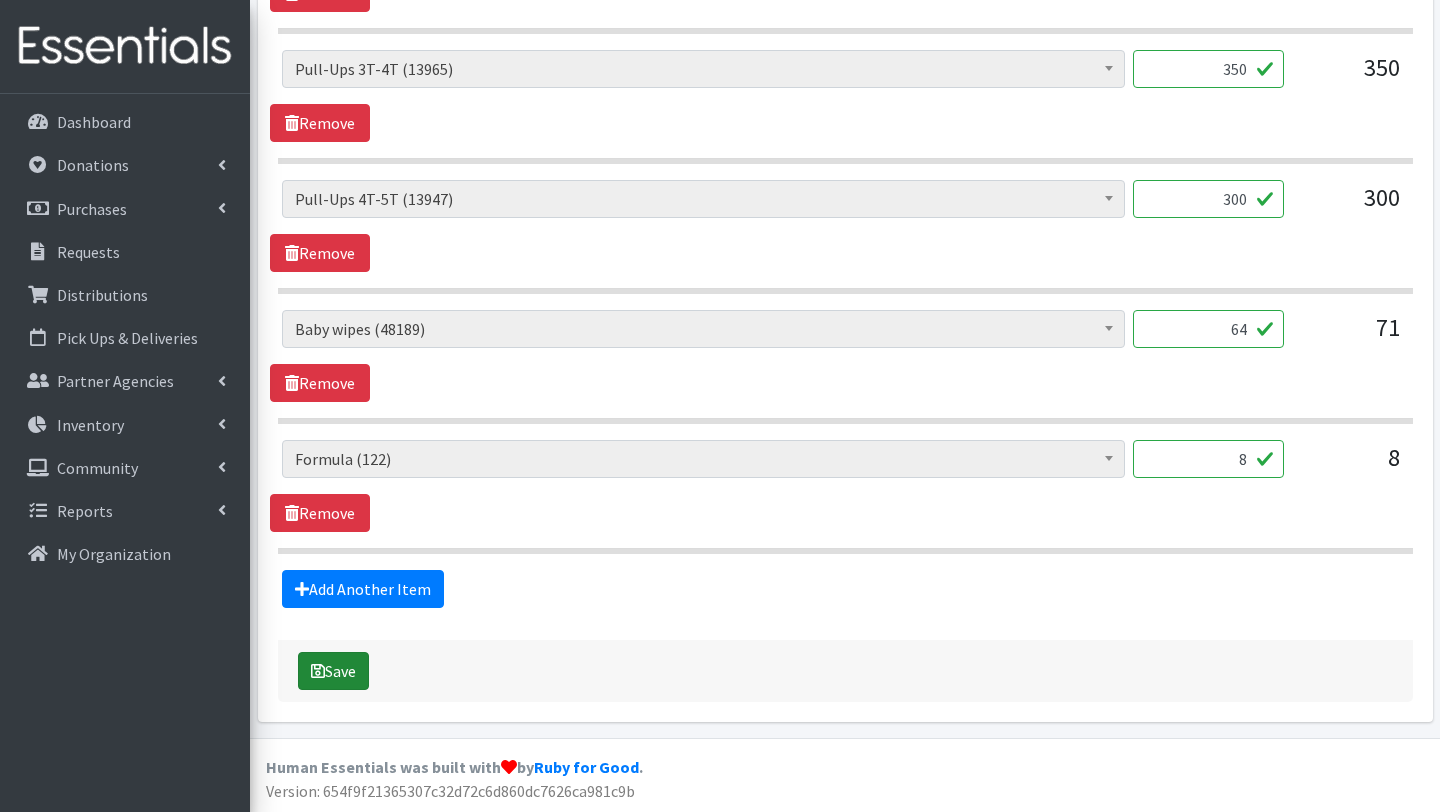 type on "This order is serving 64 children
Other baby Essentials: (81)
8 Baby formula
64 baby wipes
10 baby items" 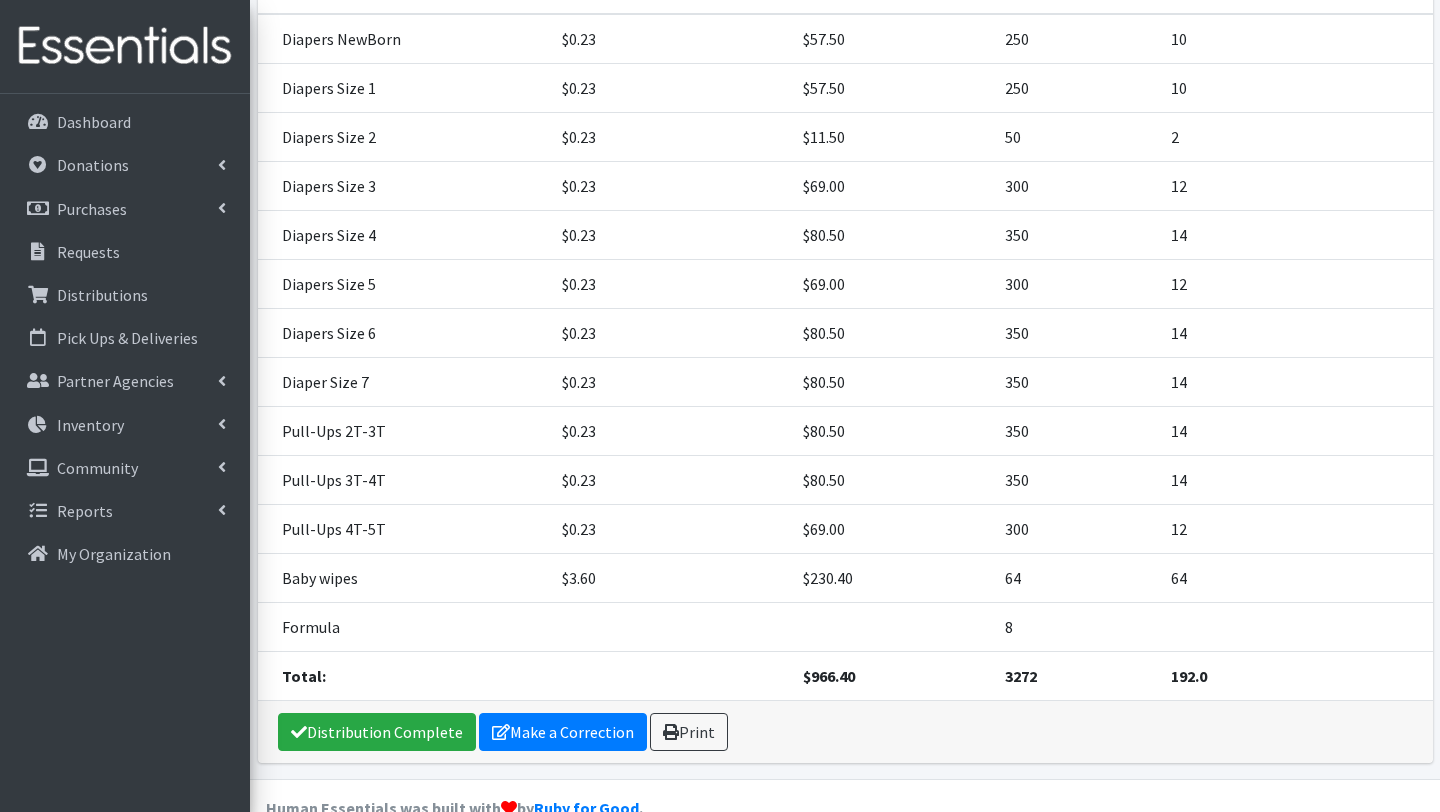 scroll, scrollTop: 560, scrollLeft: 0, axis: vertical 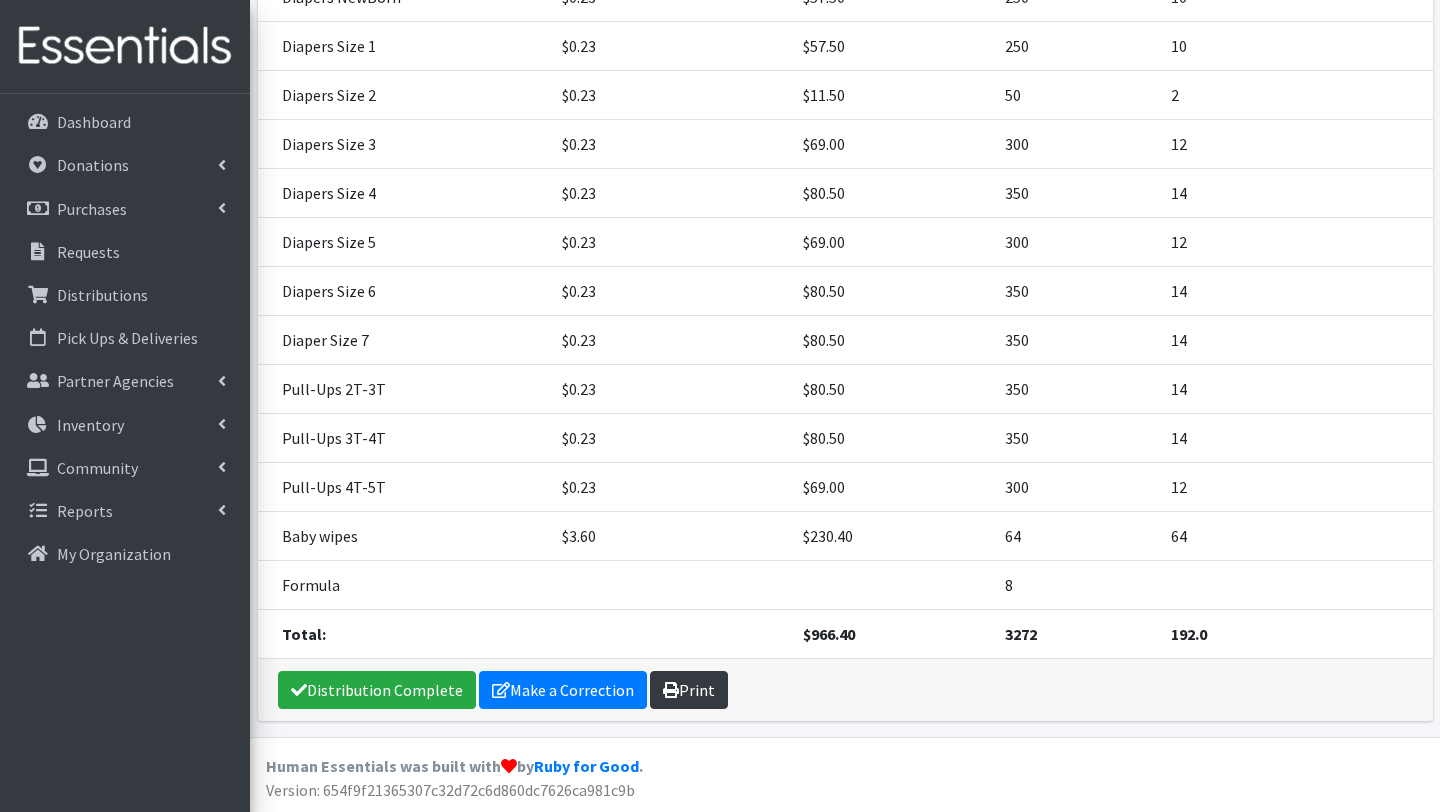 click on "Print" at bounding box center (689, 690) 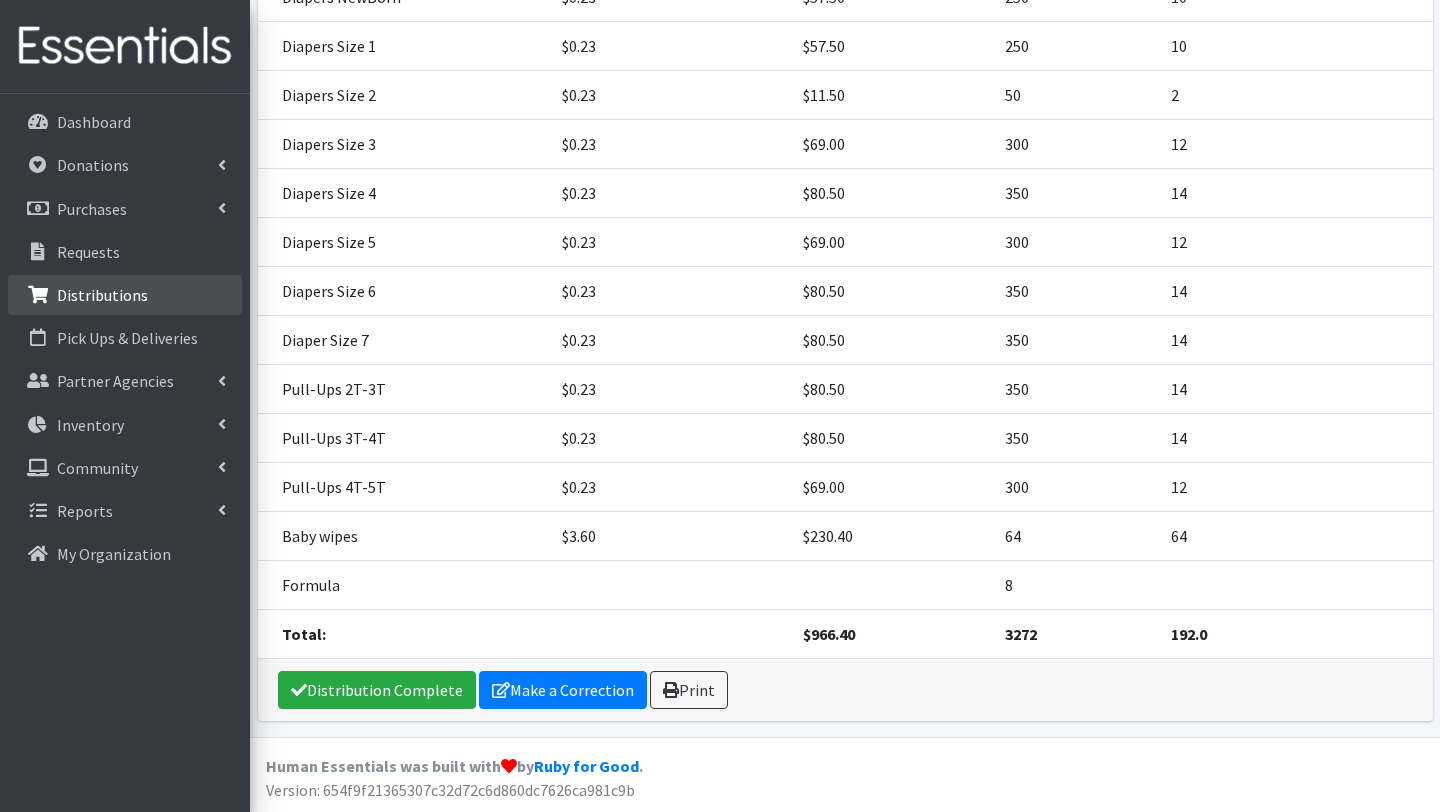 click on "Distributions" at bounding box center [102, 295] 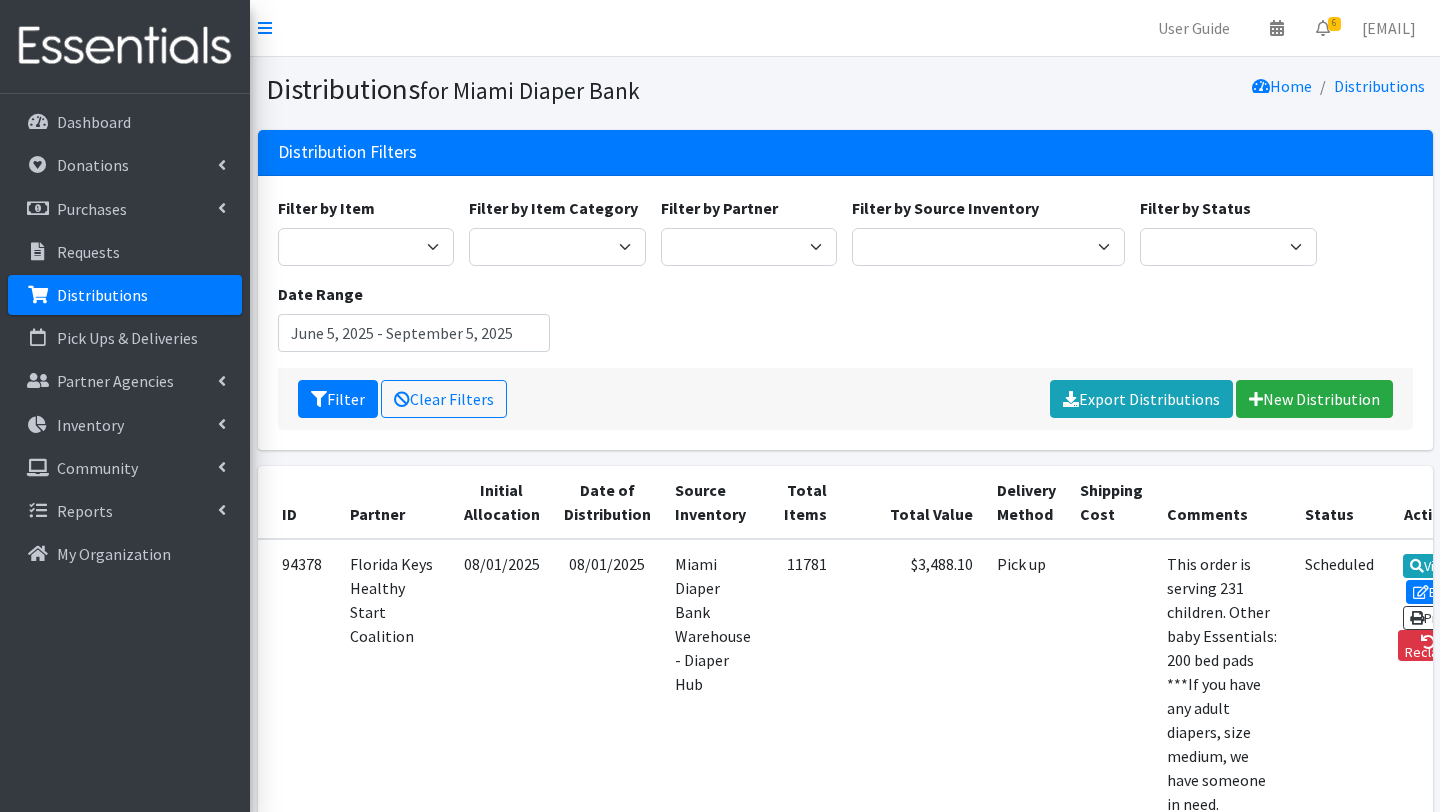 scroll, scrollTop: 0, scrollLeft: 0, axis: both 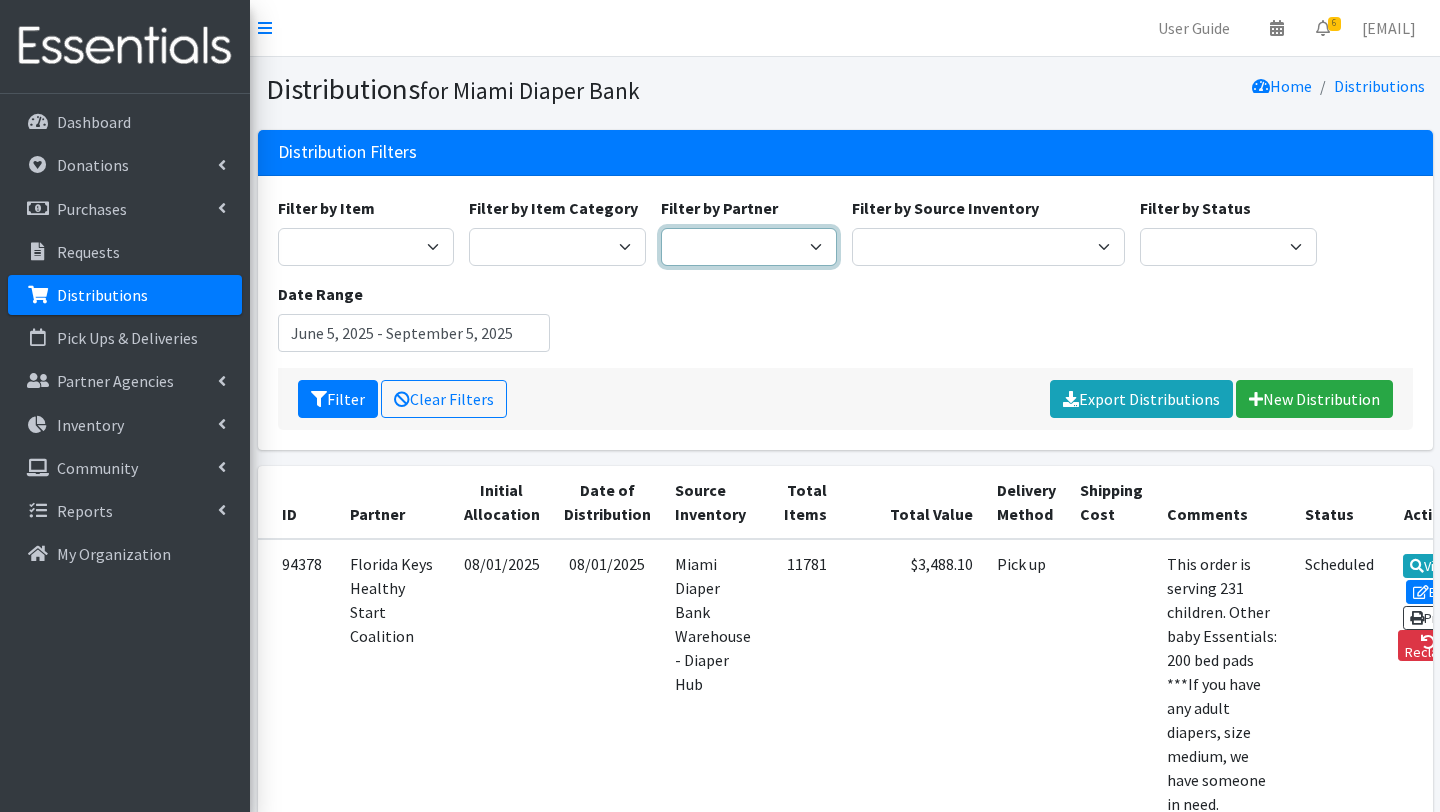 click on "A Safe Haven for Newborns
Belafonte TACOLCY Center
Boys Town South Florida
Bridge to Hope
Care Resource Community Health Centers Inc
Carrfour Supportive Housing - Del Prado Gardens
Children of Inmates
Children's Home Society of Florida
COPE North
CVAC Safe Space Shelters - [COUNTY] CAHSD/VPID
Dorothy M. Wallace Cope Center (Cope South)
Empower U
Eve's Hope
Extended Hands Services
Families First of [COUNTY]
Family Resource Center of South Florida
FLDDDRP
Florida Keys Healthy Start Coalition
Golden Hogan Connections
Health Department of [COUNTY] division - Delray Beach Health Center & Lantana Health Center & West Palm Beach Health Center
Healthy Start Coalition of [COUNTY]
His House Children Home
Hospitality Helping Hands
Hurricane Ian Relief
Jack & Jill Children's Center
Jewish Community Service - Kosher Food Bank
Kiwanis - Christmas in July
Kristi House-General Program
Lotus House
Madame Lily Inc
Menstrual Market, Inc" at bounding box center [749, 247] 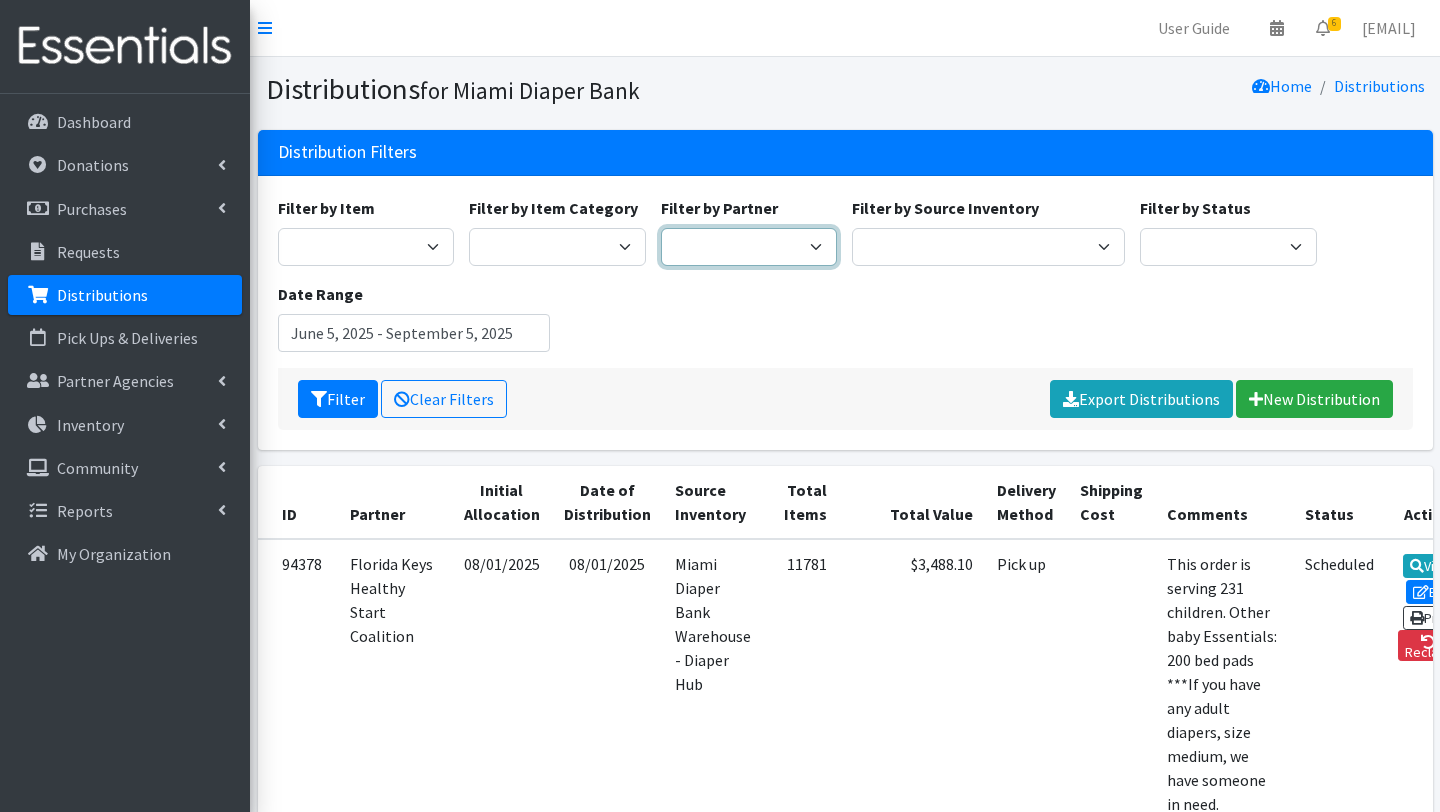 select on "2794" 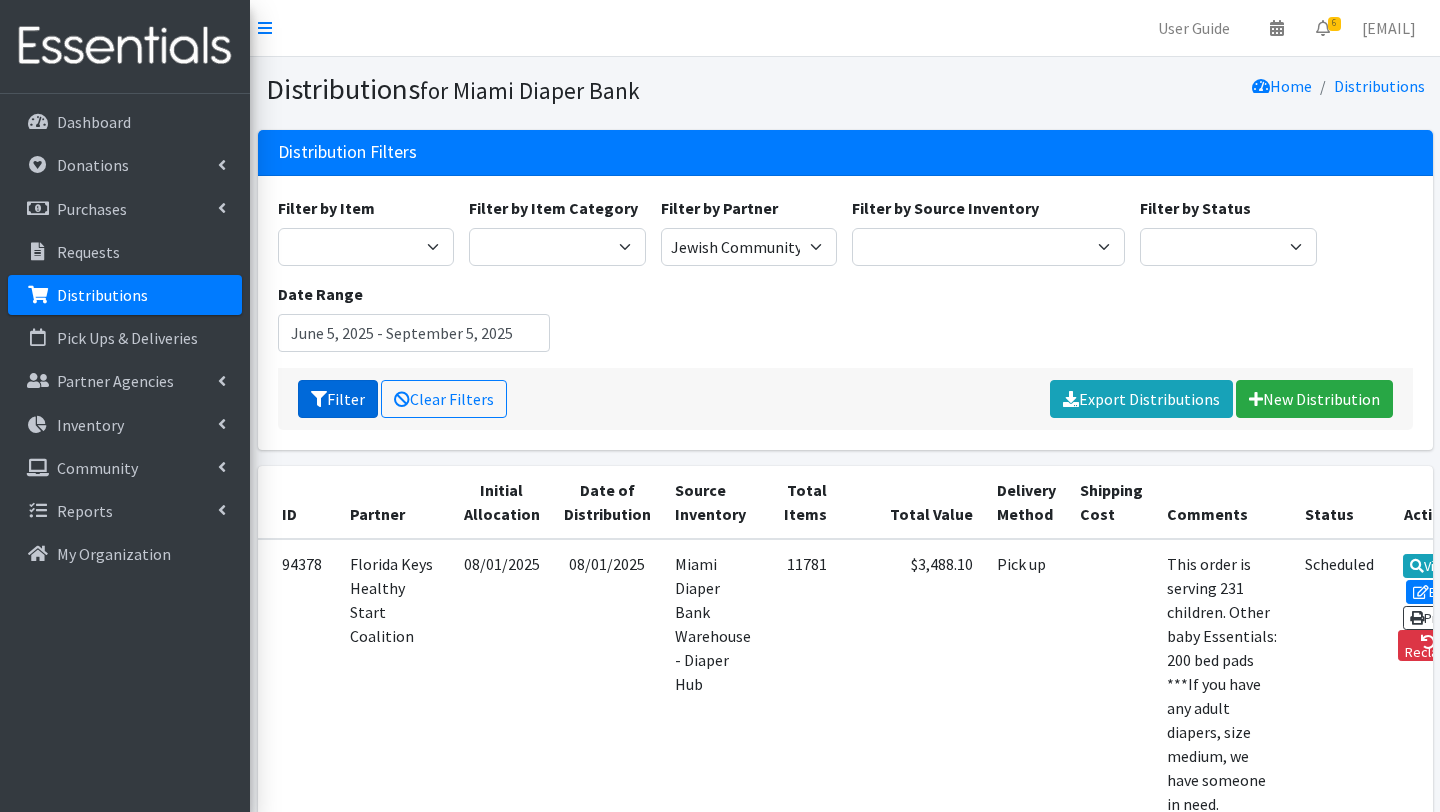 click on "Filter" at bounding box center (338, 399) 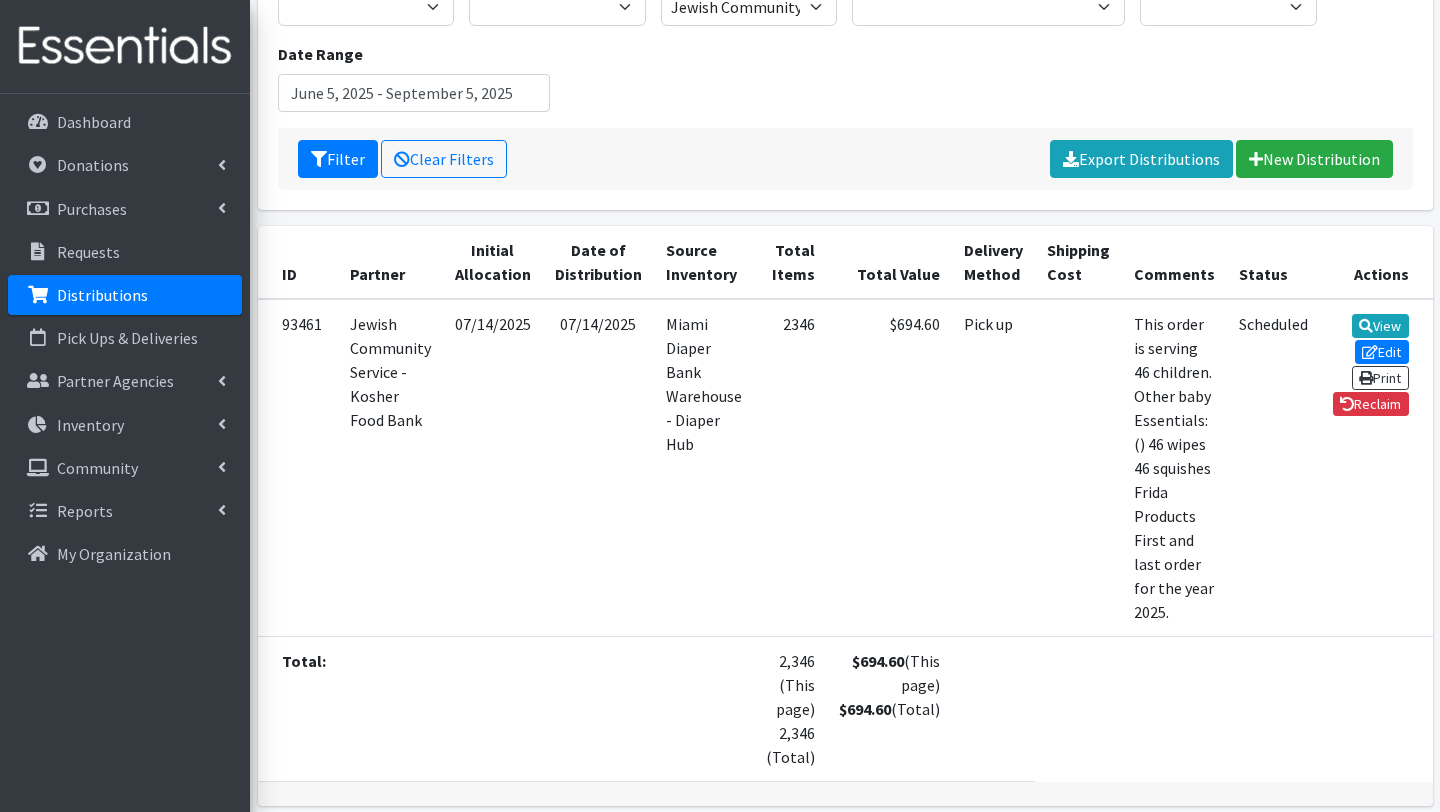 scroll, scrollTop: 241, scrollLeft: 0, axis: vertical 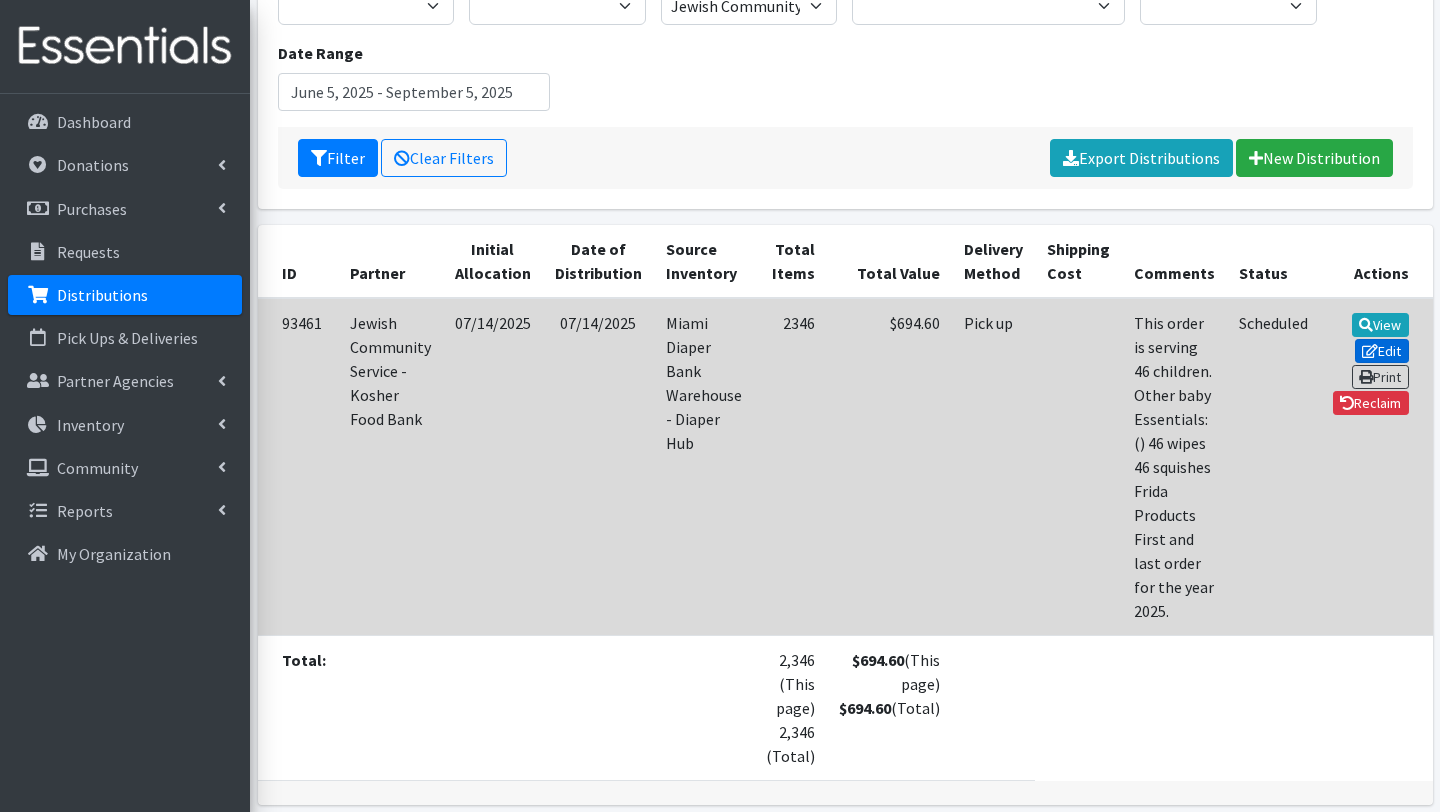 click on "Edit" at bounding box center (1382, 351) 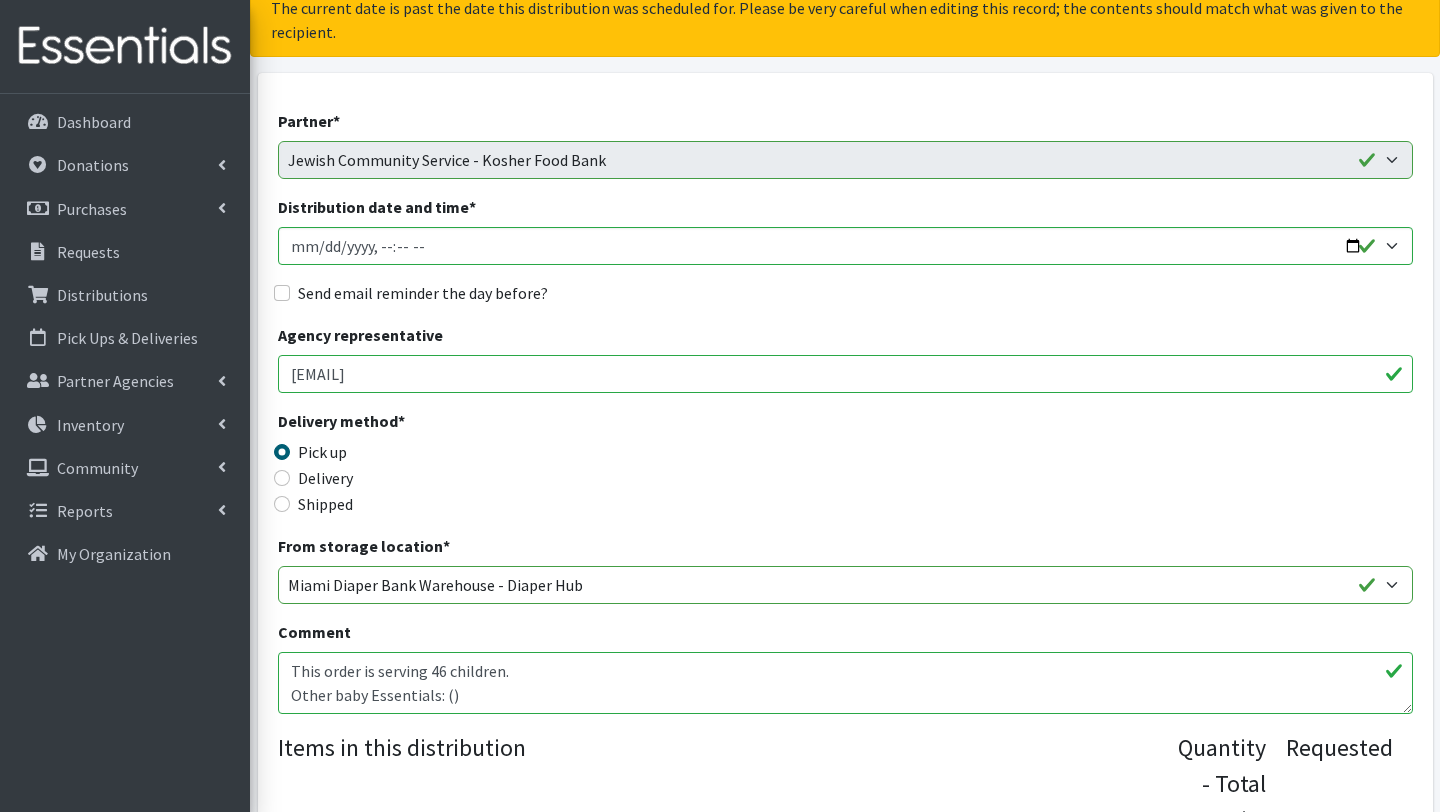 scroll, scrollTop: 146, scrollLeft: 0, axis: vertical 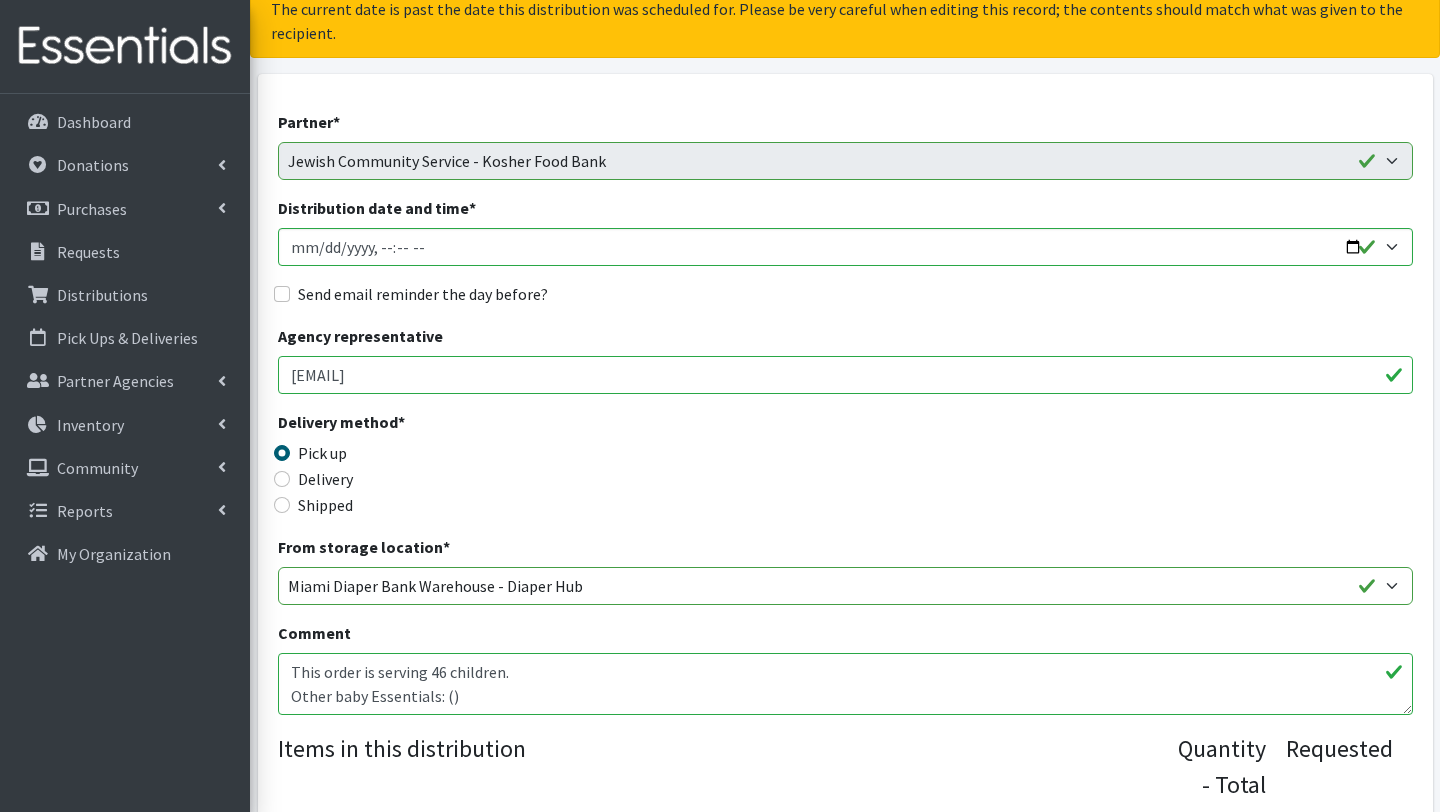 click on "This order is serving 46 children.
Other baby Essentials: ()
46 wipes
46 squishes
Frida Products
First and last order for the year 2025." at bounding box center [845, 684] 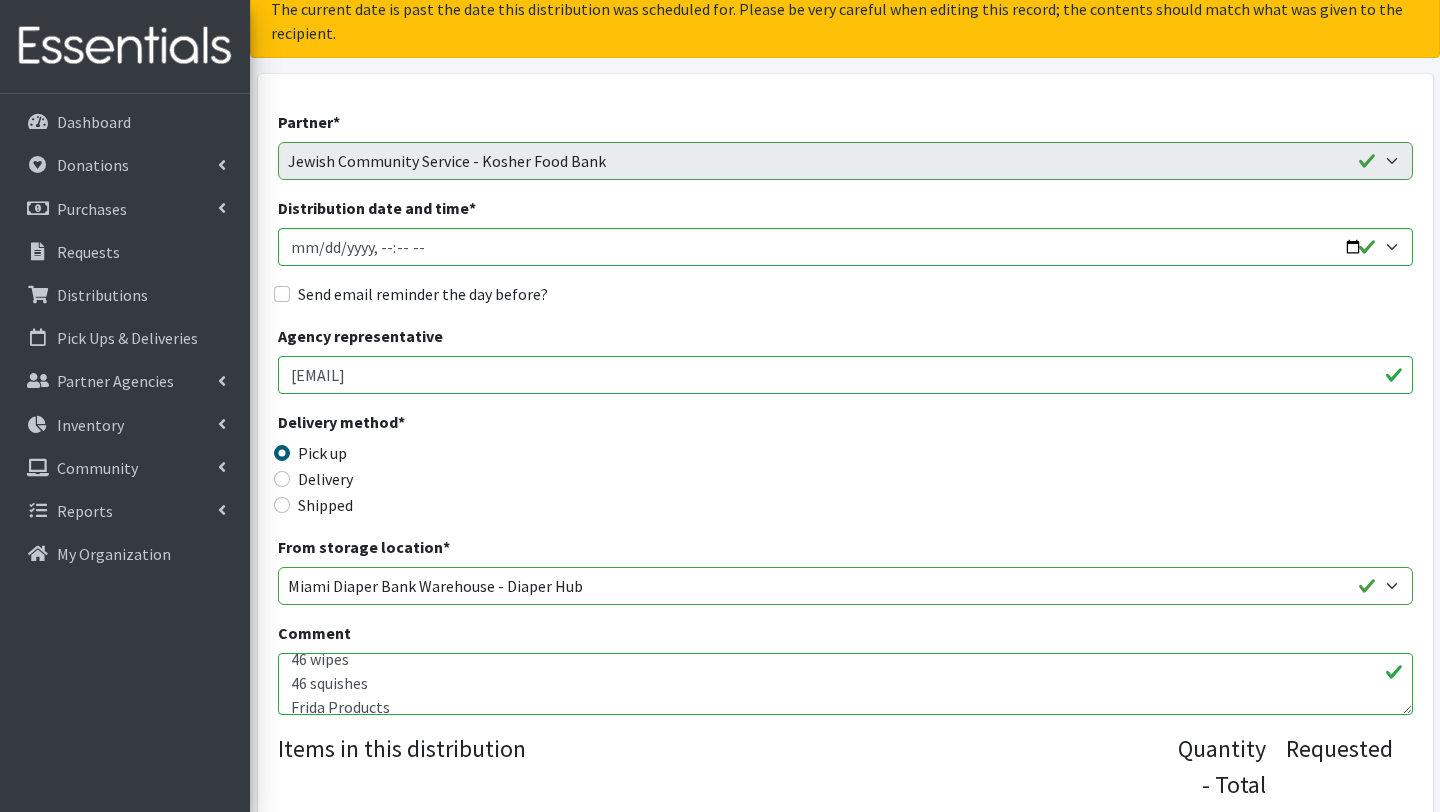 scroll, scrollTop: 65, scrollLeft: 0, axis: vertical 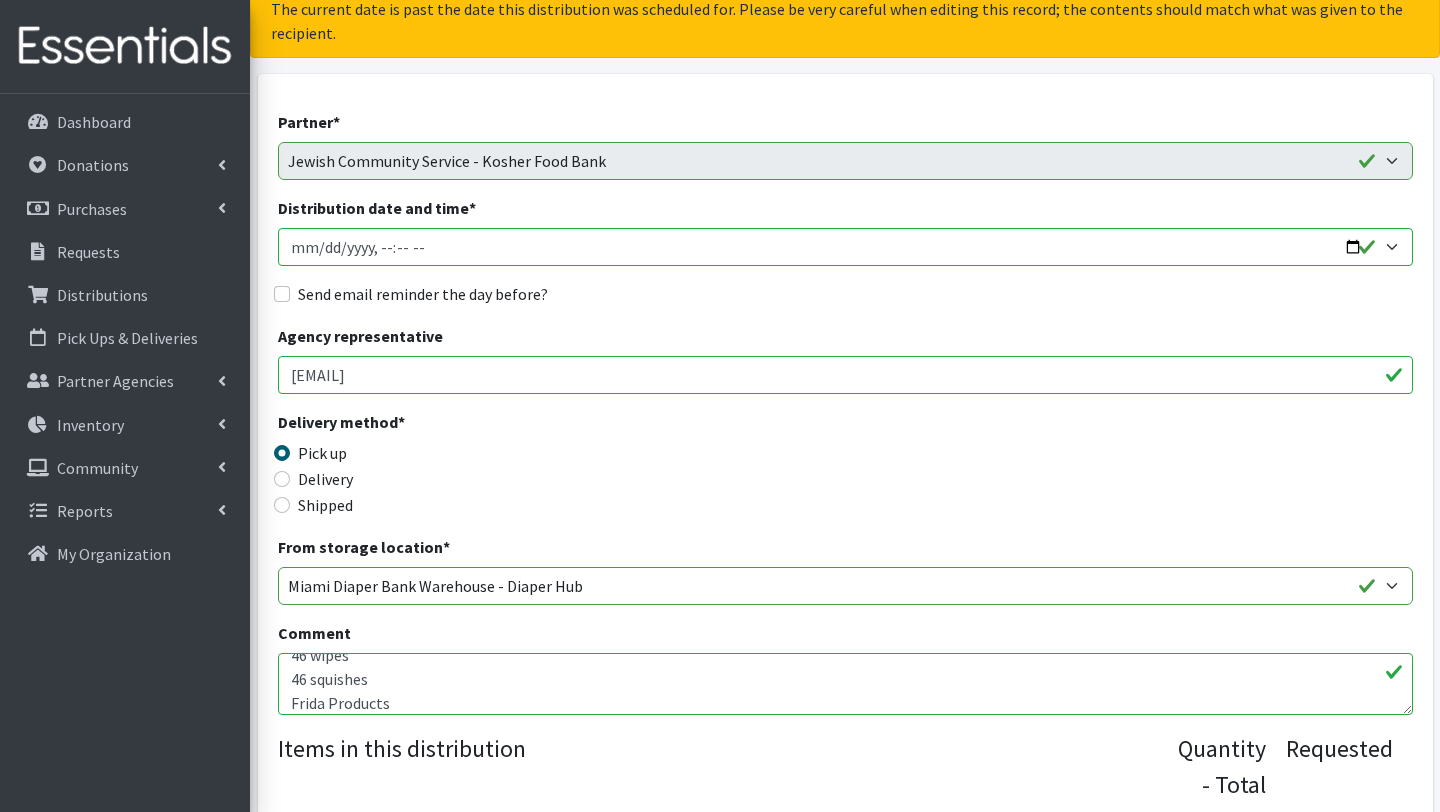 drag, startPoint x: 383, startPoint y: 681, endPoint x: 268, endPoint y: 678, distance: 115.03912 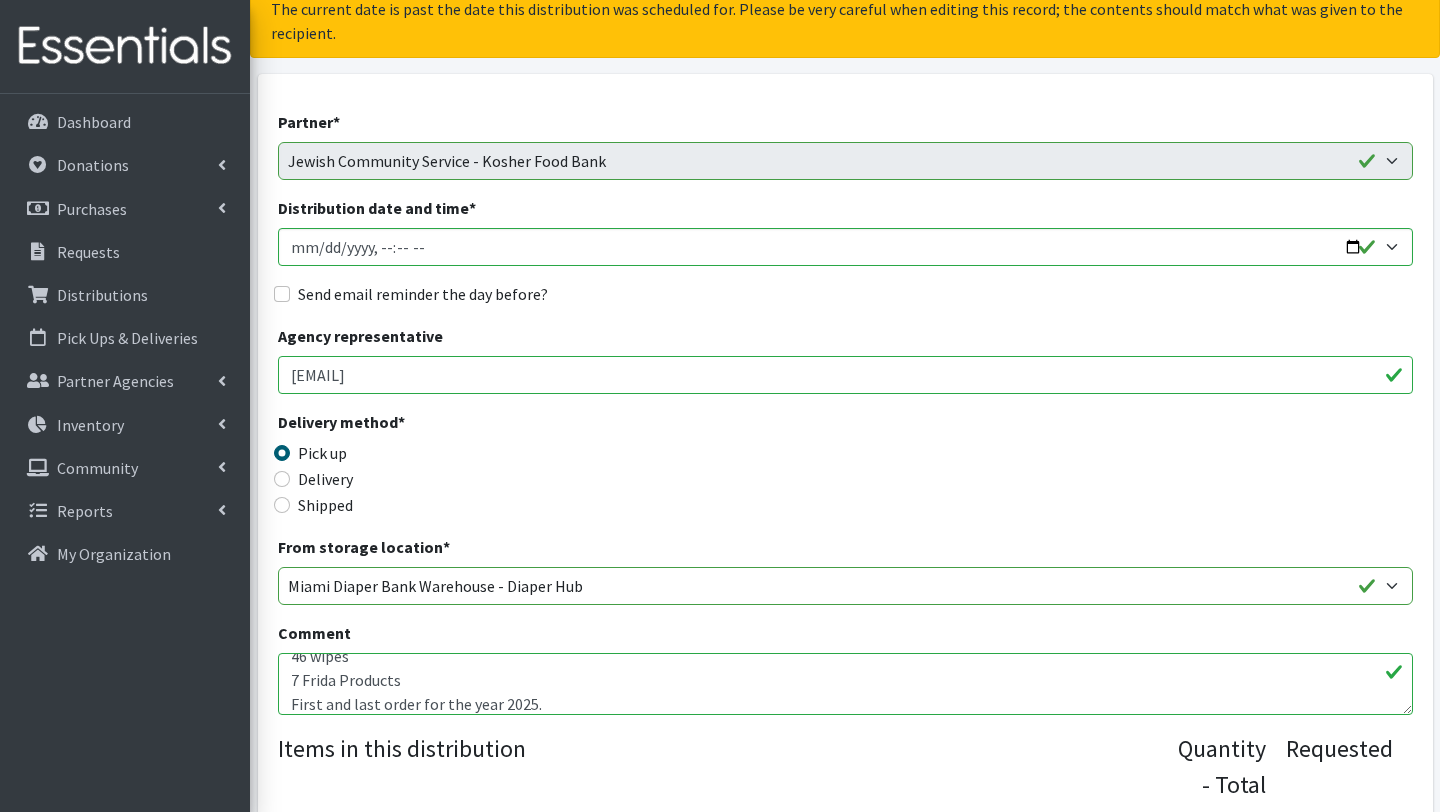 scroll, scrollTop: 72, scrollLeft: 0, axis: vertical 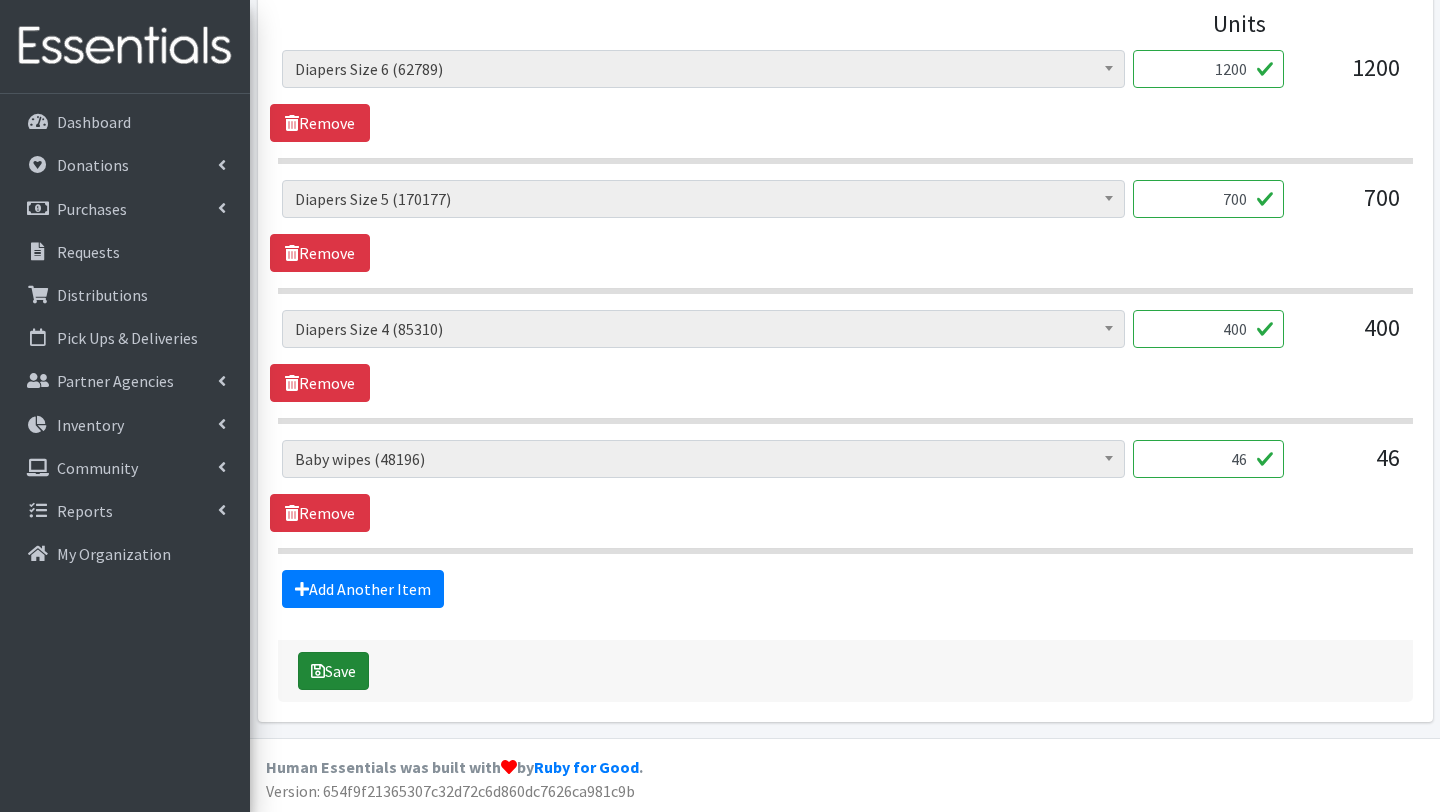 type on "This order is serving 46 children.
Other baby Essentials: (53)
46 wipes
7 Frida Products
First and last order for the year 2025." 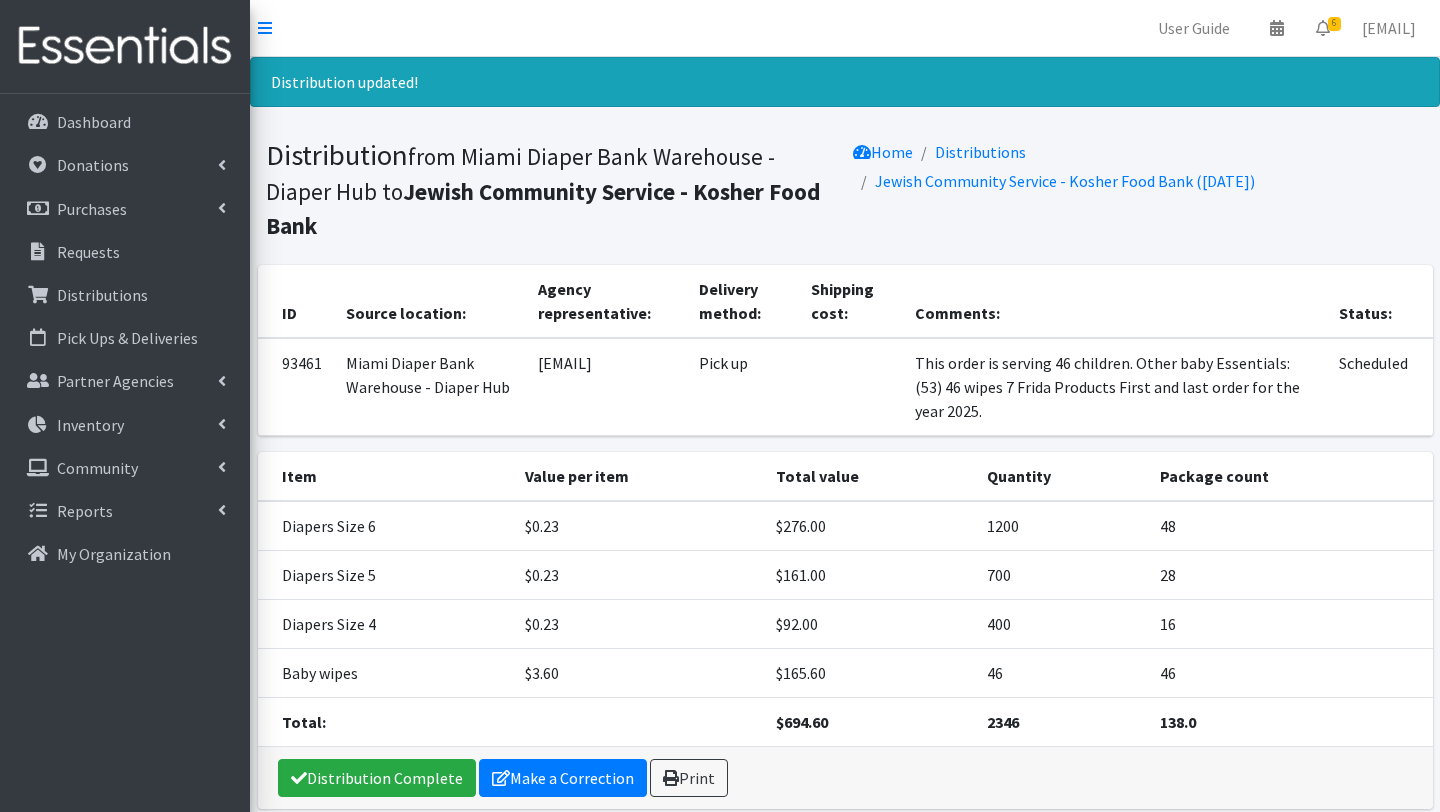 scroll, scrollTop: 0, scrollLeft: 0, axis: both 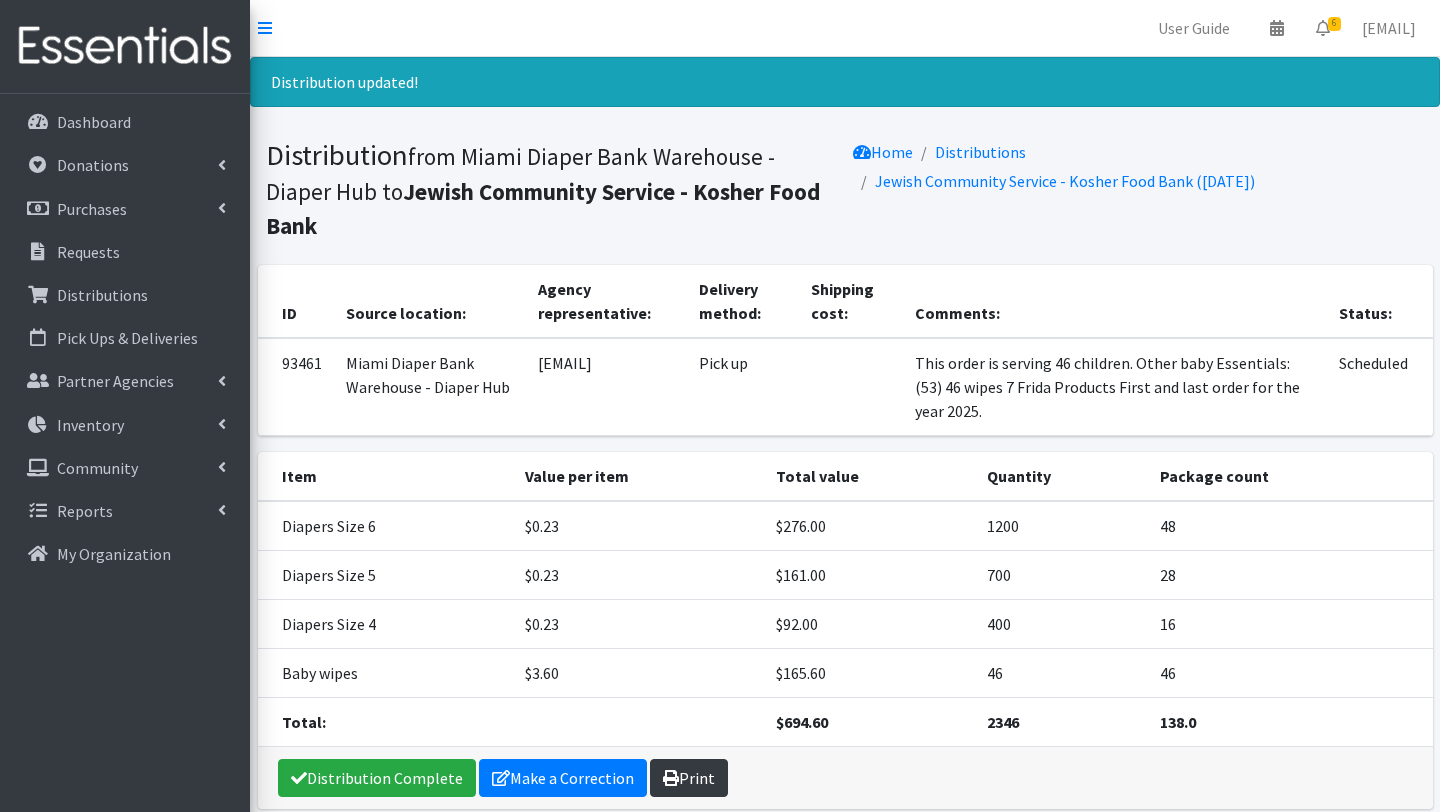 click on "Print" at bounding box center (689, 778) 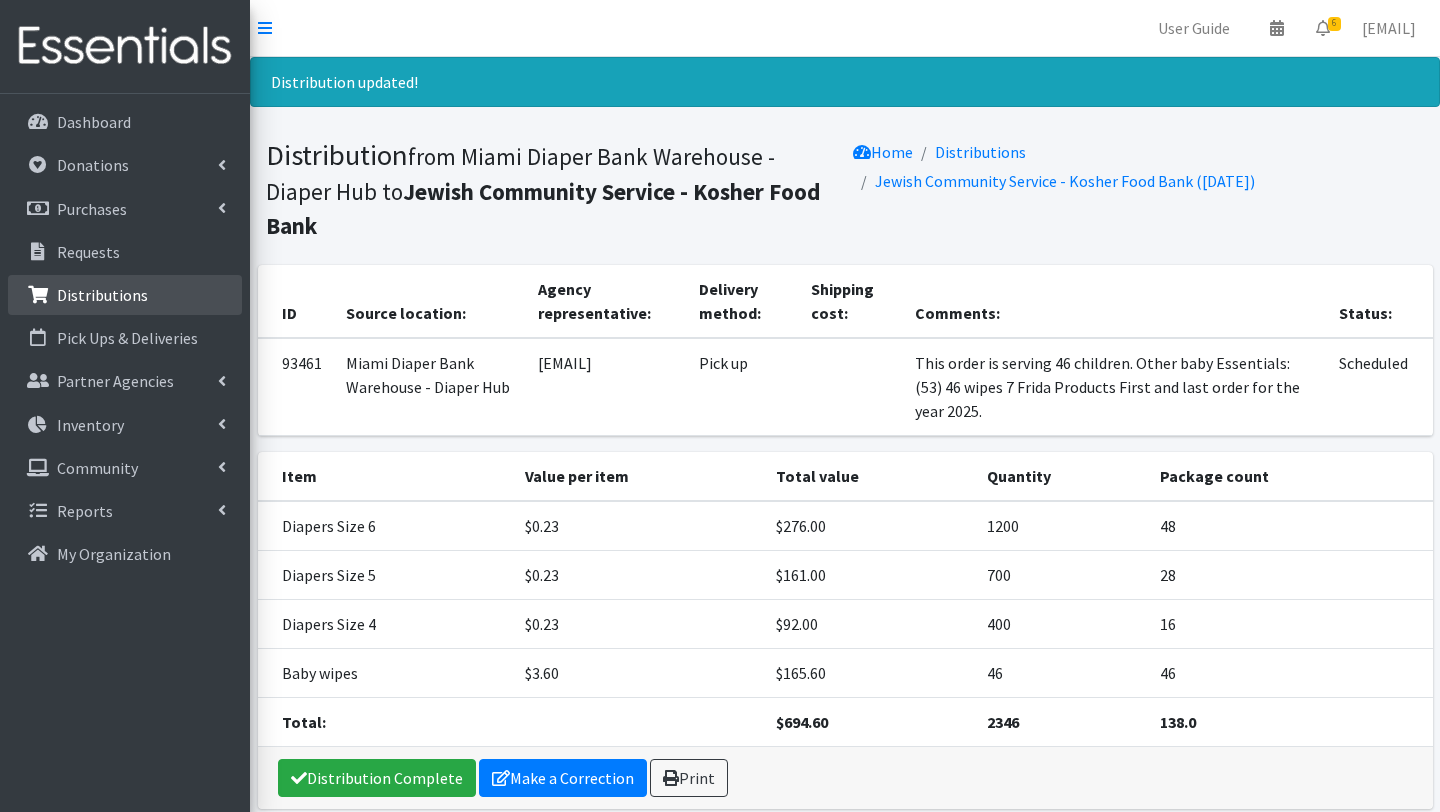 click on "Distributions" at bounding box center [102, 295] 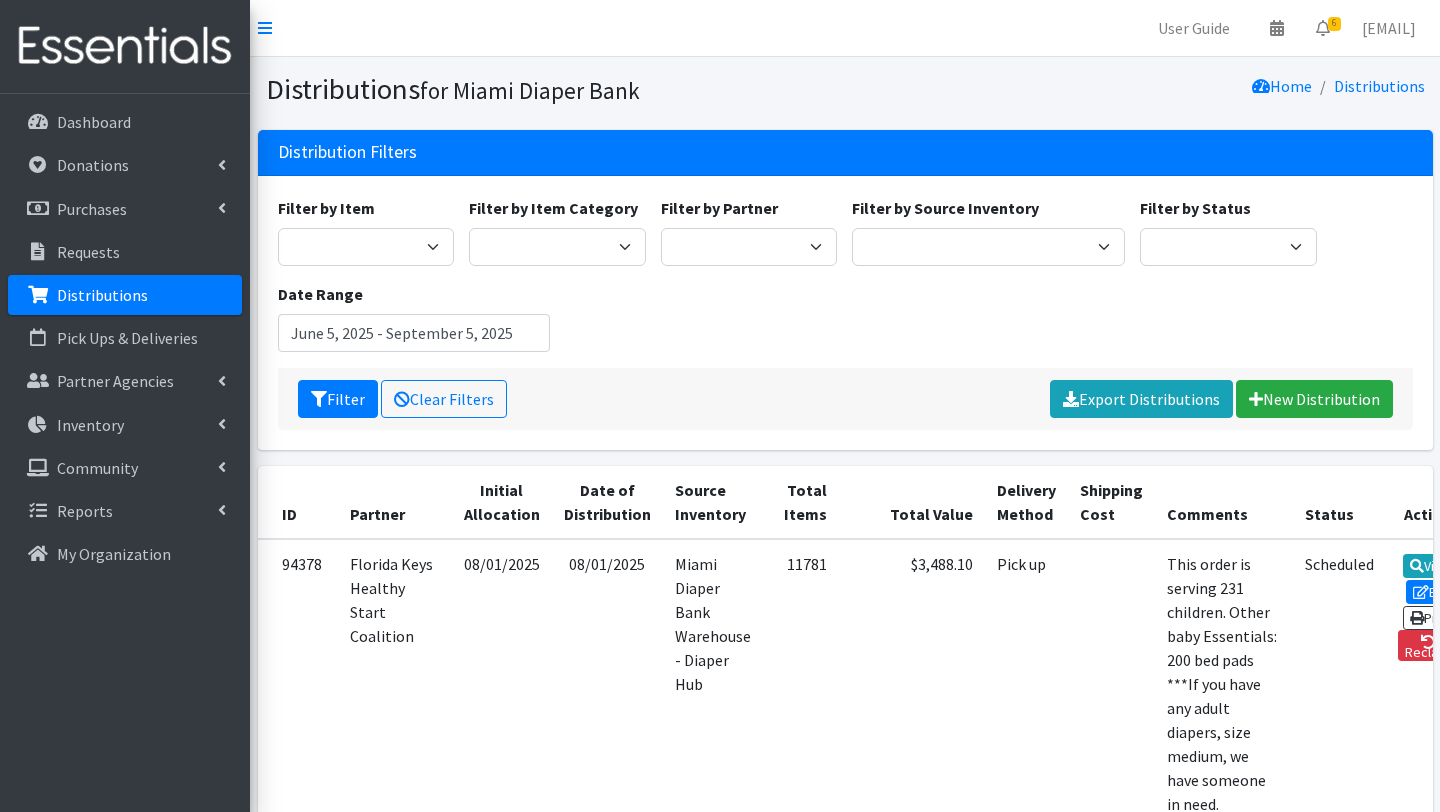 scroll, scrollTop: 0, scrollLeft: 0, axis: both 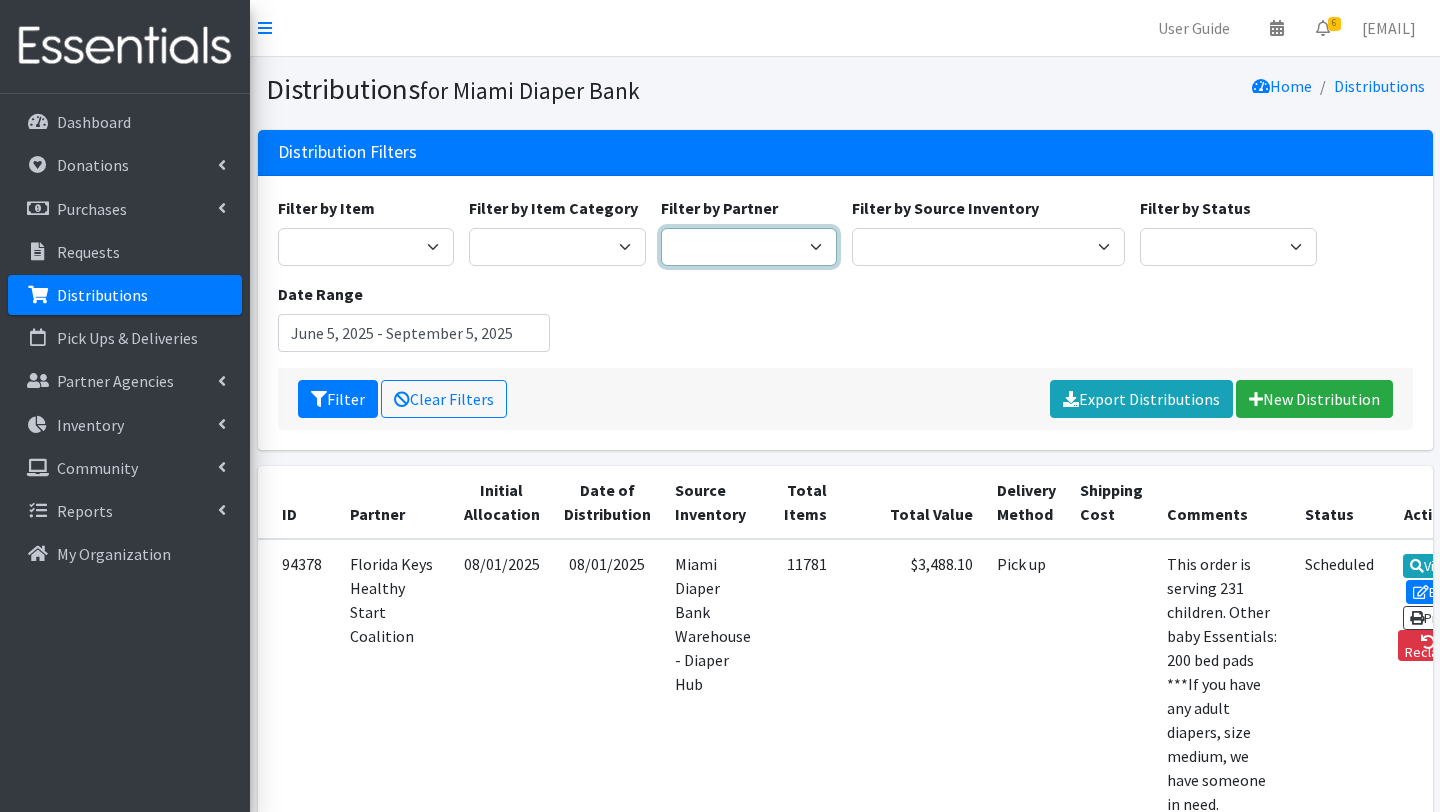 click on "A Safe Haven for Newborns
Belafonte TACOLCY Center
Boys Town South Florida
Bridge to Hope
Care Resource Community Health Centers Inc
Carrfour Supportive Housing - Del Prado Gardens
Children of Inmates
Children's Home Society of Florida
COPE North
CVAC Safe Space Shelters - [COUNTY] CAHSD/VPID
Dorothy M. Wallace Cope Center (Cope South)
Empower U
Eve's Hope
Extended Hands Services
Families First of [COUNTY]
Family Resource Center of South Florida
FLDDDRP
Florida Keys Healthy Start Coalition
Golden Hogan Connections
Health Department of [COUNTY] division - Delray Beach Health Center & Lantana Health Center & West Palm Beach Health Center
Healthy Start Coalition of [COUNTY]
His House Children Home
Hospitality Helping Hands
Hurricane Ian Relief
Jack & Jill Children's Center
Jewish Community Service - Kosher Food Bank
Kiwanis - Christmas in July
Kristi House-General Program
Lotus House
Madame Lily Inc
Menstrual Market, Inc" at bounding box center [749, 247] 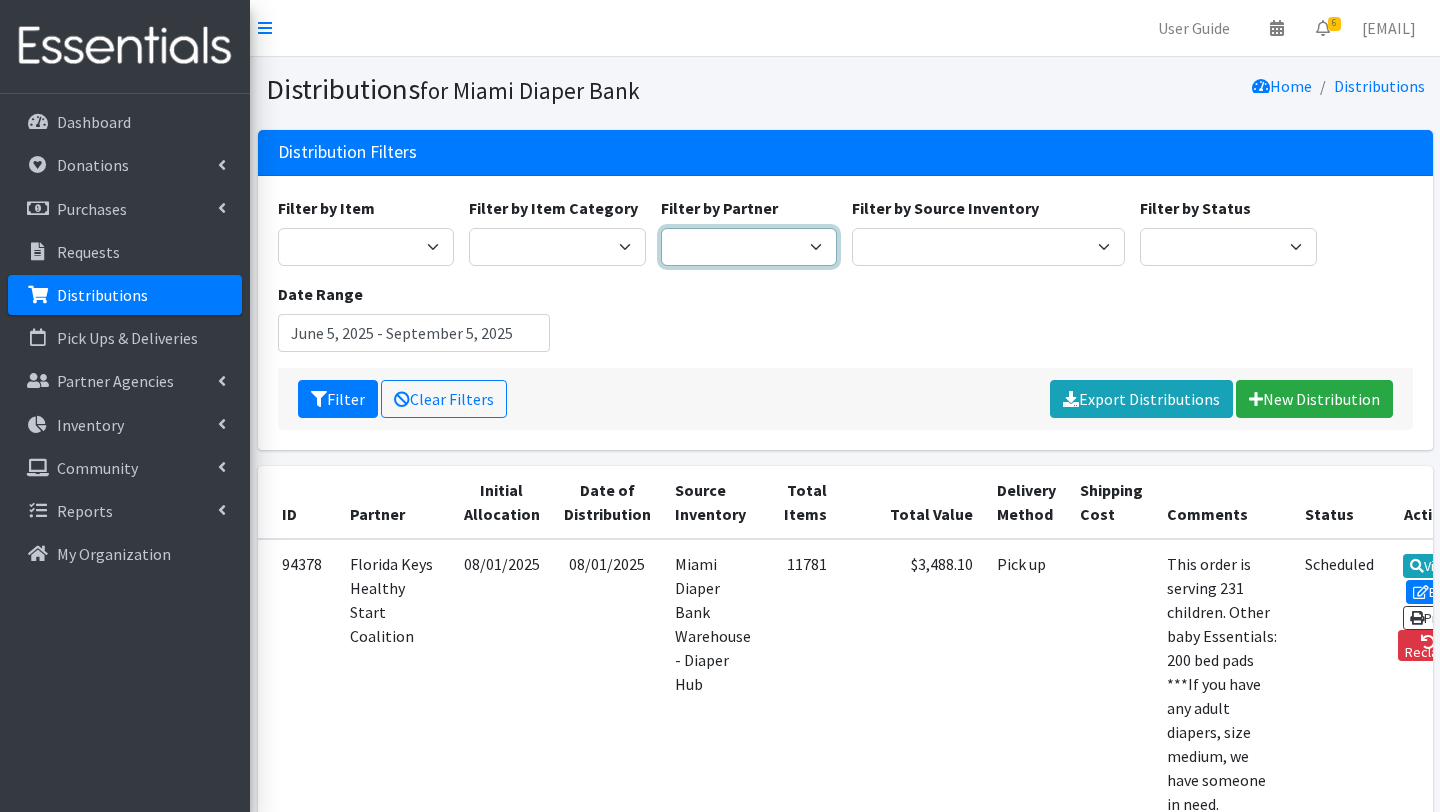 select on "2778" 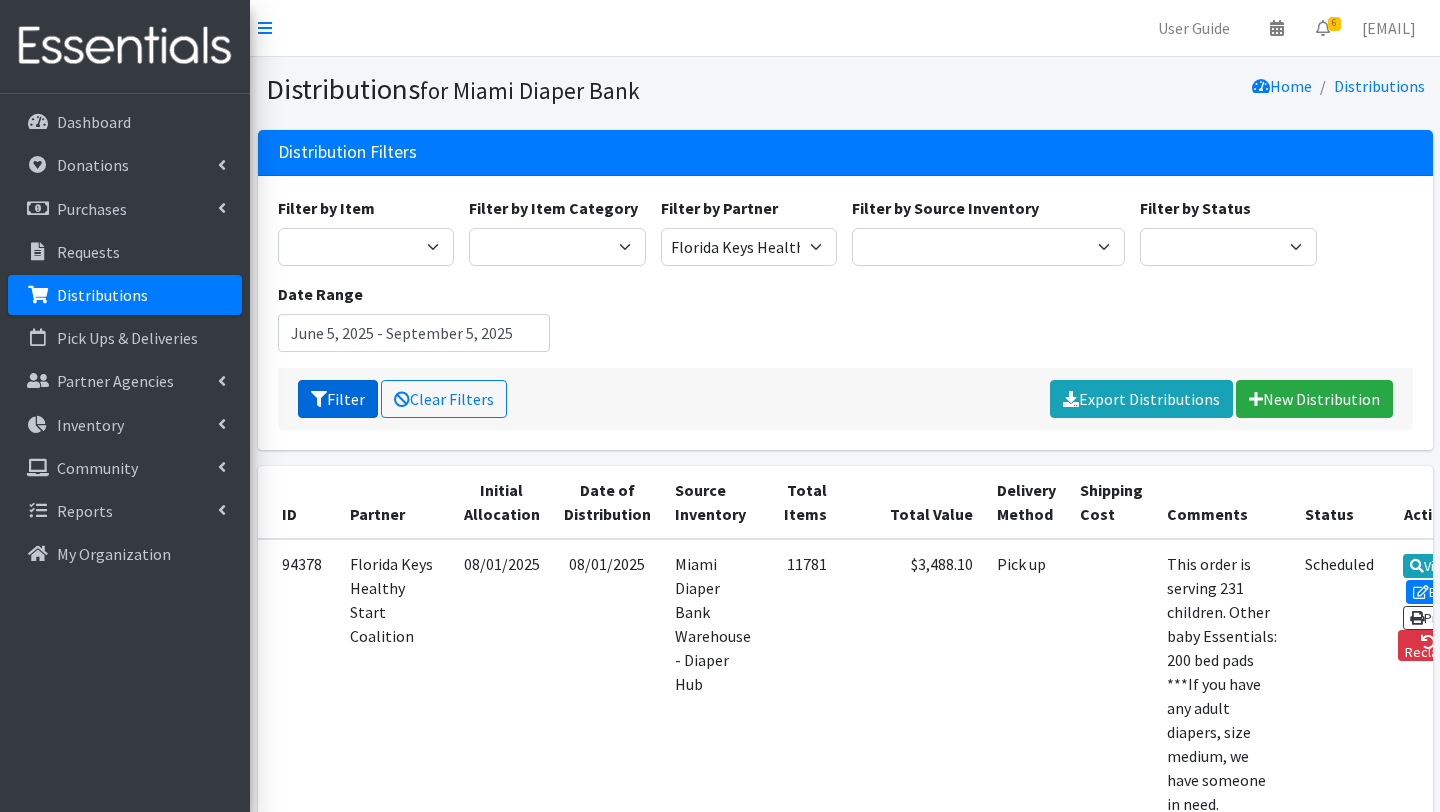 click on "Filter" at bounding box center [338, 399] 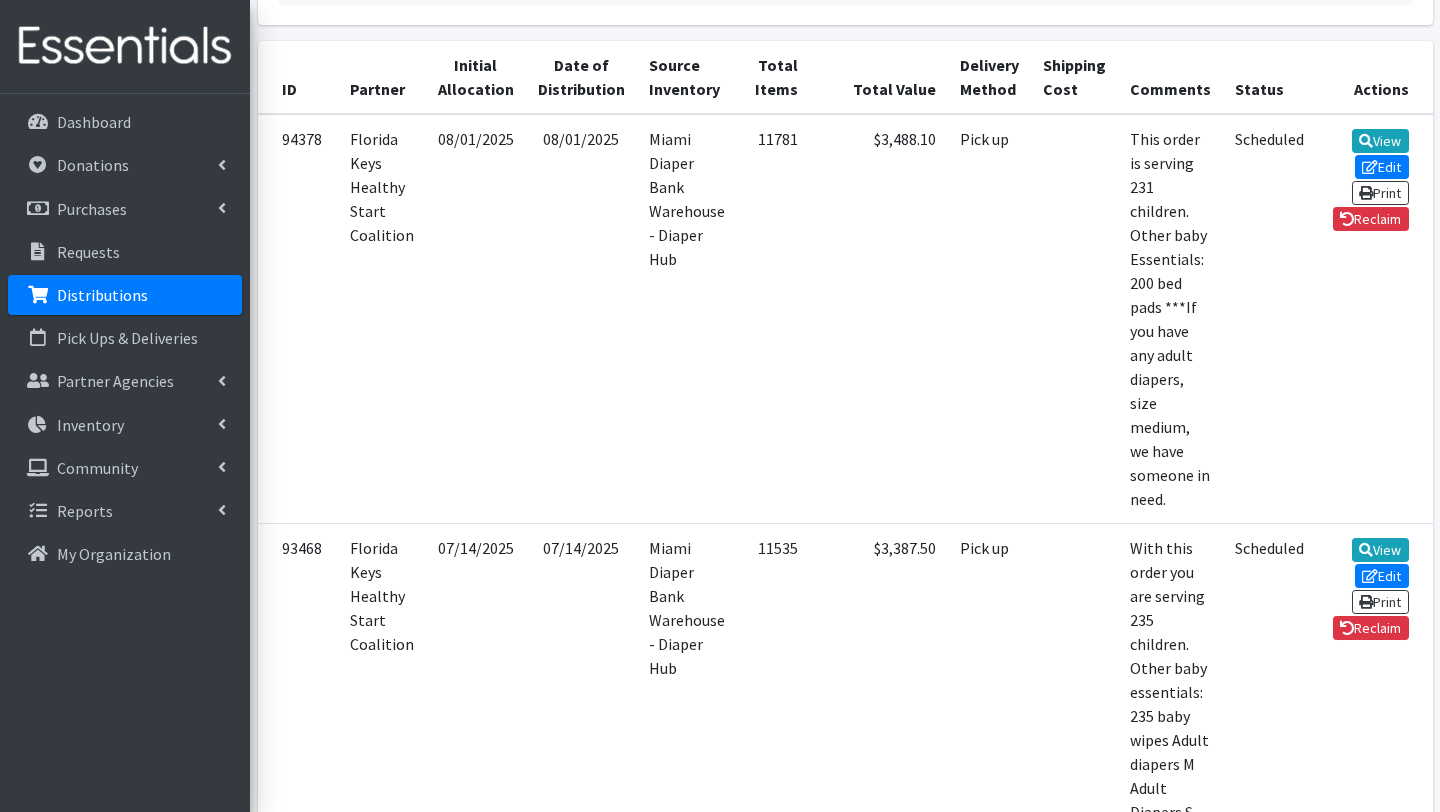 scroll, scrollTop: 434, scrollLeft: 0, axis: vertical 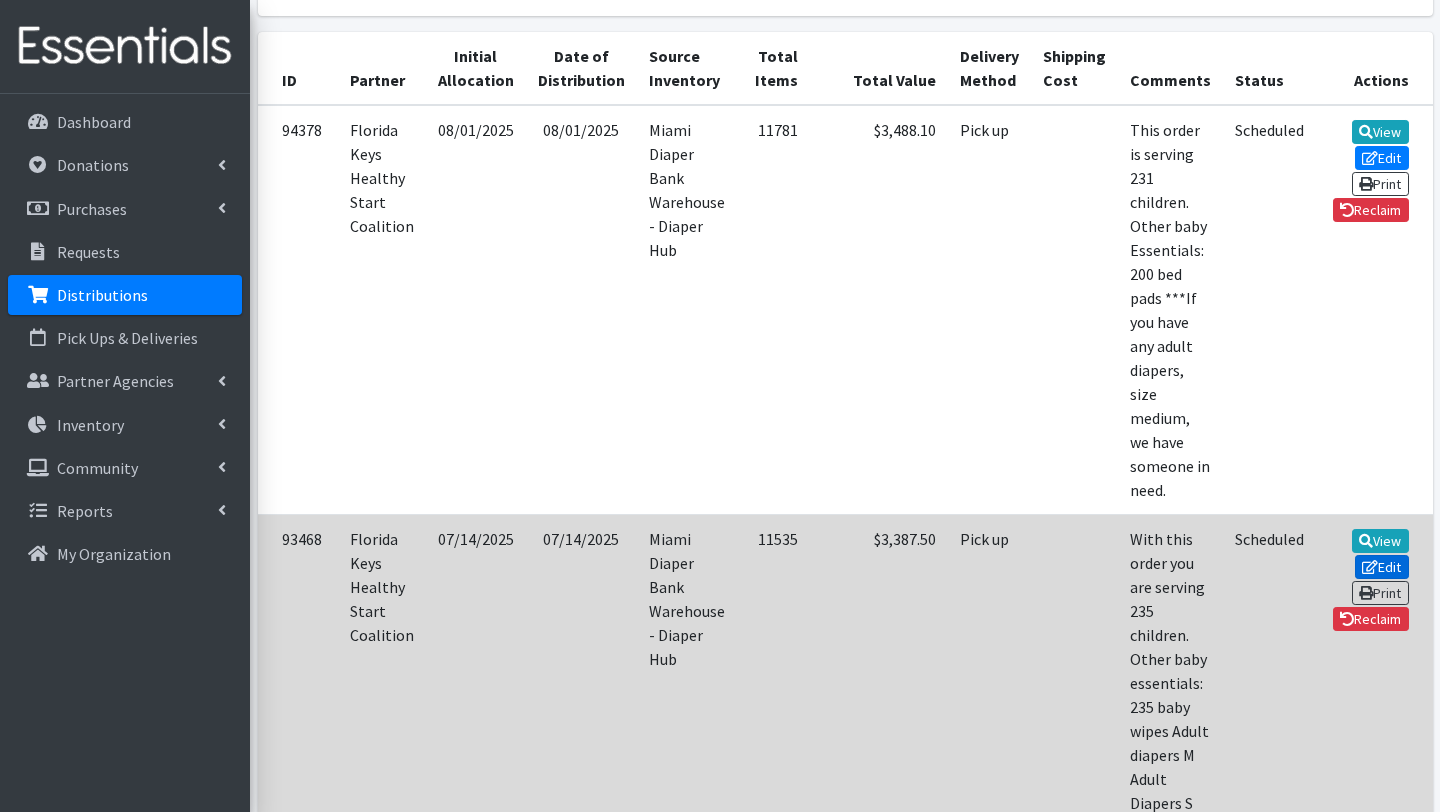 click on "Edit" at bounding box center (1382, 567) 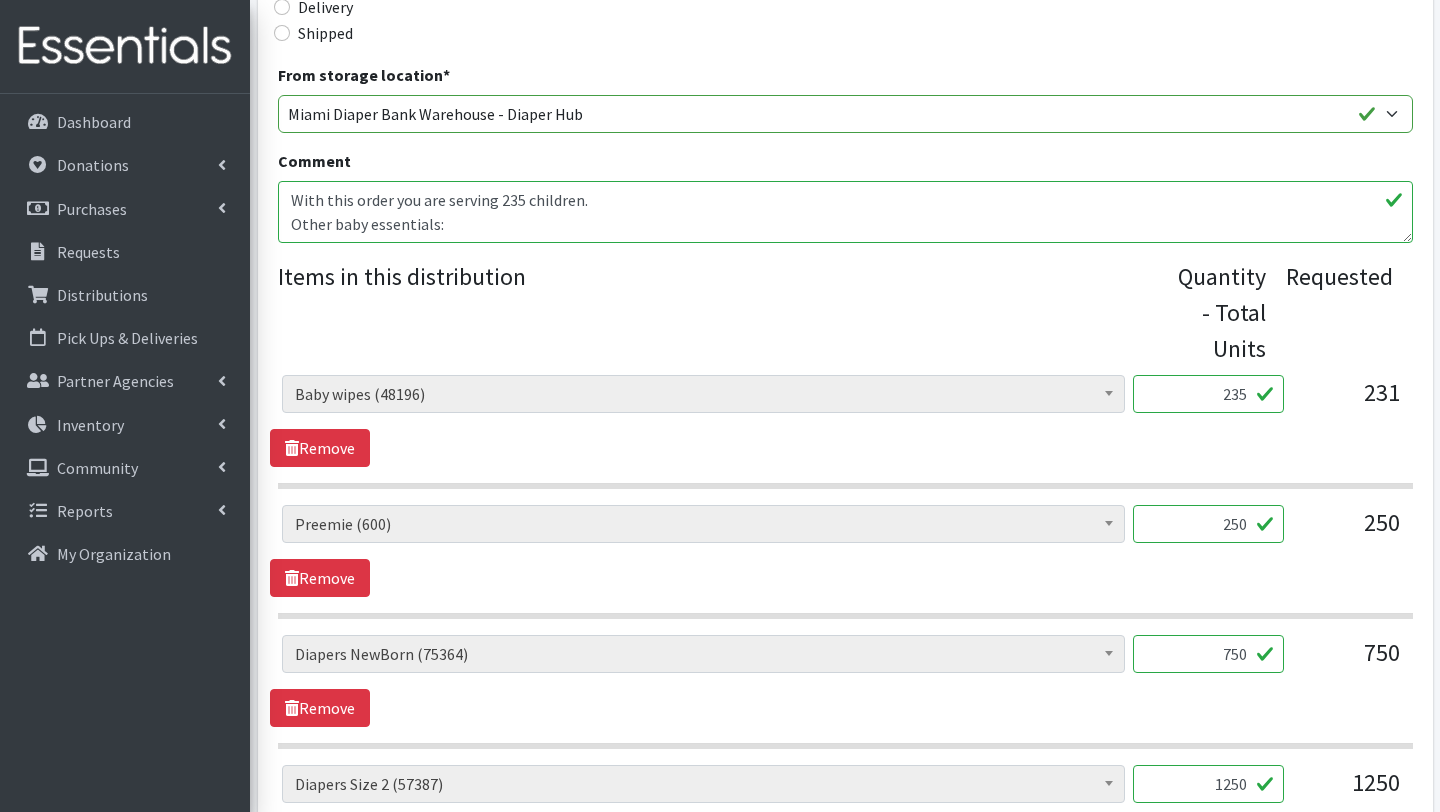 scroll, scrollTop: 611, scrollLeft: 0, axis: vertical 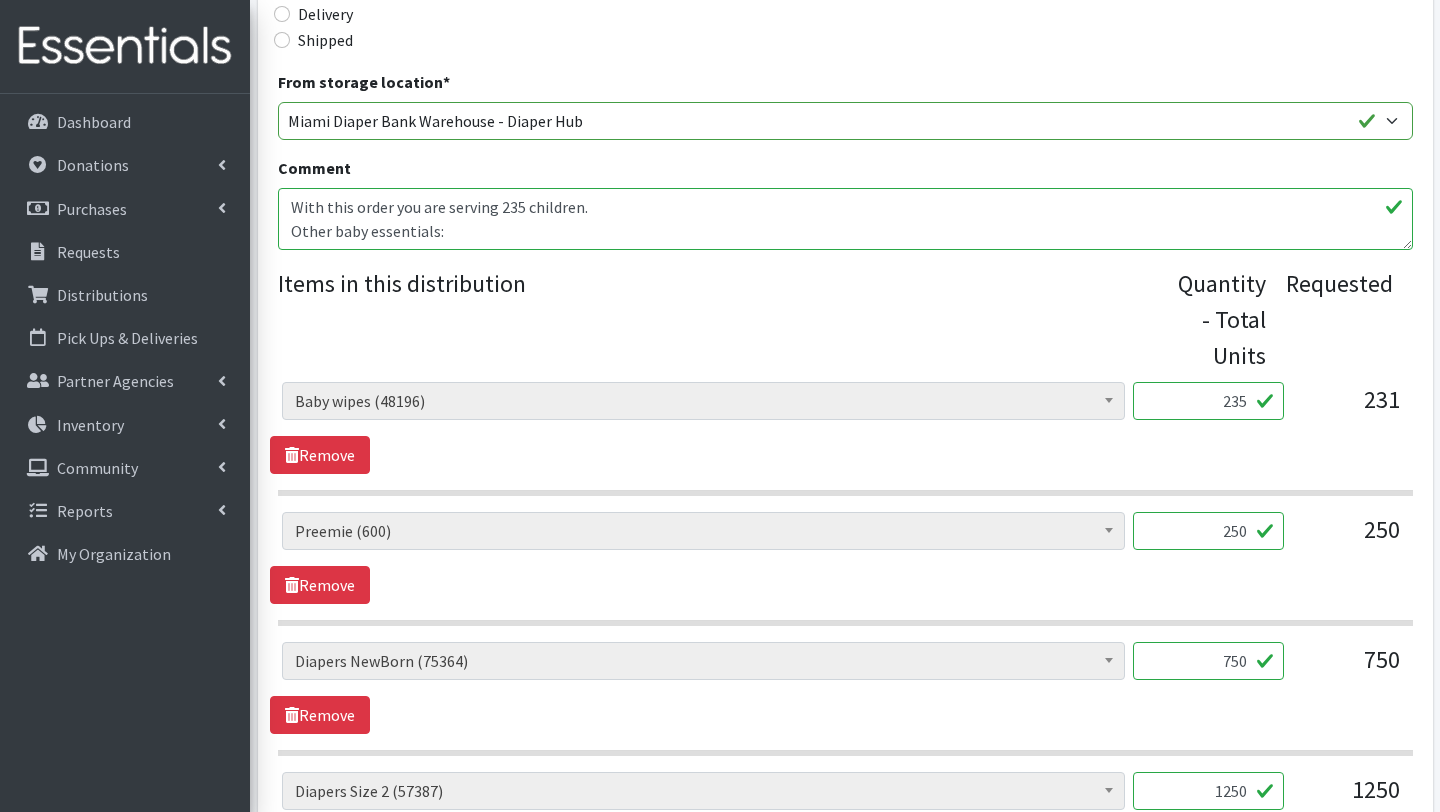 click on "With this order you are serving 235 children.
Other baby essentials:
235 baby wipes
Adult diapers M
Adult Diapers S" at bounding box center (845, 219) 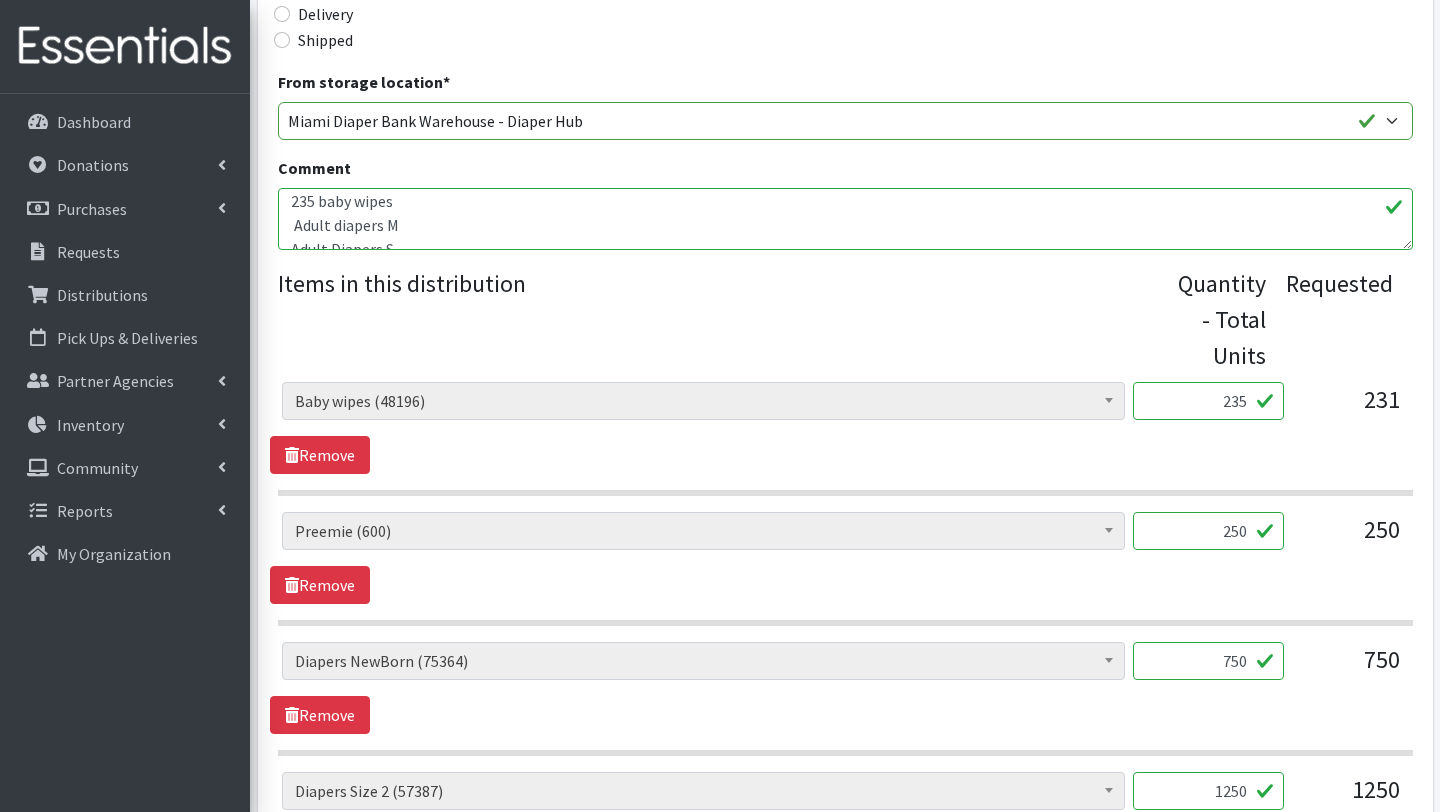 scroll, scrollTop: 61, scrollLeft: 0, axis: vertical 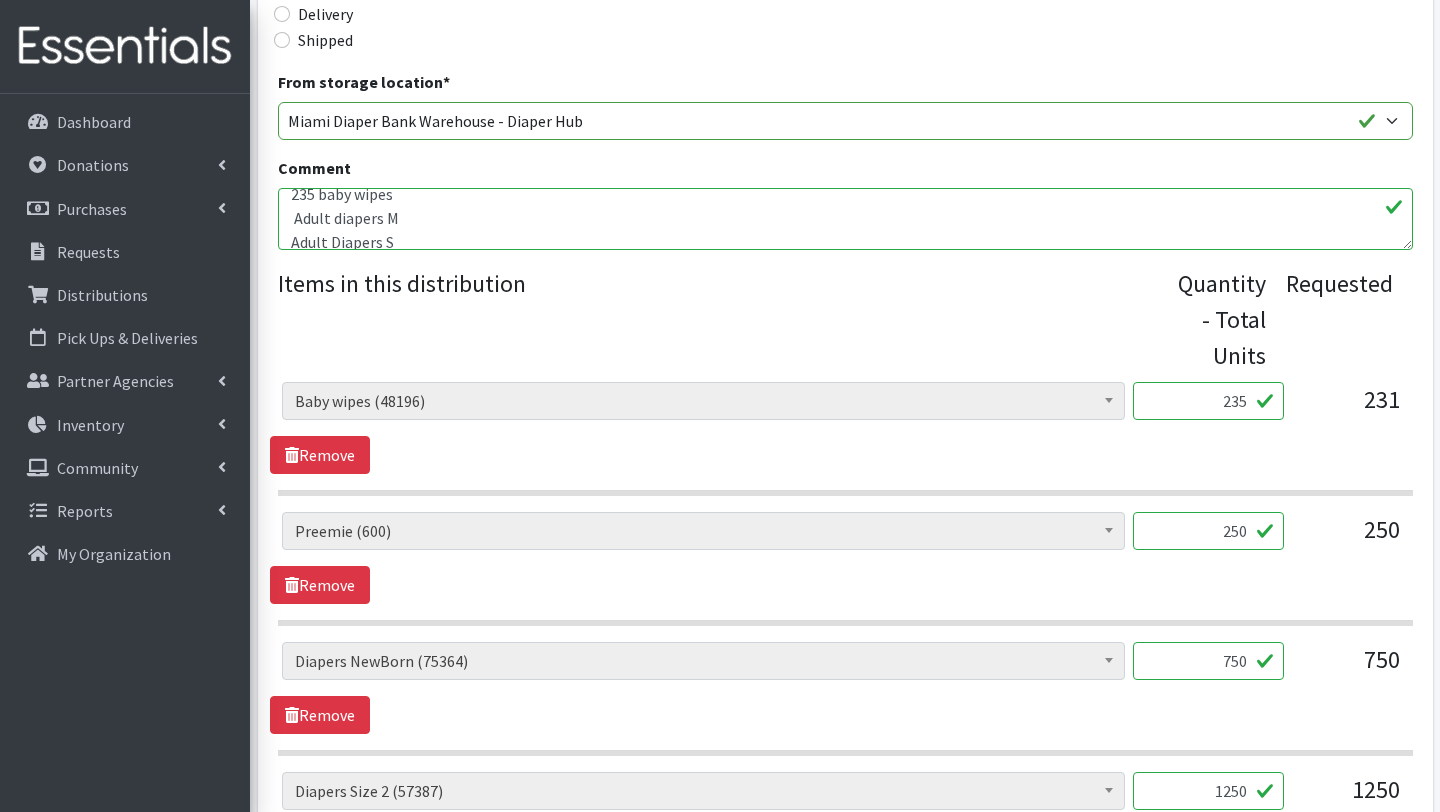 drag, startPoint x: 407, startPoint y: 239, endPoint x: 259, endPoint y: 241, distance: 148.01352 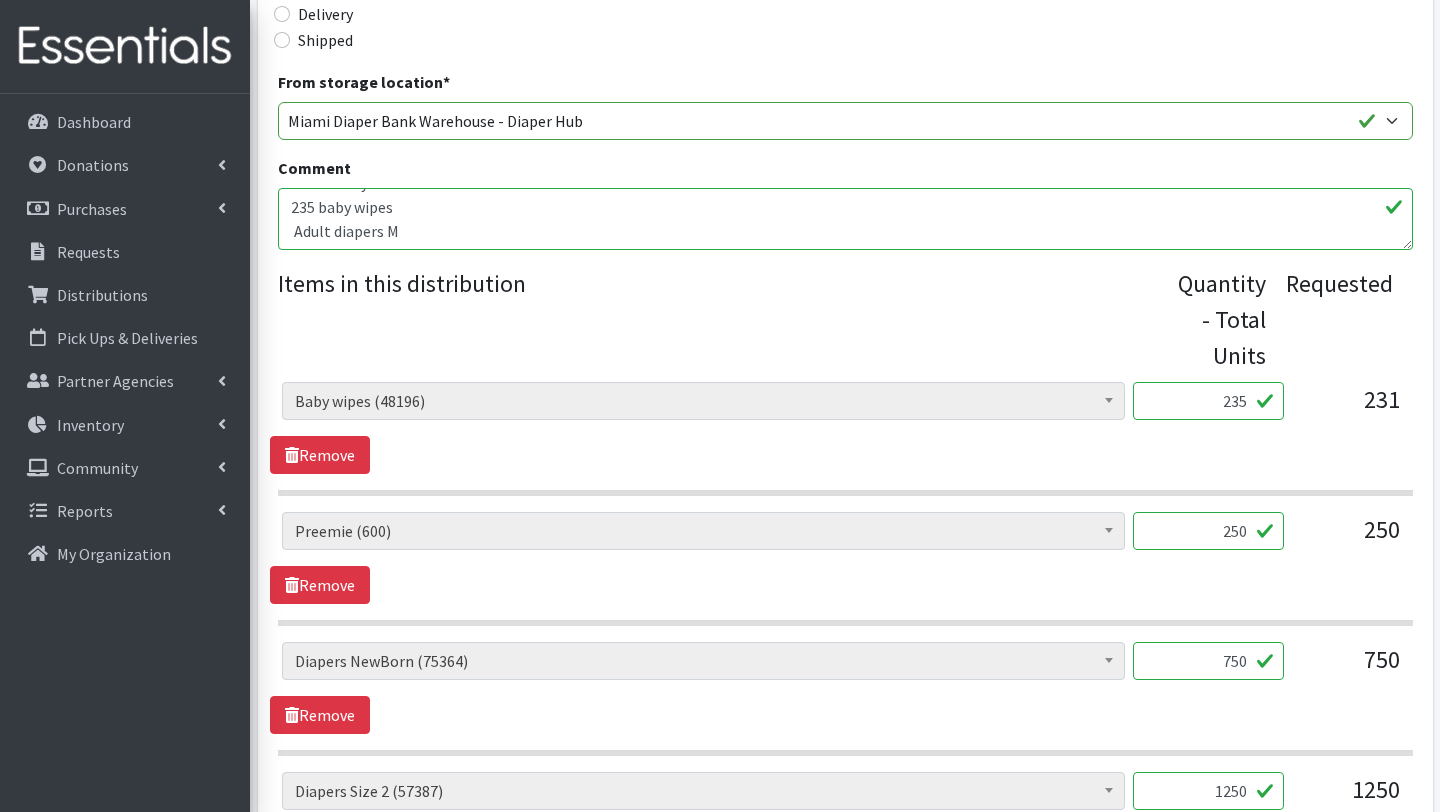 scroll, scrollTop: 64, scrollLeft: 0, axis: vertical 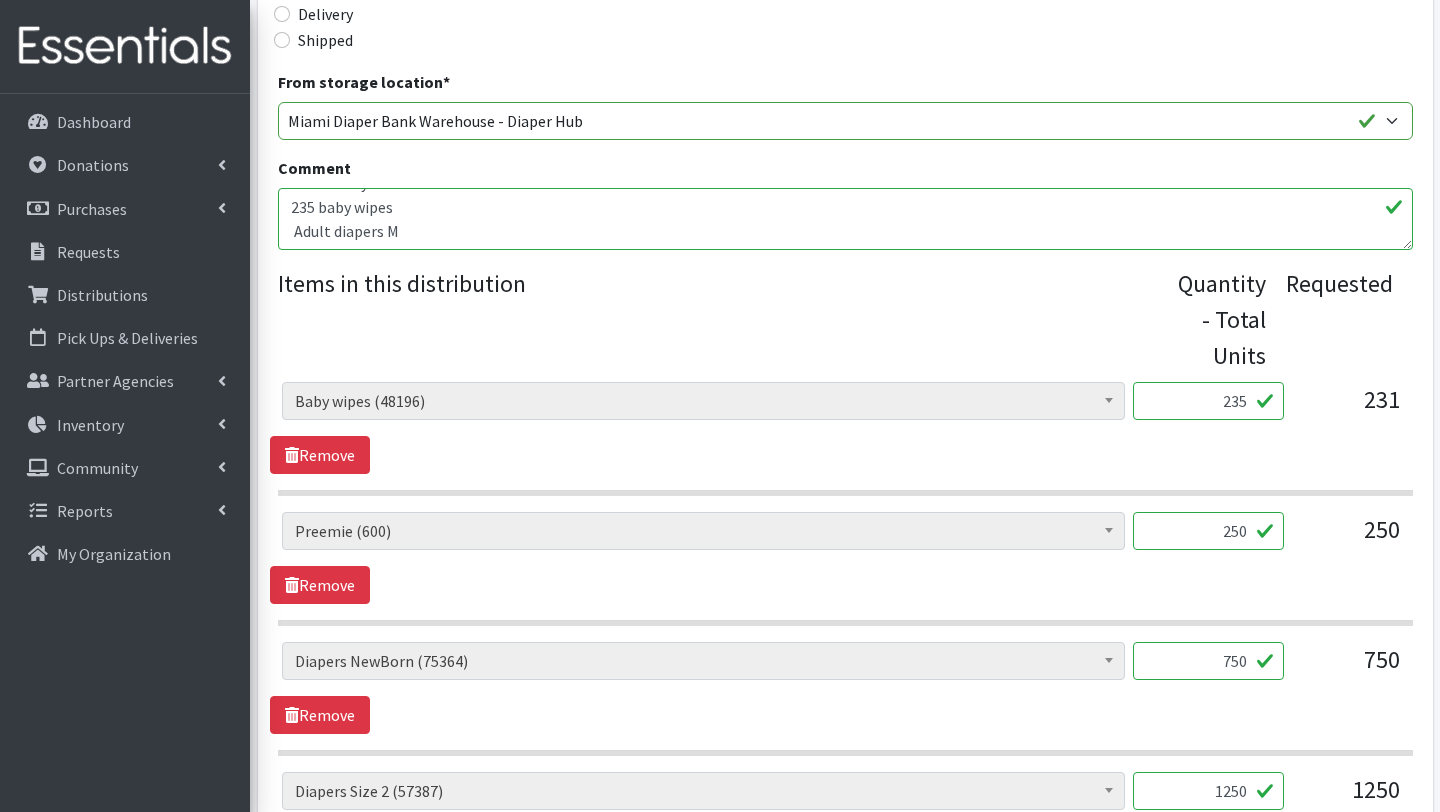click on "With this order you are serving 235 children.
Other baby essentials:
235 baby wipes
Adult diapers M
Adult Diapers S" at bounding box center [845, 219] 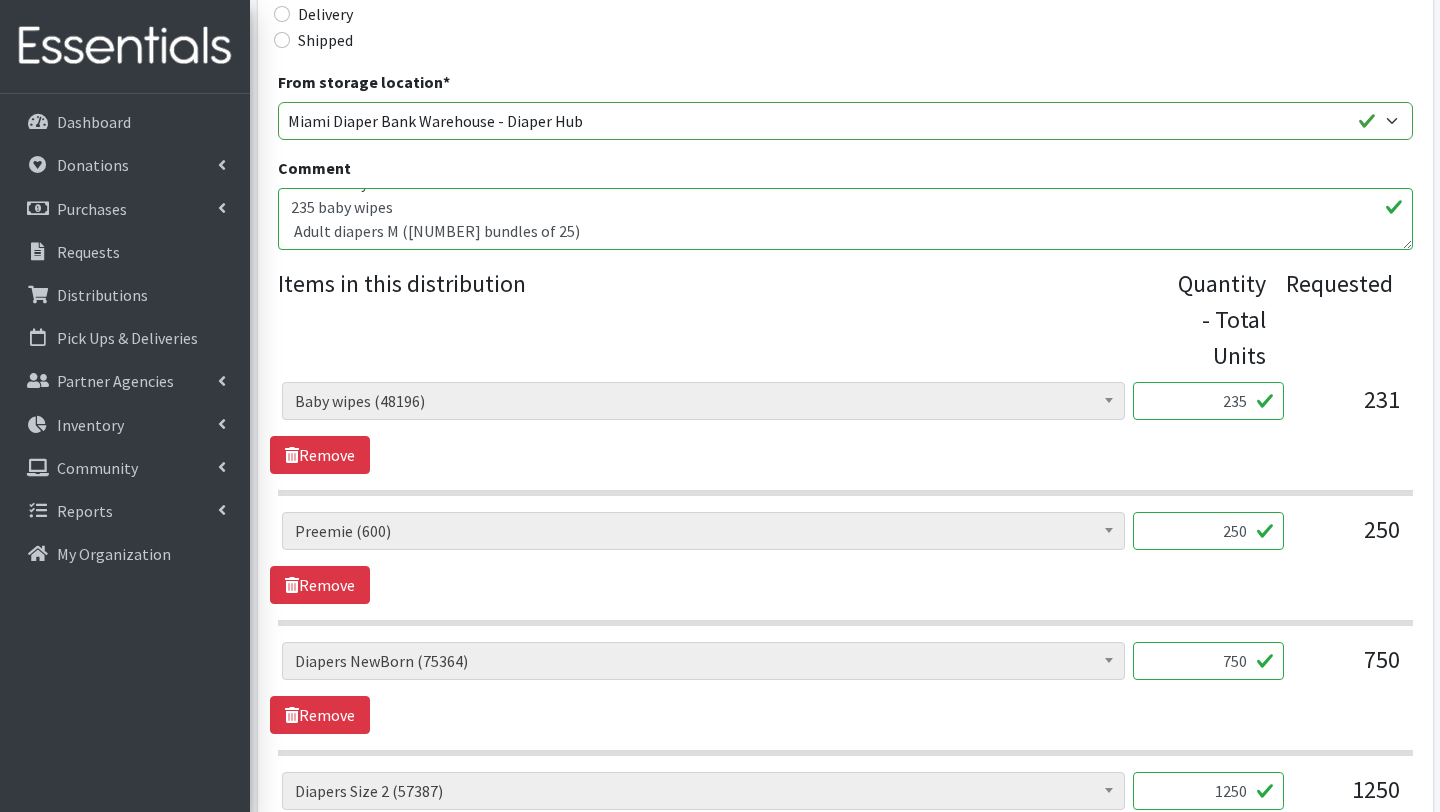 click on "With this order you are serving 235 children.
Other baby essentials:
235 baby wipes
Adult diapers M
Adult Diapers S" at bounding box center [845, 219] 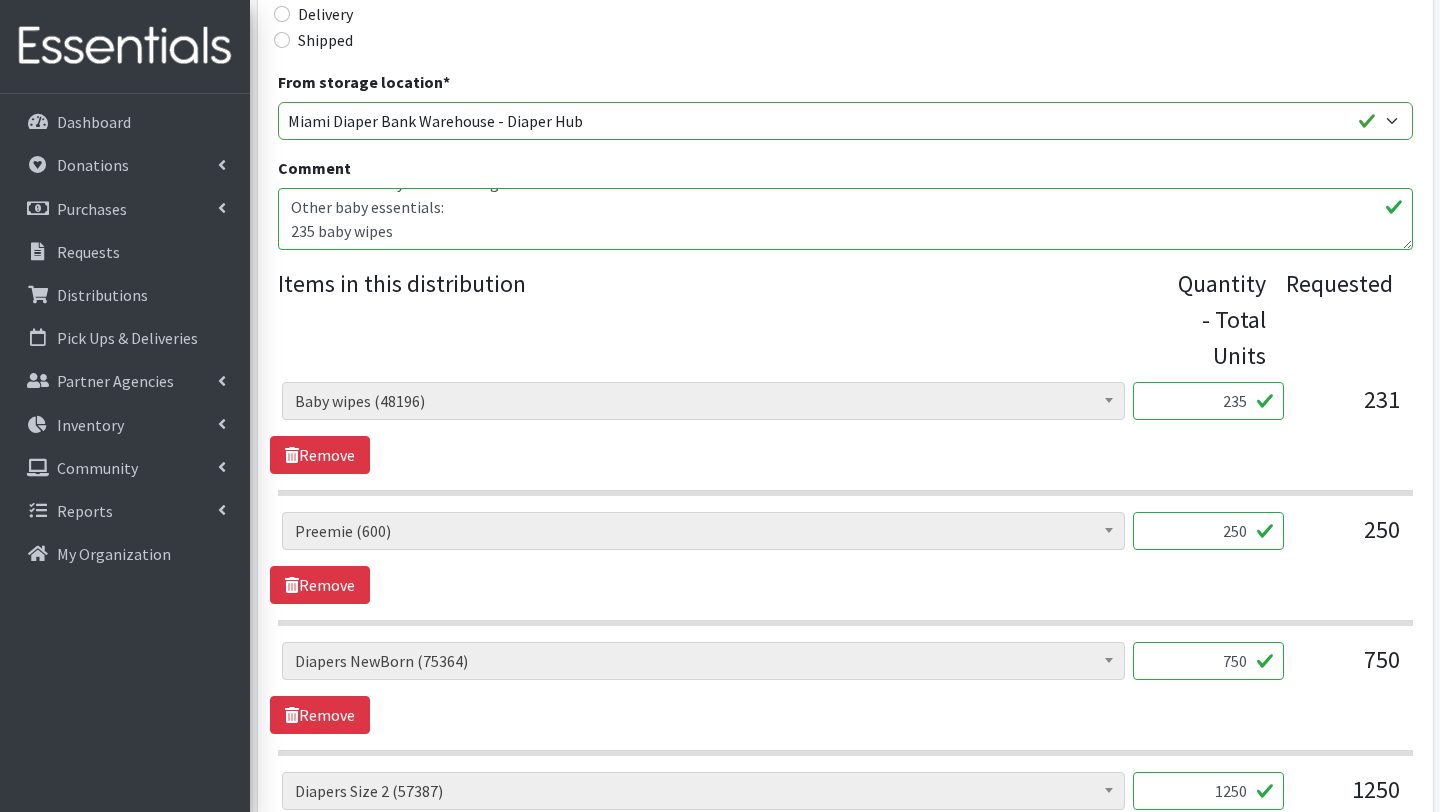 scroll, scrollTop: 22, scrollLeft: 0, axis: vertical 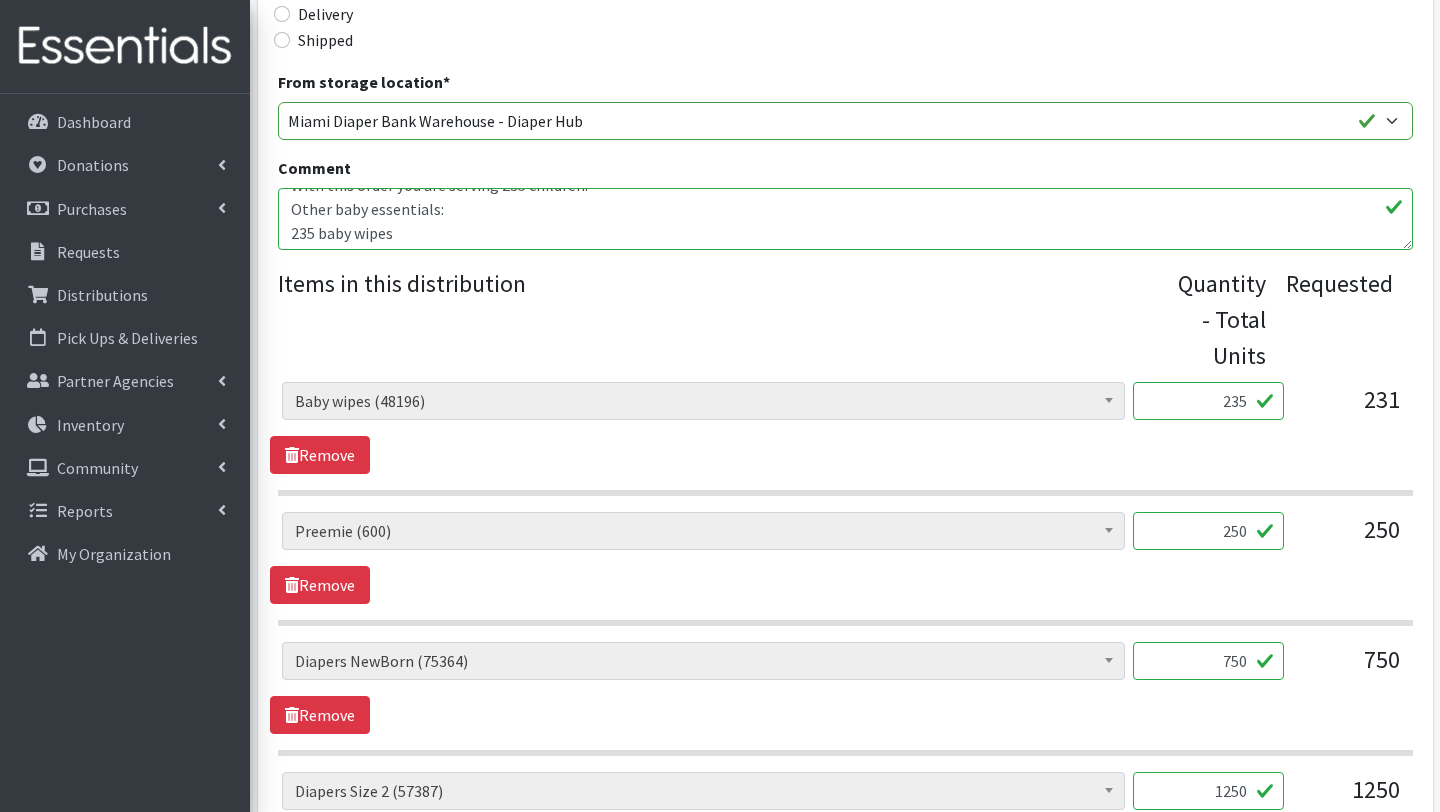 click on "With this order you are serving 235 children.
Other baby essentials:
235 baby wipes
Adult diapers M
Adult Diapers S" at bounding box center [845, 219] 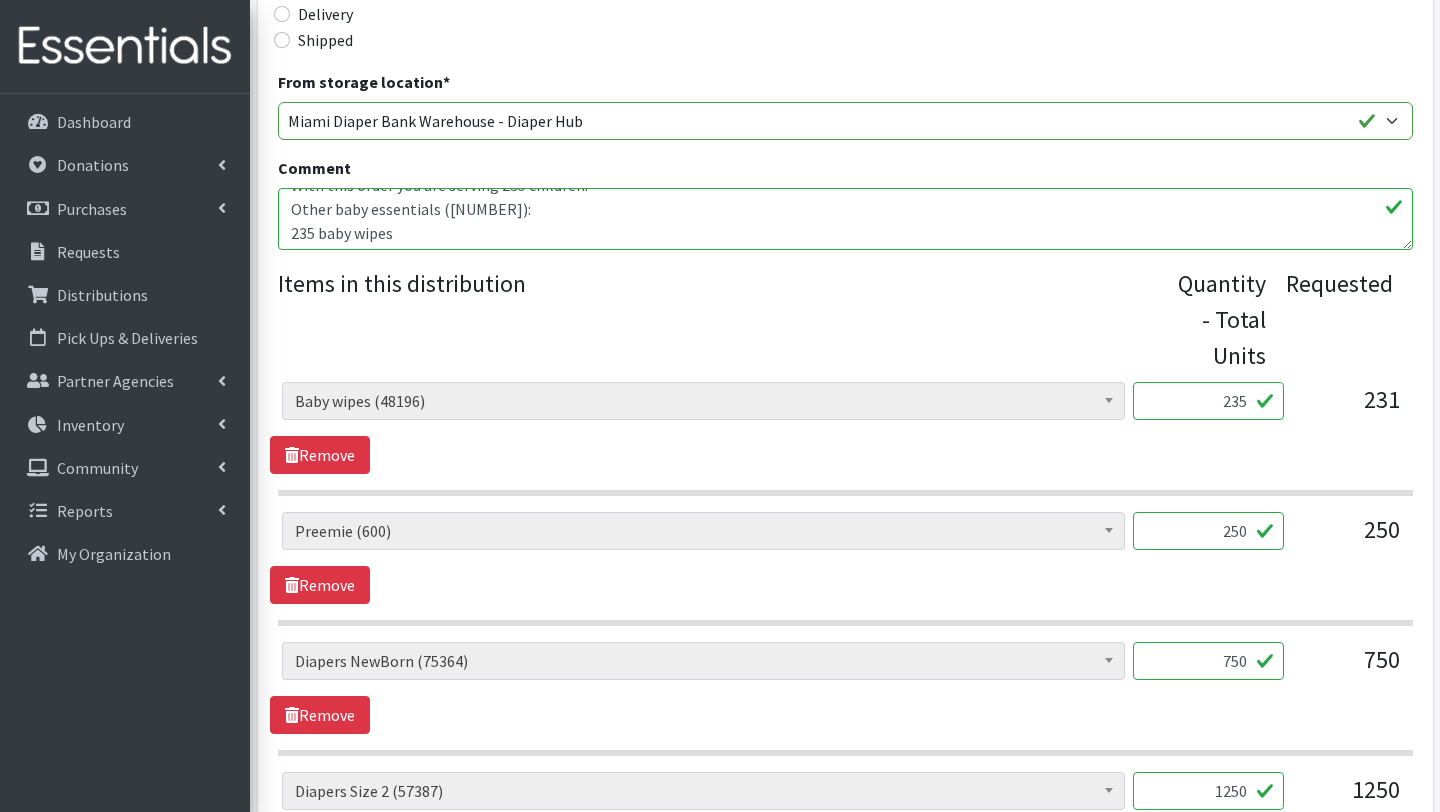 click on "With this order you are serving 235 children.
Other baby essentials:
235 baby wipes
Adult diapers M
Adult Diapers S" at bounding box center (845, 219) 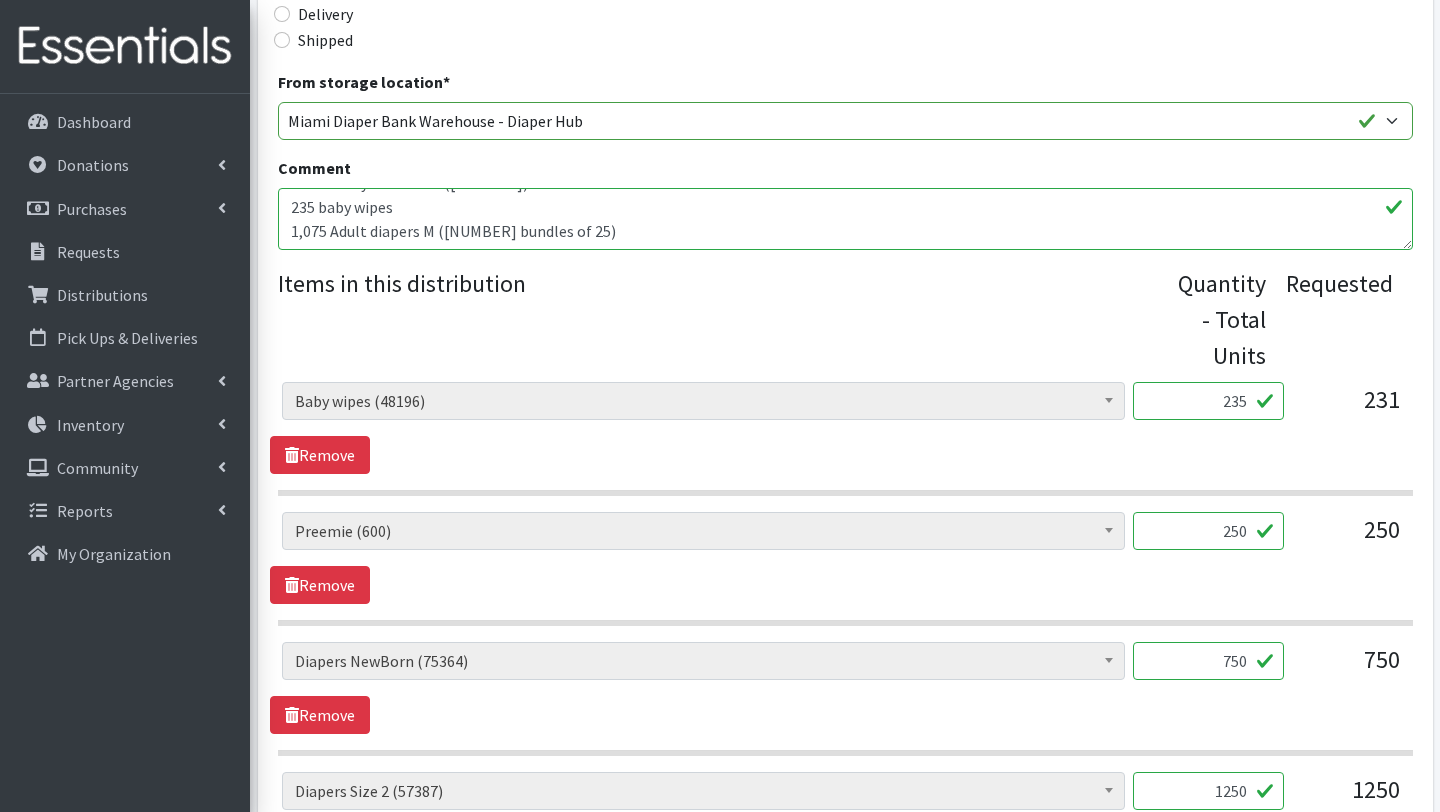 scroll, scrollTop: 68, scrollLeft: 0, axis: vertical 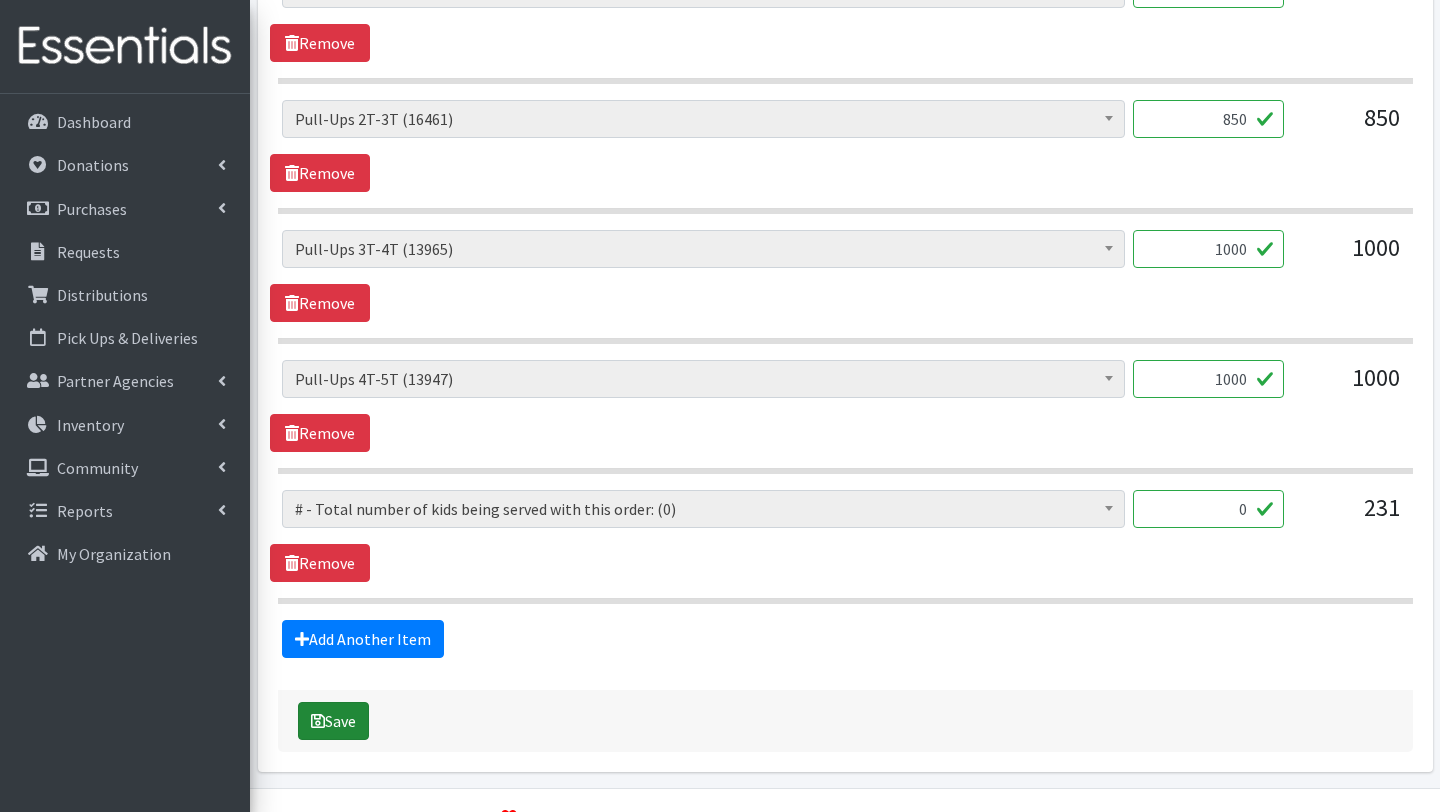 type on "With this order you are serving 235 children.
Other baby essentials (1,310):
235 baby wipes
1,075 Adult diapers M (43 bundles of 25)" 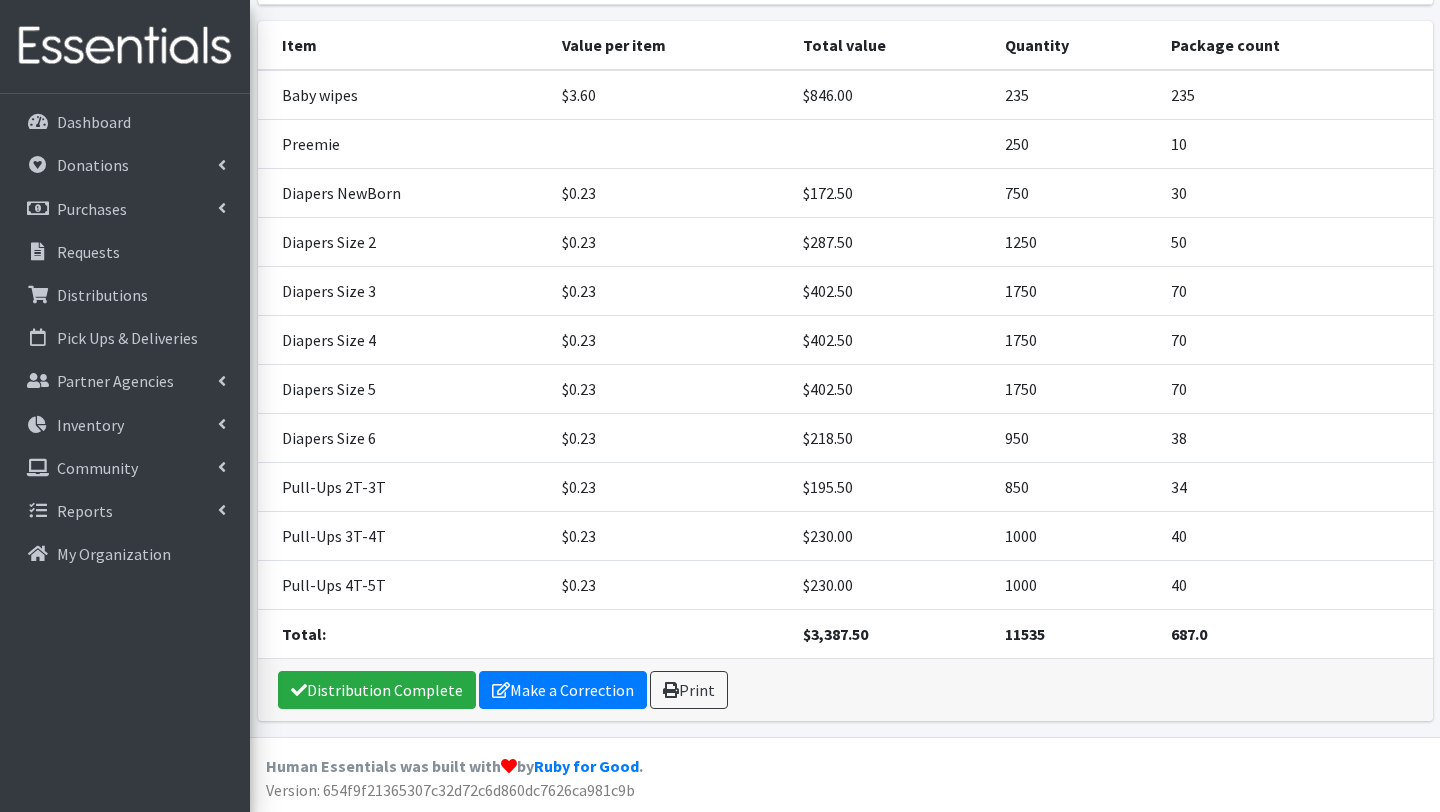 scroll, scrollTop: 460, scrollLeft: 0, axis: vertical 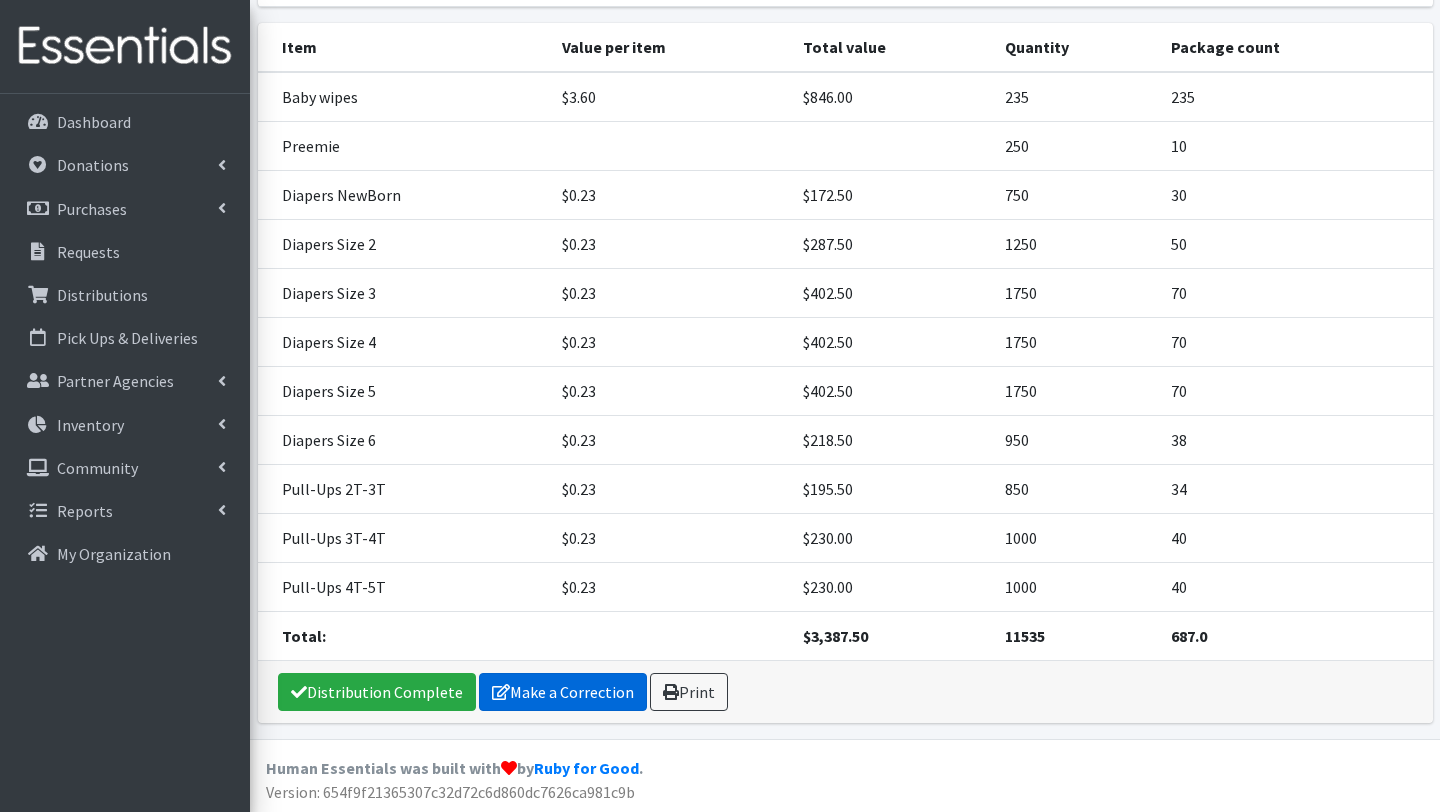 click on "Make a Correction" at bounding box center (563, 692) 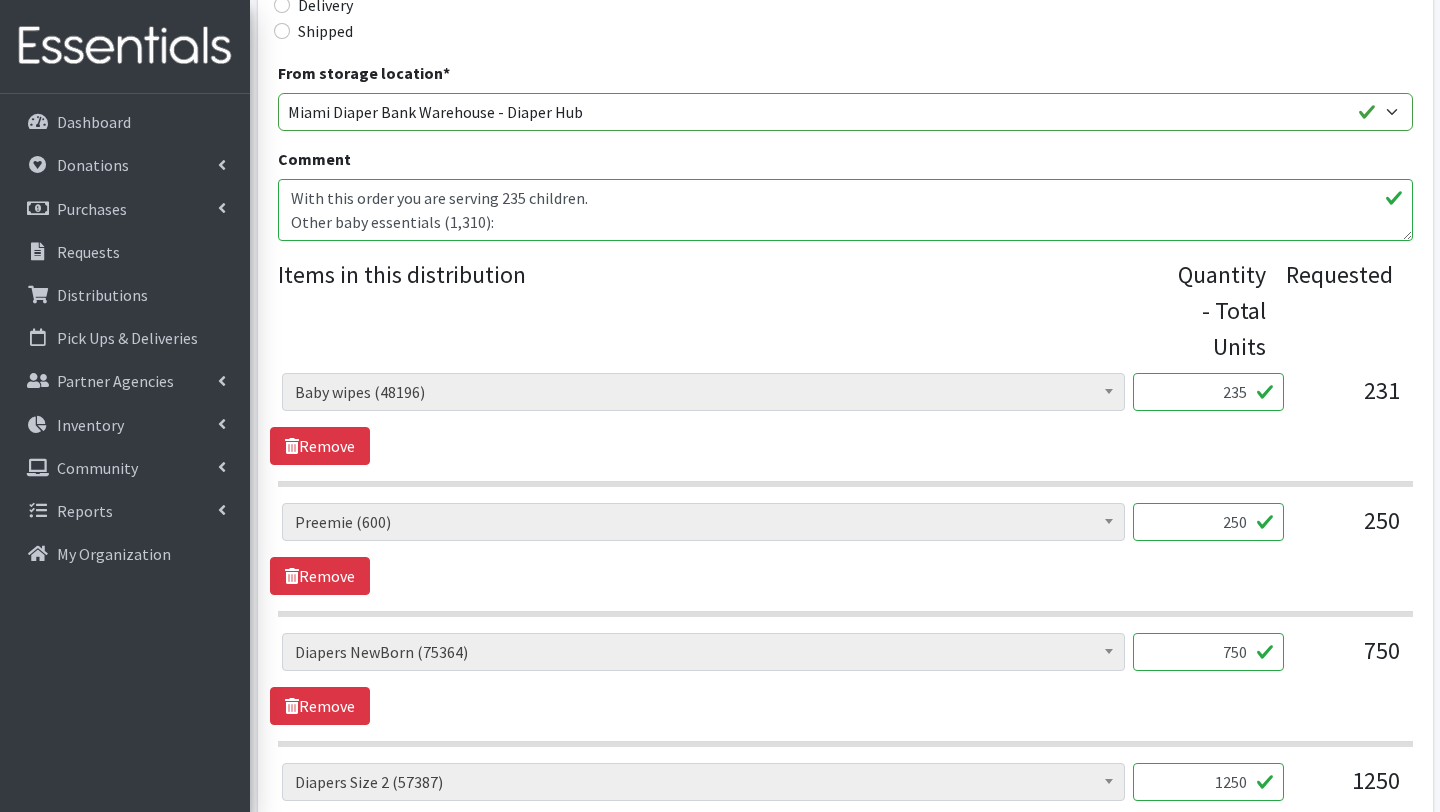 scroll, scrollTop: 616, scrollLeft: 0, axis: vertical 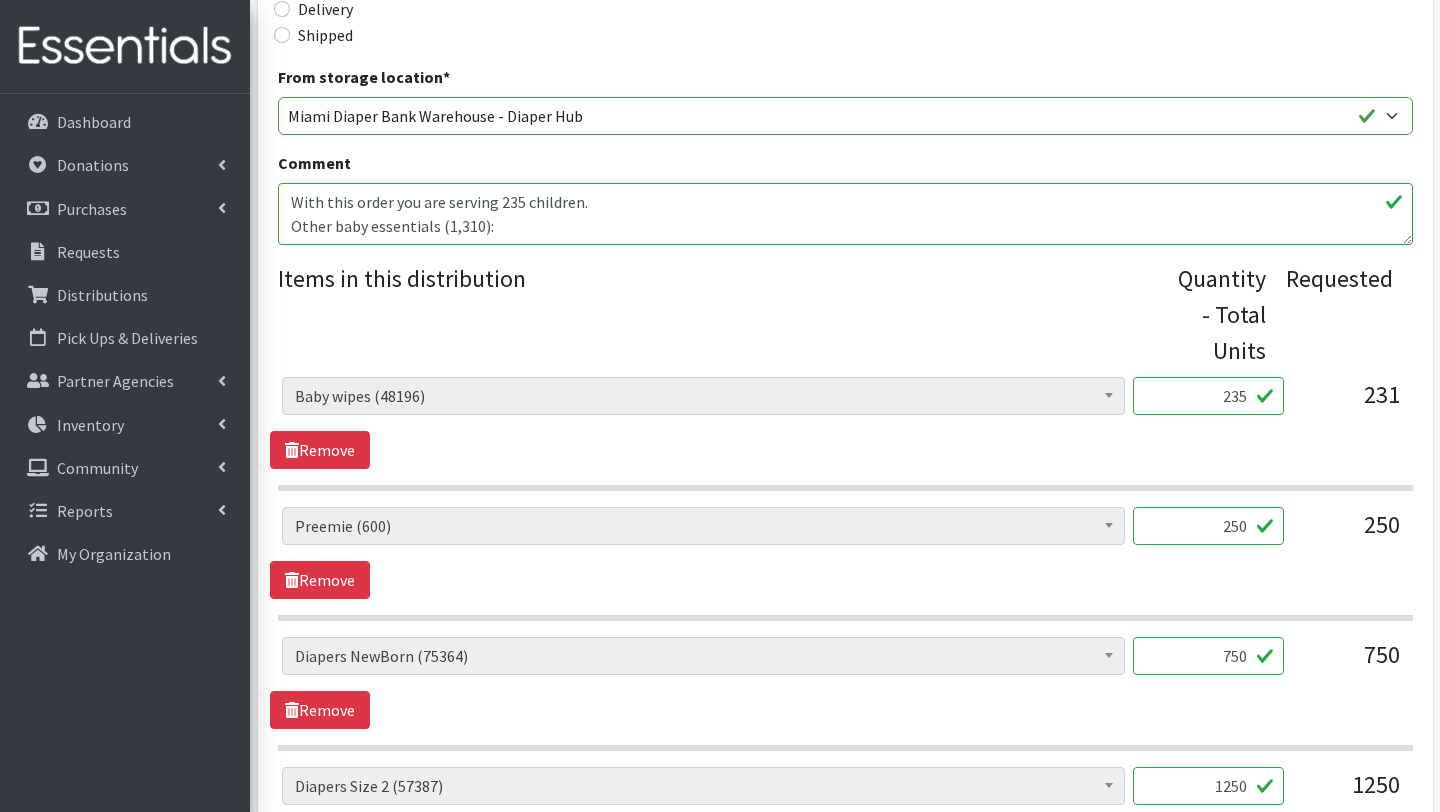 click on "With this order you are serving 235 children.
Other baby essentials (1,310):
235 baby wipes
1,075 Adult diapers M (43 bundles of 25)" at bounding box center (845, 214) 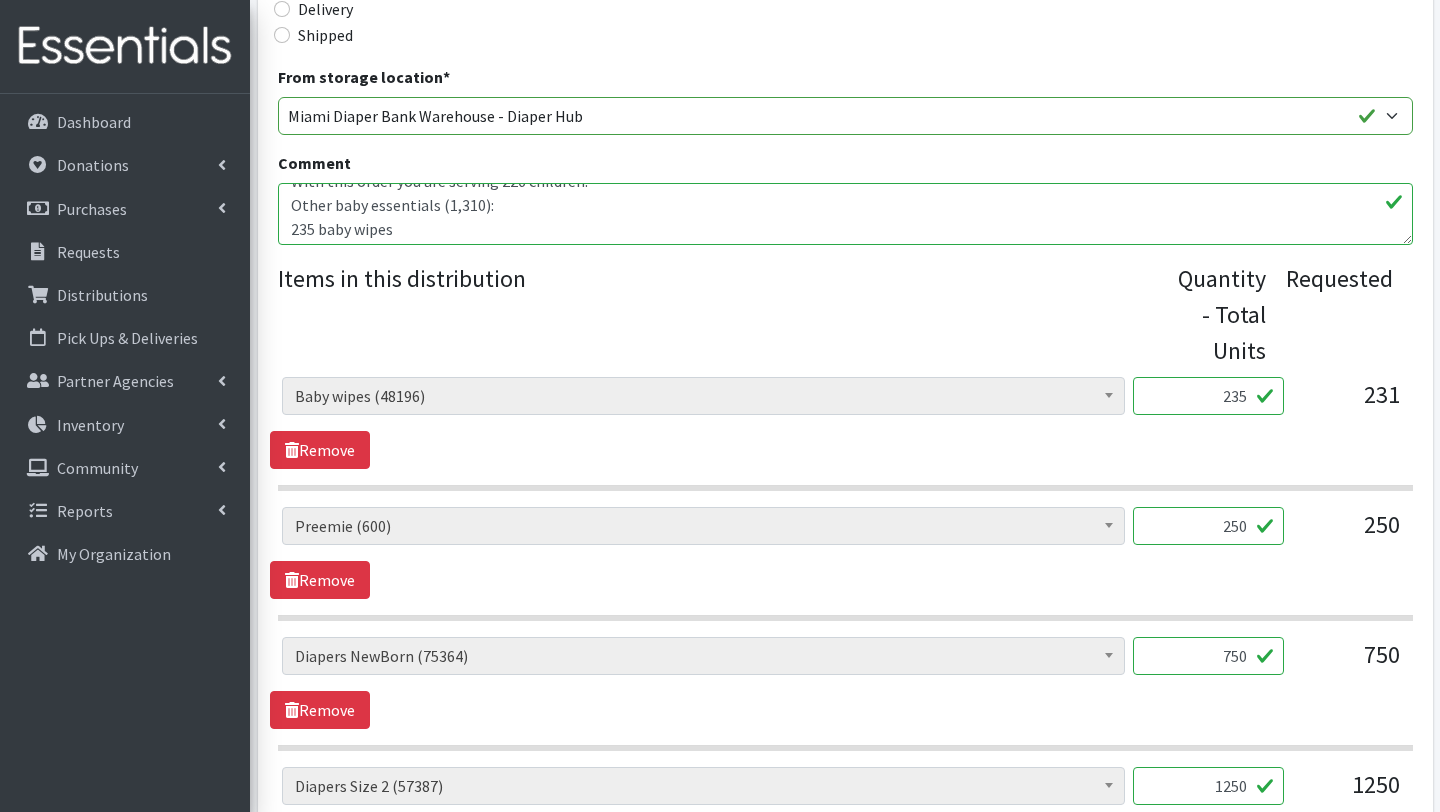 scroll, scrollTop: 6, scrollLeft: 0, axis: vertical 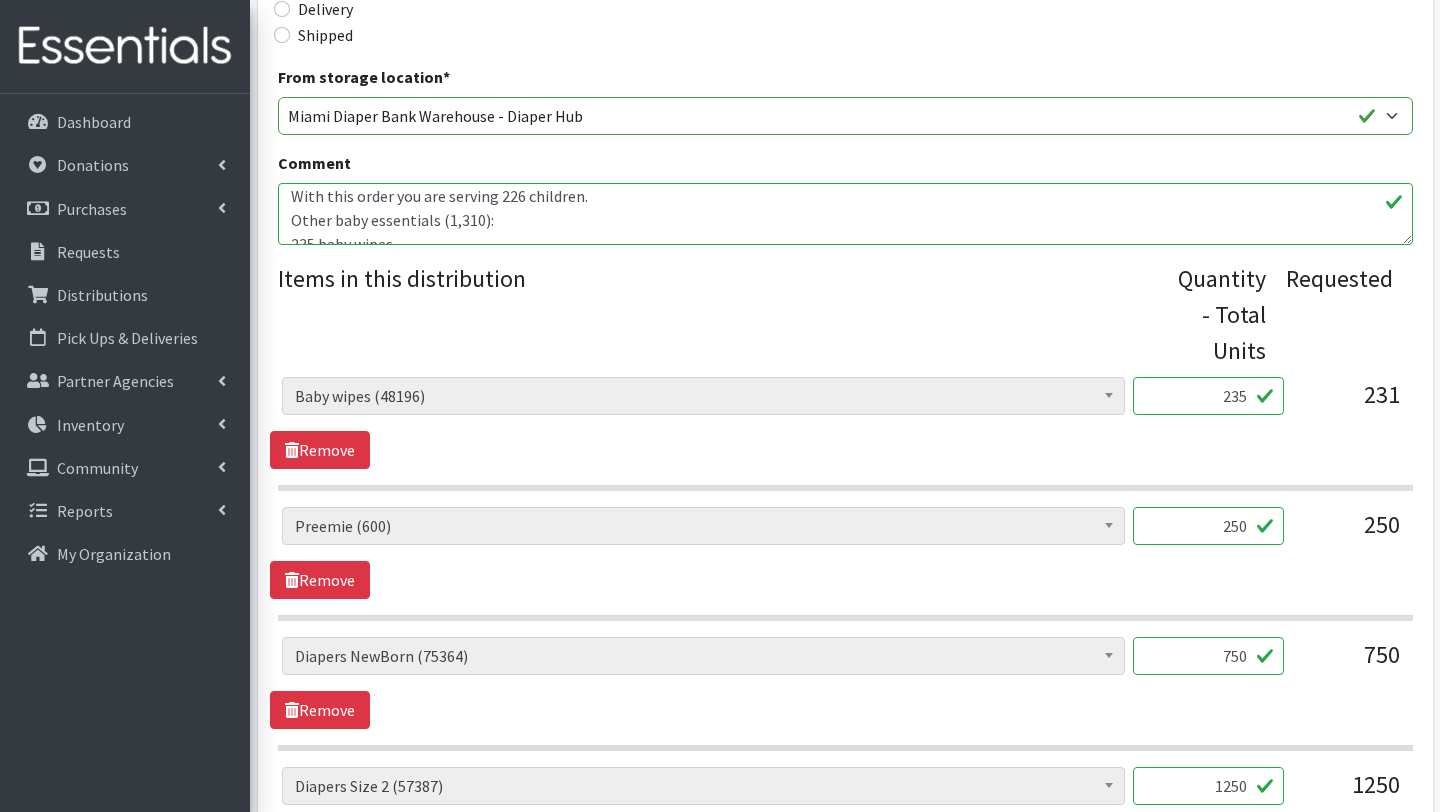 type on "With this order you are serving 226 children.
Other baby essentials (1,310):
235 baby wipes
1,075 Adult diapers M (43 bundles of 25)" 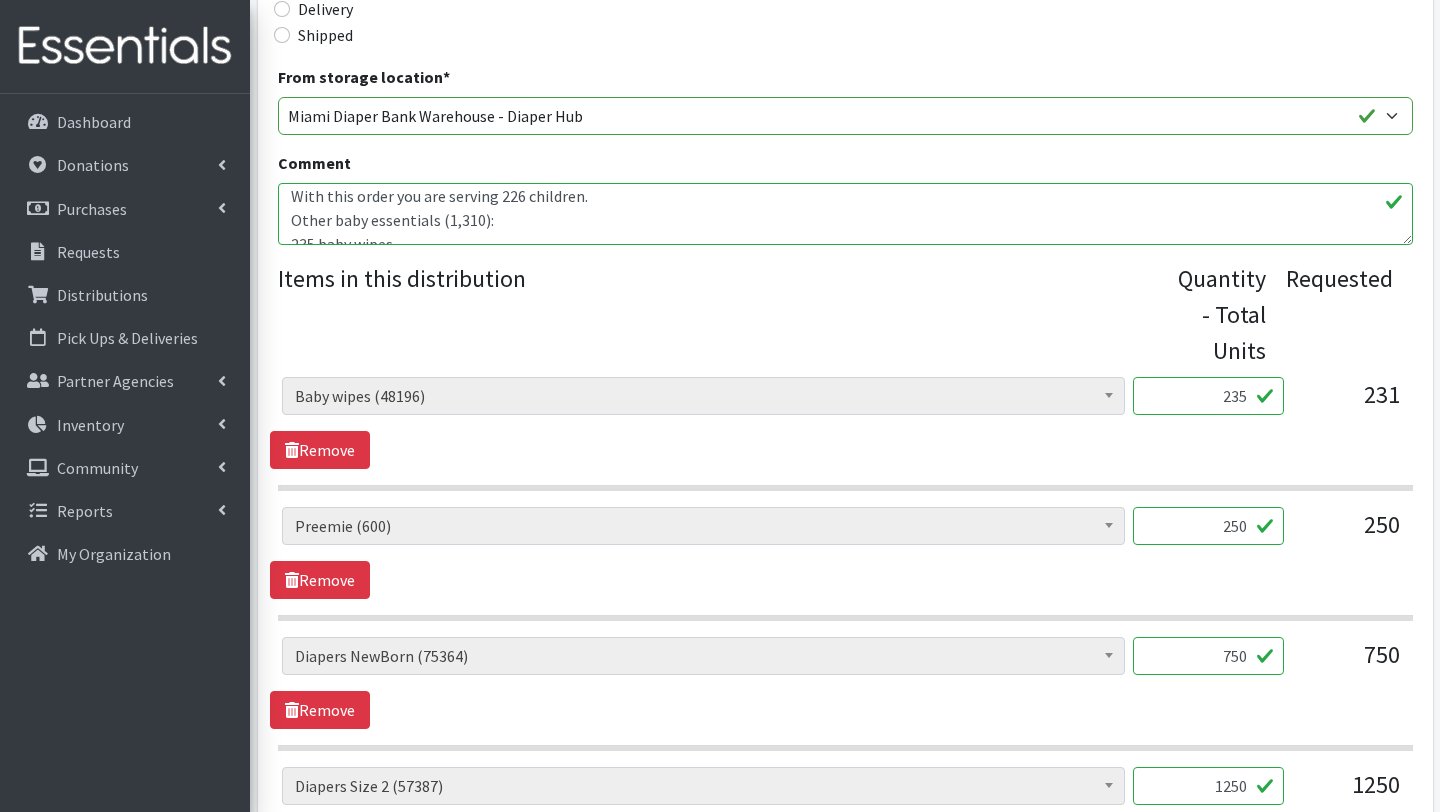 click on "235" at bounding box center (1208, 396) 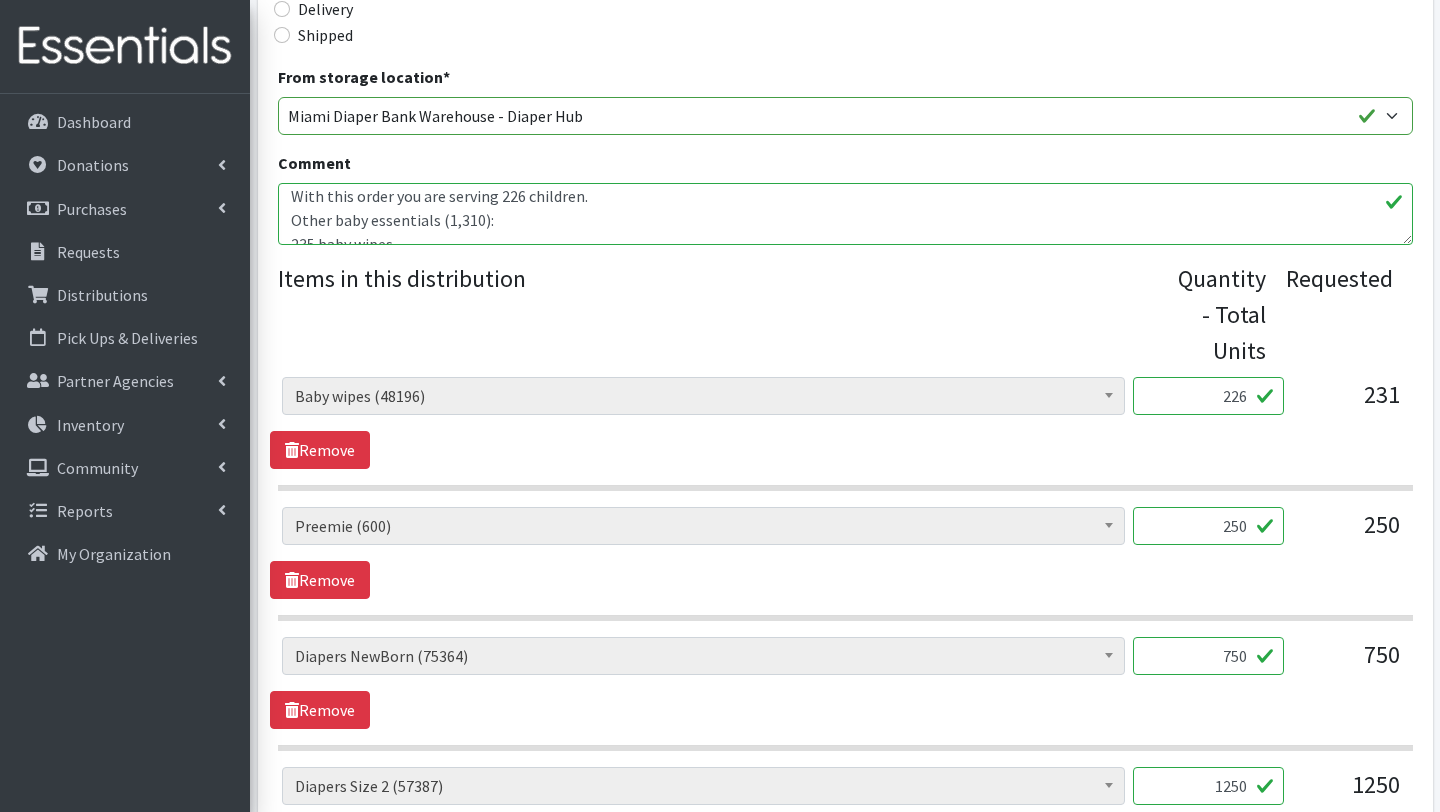 type on "226" 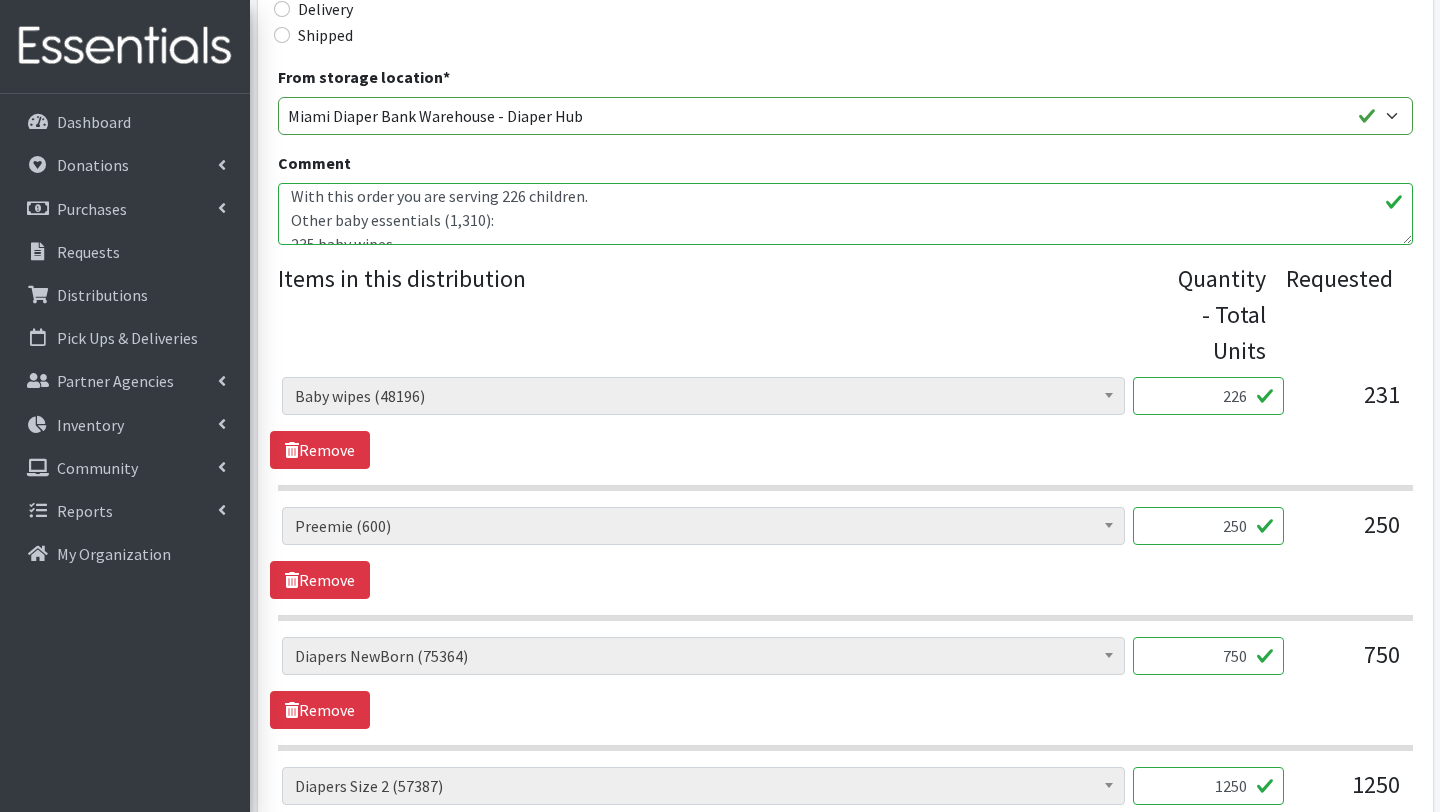 click on "With this order you are serving 235 children.
Other baby essentials (1,310):
235 baby wipes
1,075 Adult diapers M (43 bundles of 25)" at bounding box center [845, 214] 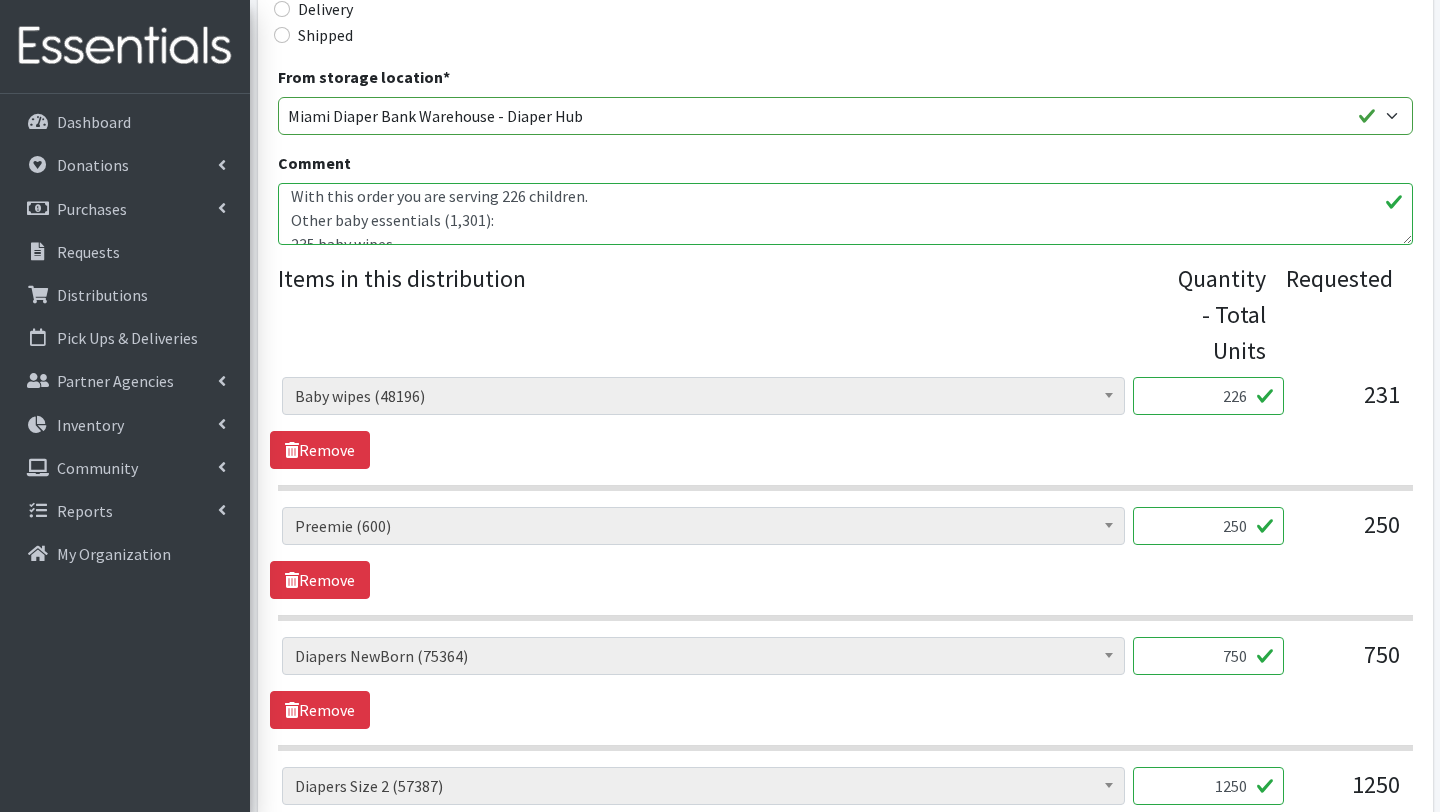click on "With this order you are serving 235 children.
Other baby essentials (1,310):
235 baby wipes
1,075 Adult diapers M (43 bundles of 25)" at bounding box center (845, 214) 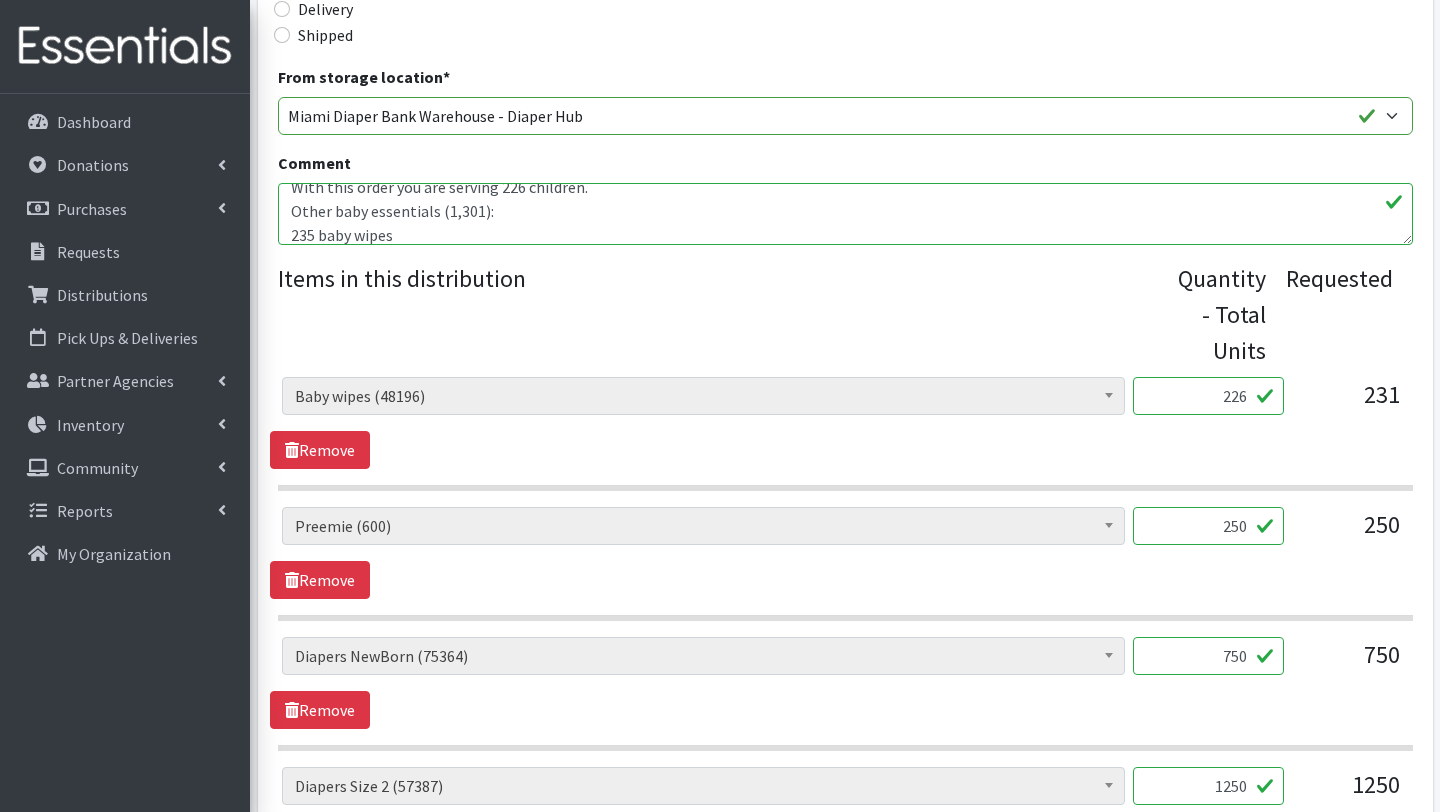scroll, scrollTop: 24, scrollLeft: 0, axis: vertical 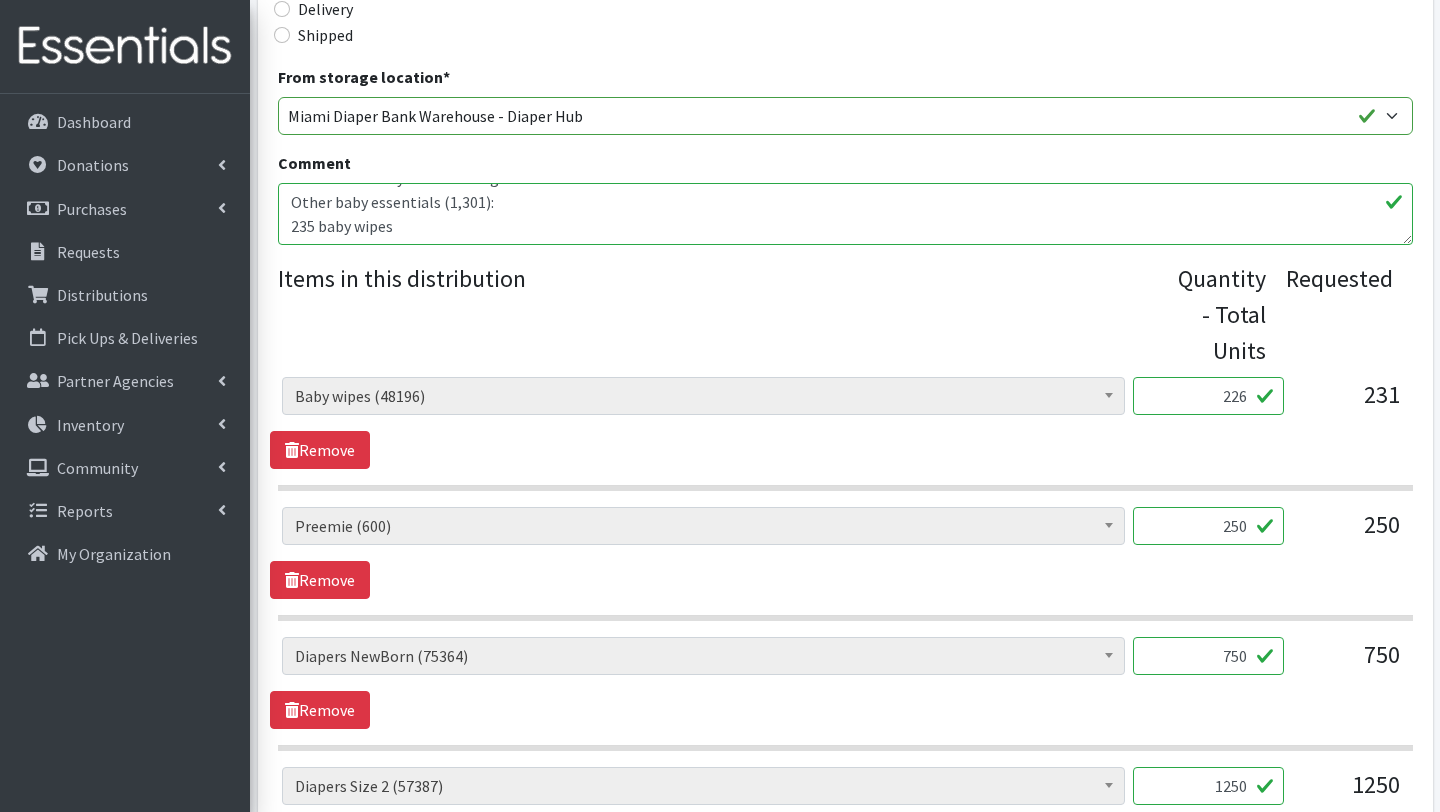 click on "With this order you are serving 235 children.
Other baby essentials (1,310):
235 baby wipes
1,075 Adult diapers M (43 bundles of 25)" at bounding box center [845, 214] 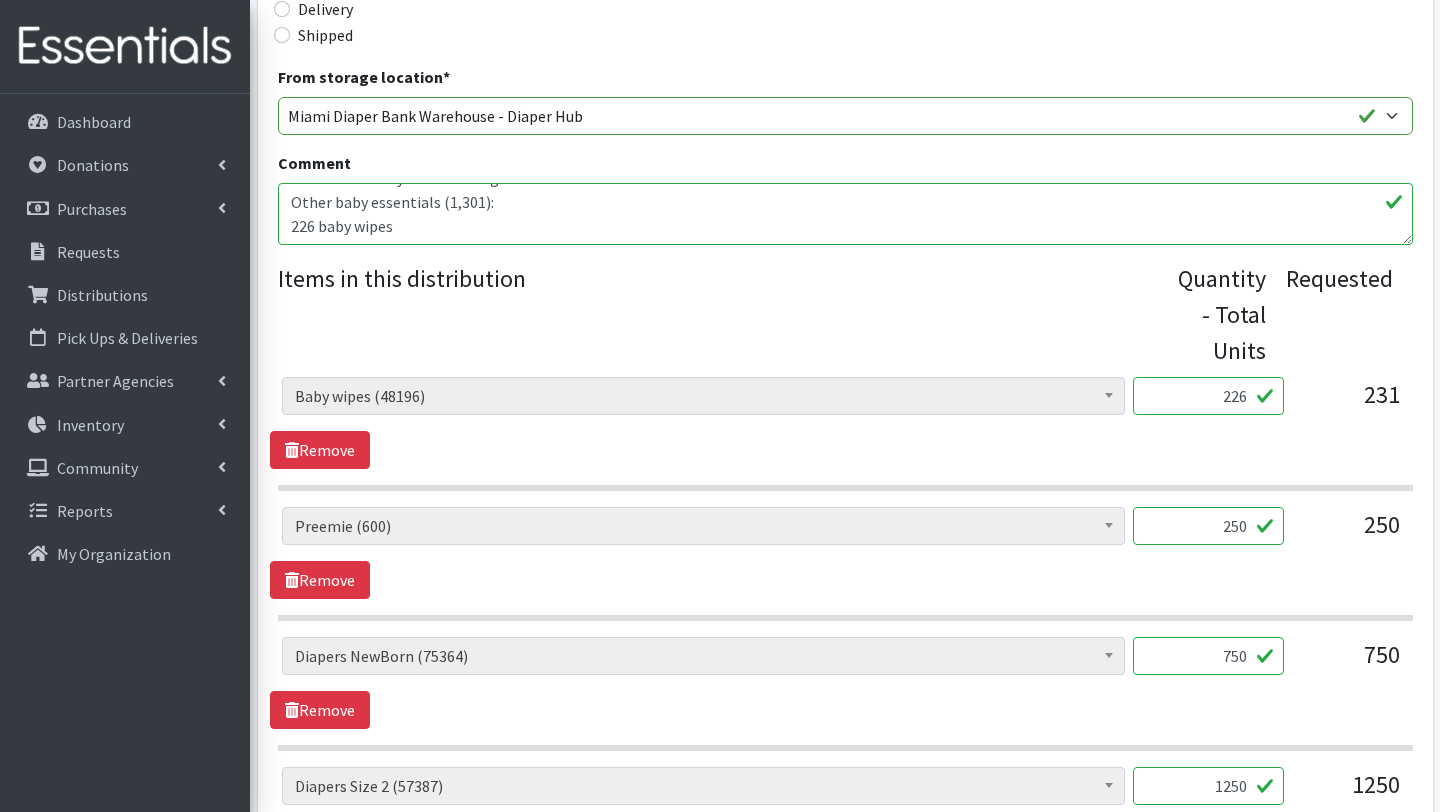 click on "With this order you are serving 235 children.
Other baby essentials (1,310):
235 baby wipes
1,075 Adult diapers M (43 bundles of 25)" at bounding box center (845, 214) 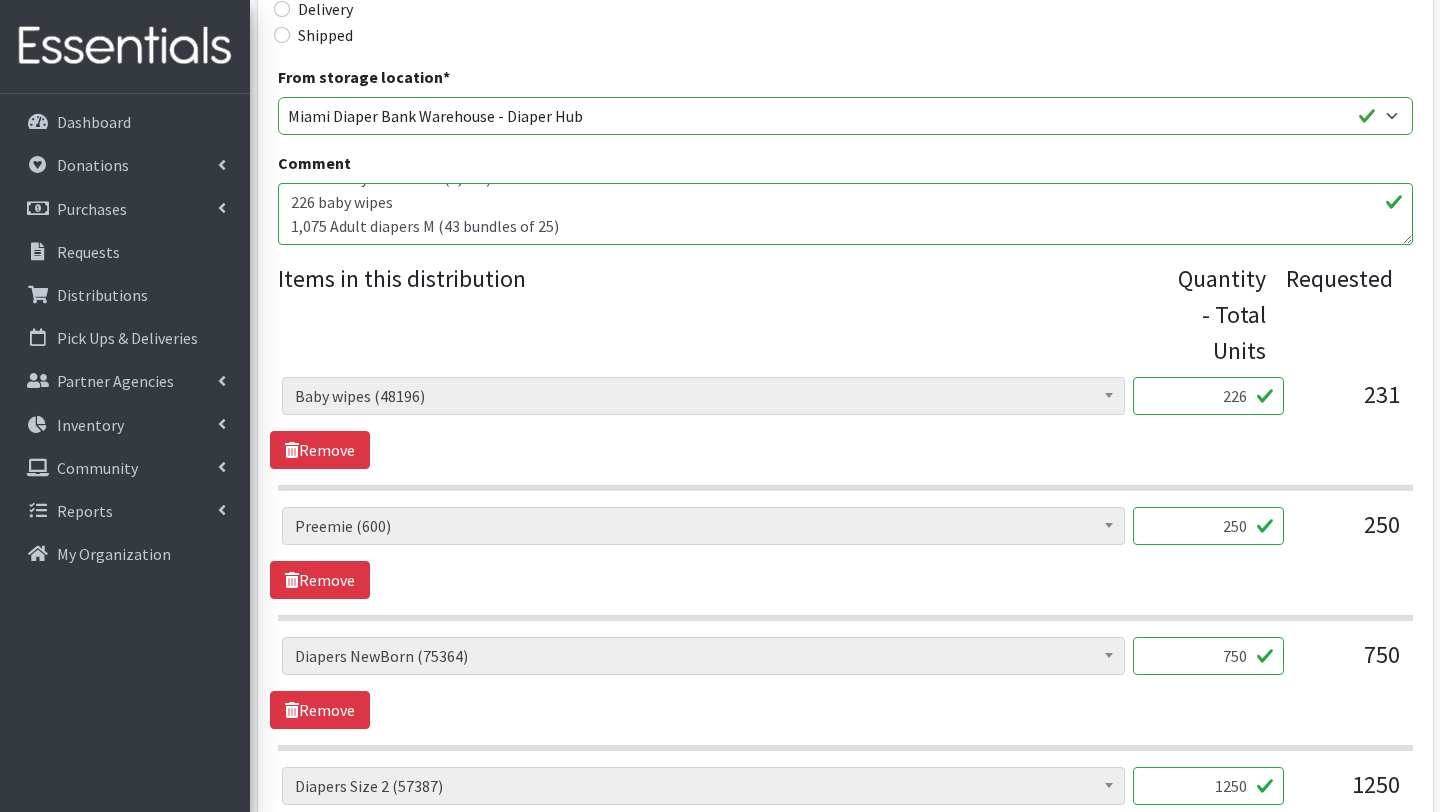 scroll, scrollTop: 68, scrollLeft: 0, axis: vertical 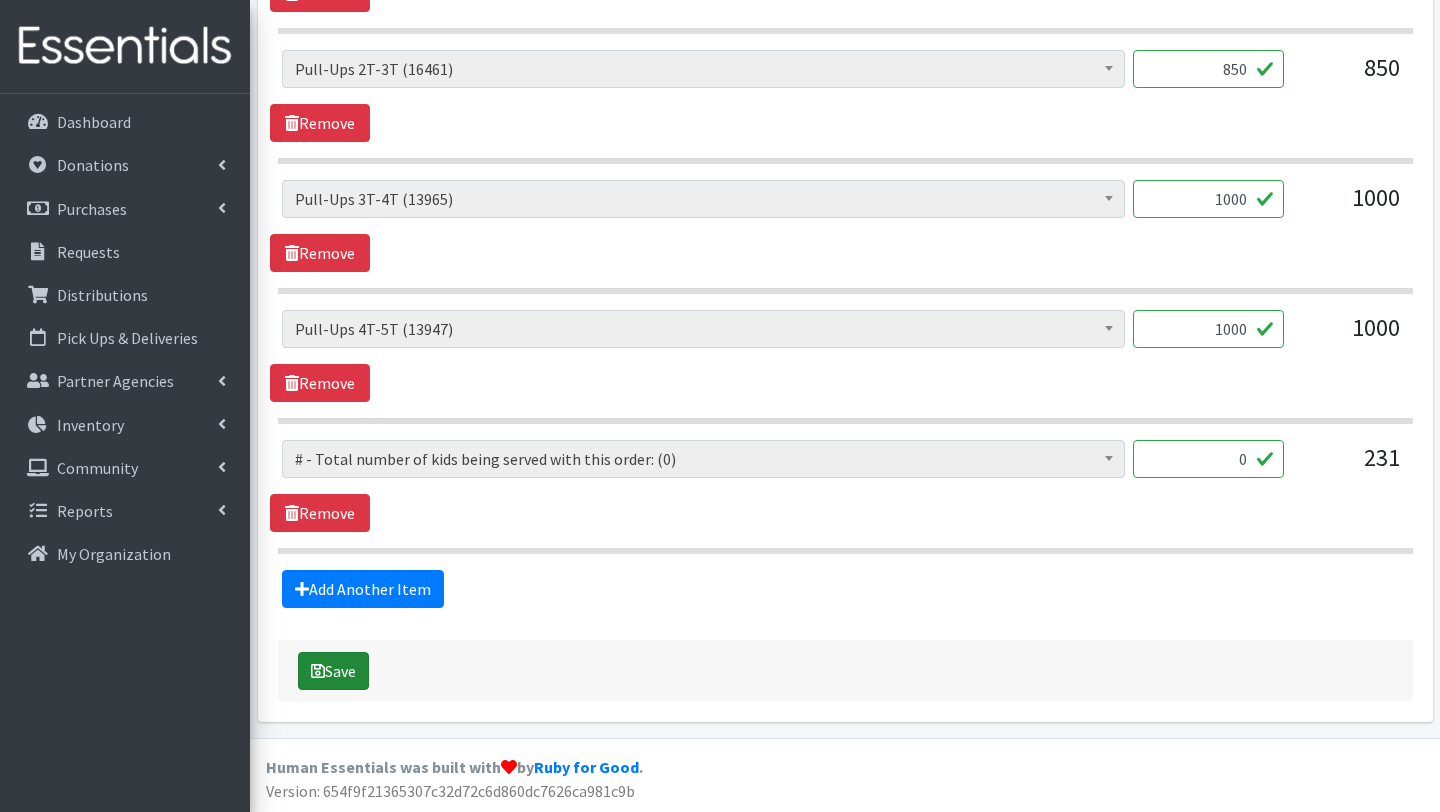 type on "With this order you are serving 226 children.
Other baby essentials (1,301):
226 baby wipes
1,075 Adult diapers M (43 bundles of 25)" 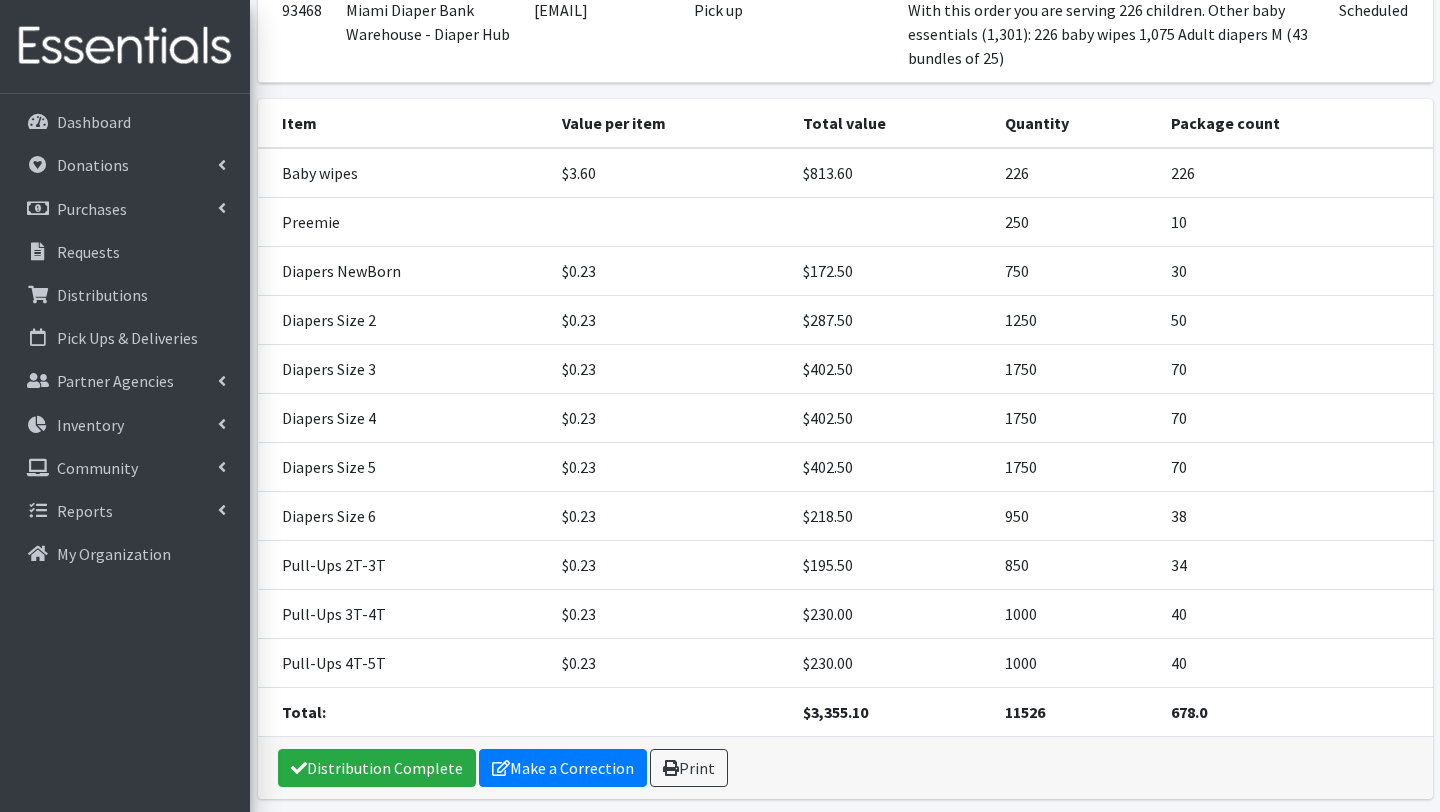 scroll, scrollTop: 462, scrollLeft: 0, axis: vertical 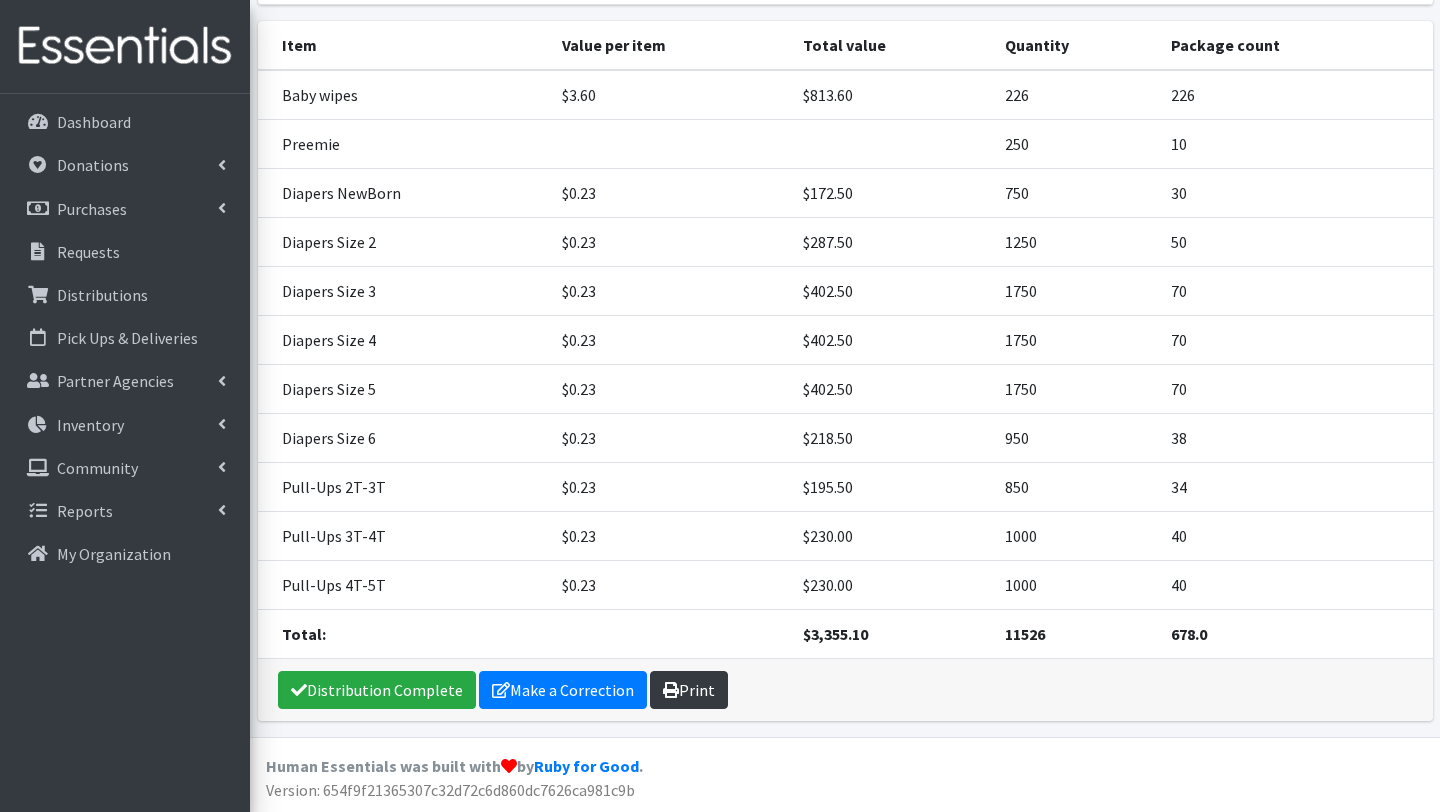 click on "Print" at bounding box center [689, 690] 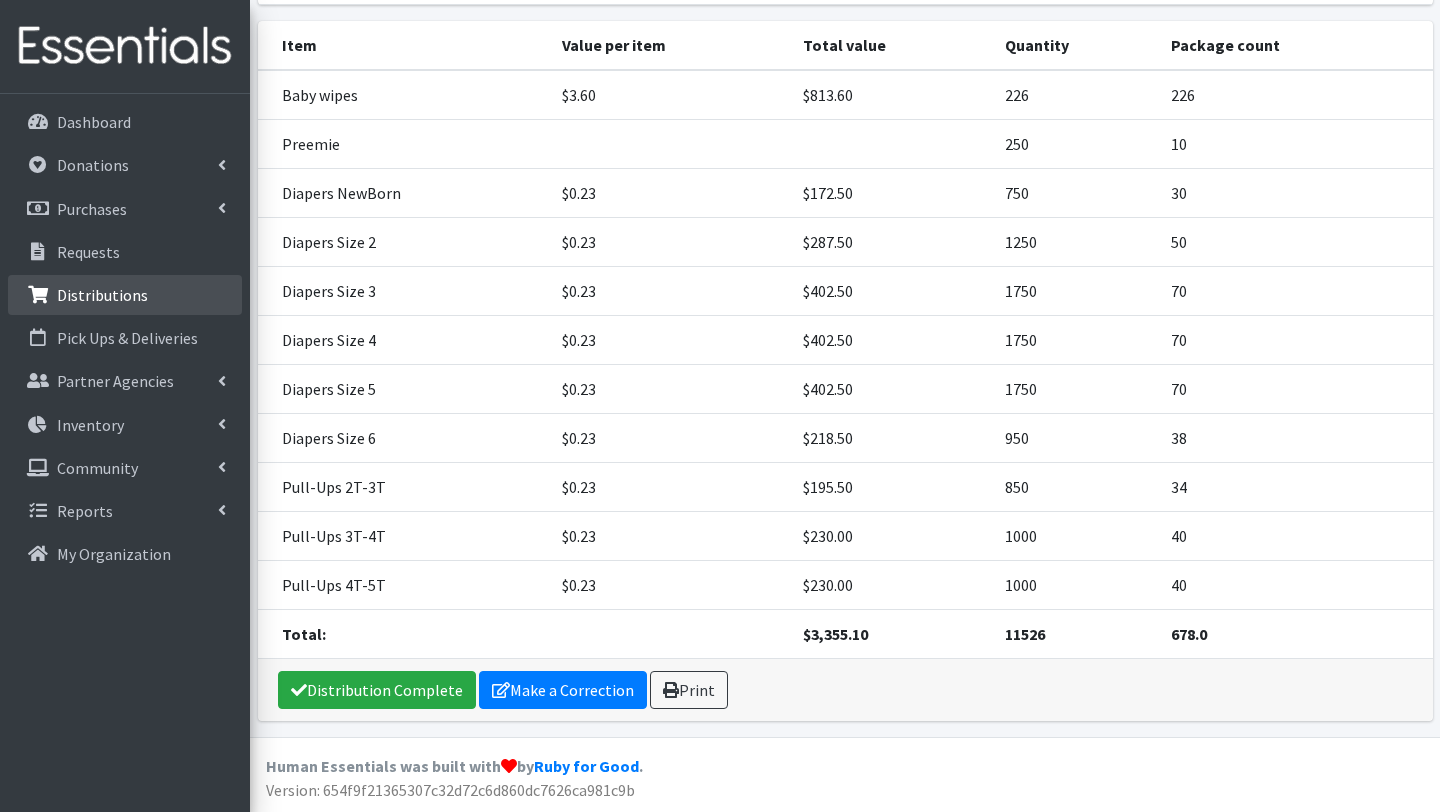 click on "Distributions" at bounding box center [102, 295] 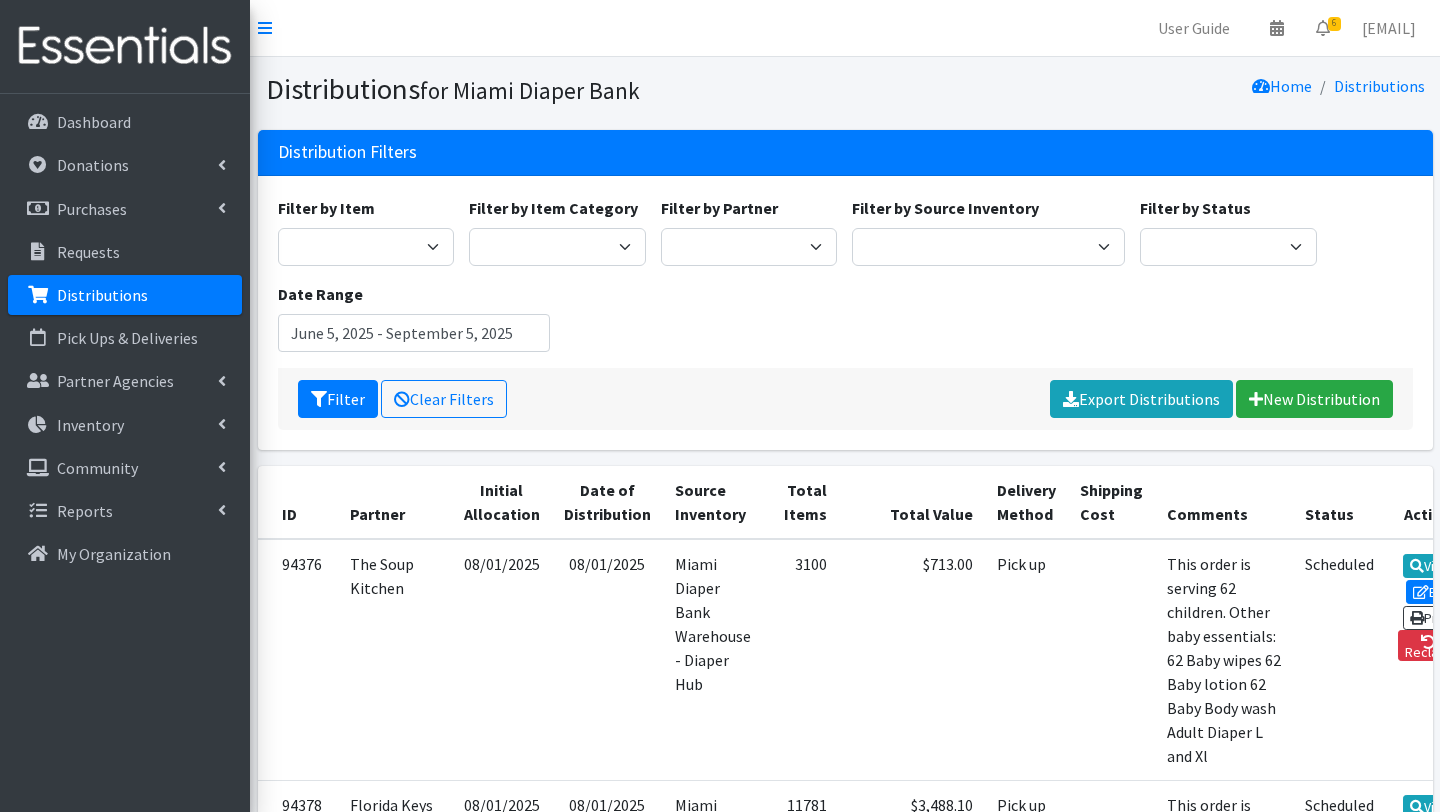 scroll, scrollTop: 0, scrollLeft: 0, axis: both 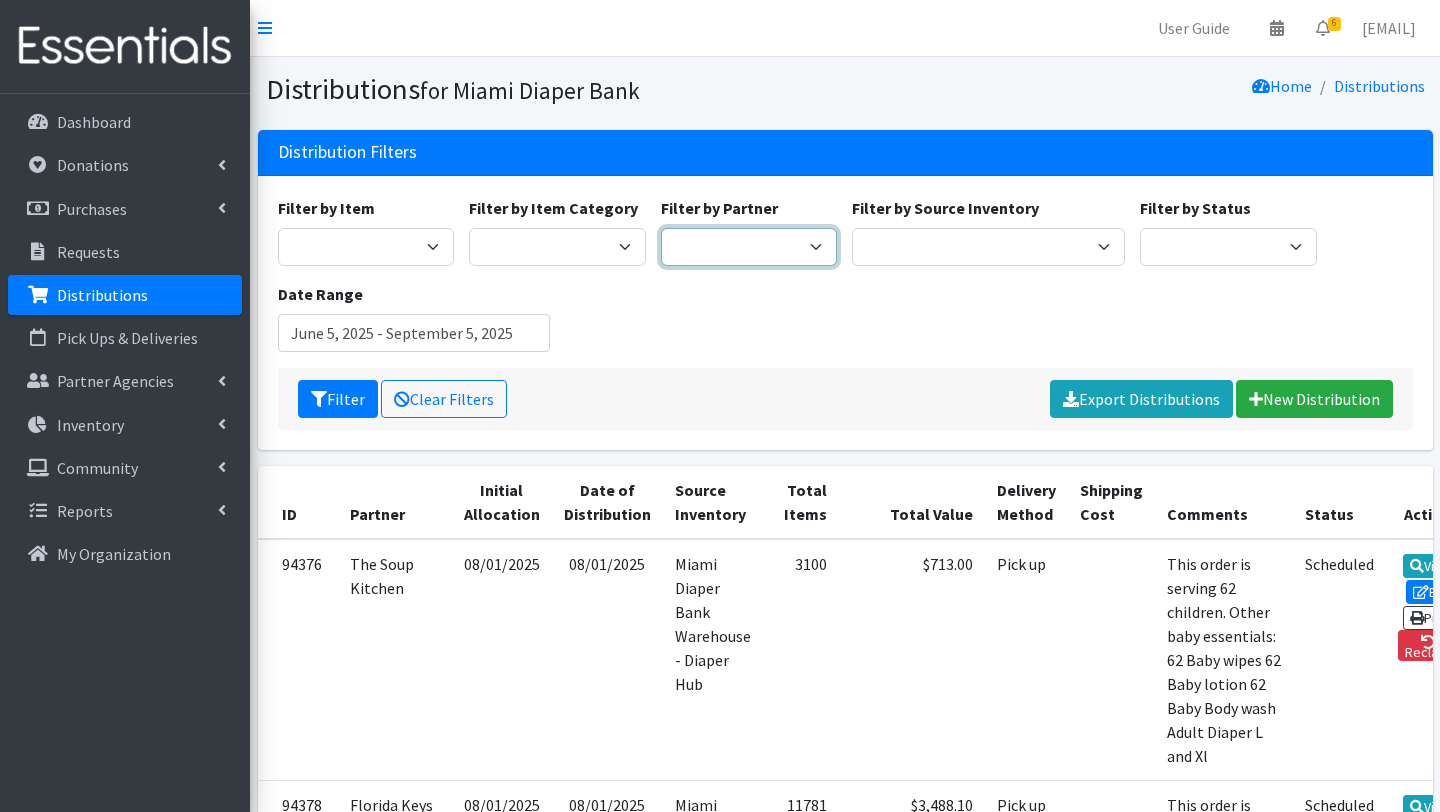 click on "A Safe Haven for Newborns
Belafonte TACOLCY Center
Boys Town South Florida
Bridge to Hope
Care Resource Community Health Centers Inc
Carrfour Supportive Housing - Del Prado Gardens
Children of Inmates
Children's Home Society of Florida
COPE North
CVAC Safe Space Shelters - [COUNTY] CAHSD/VPID
Dorothy M. Wallace Cope Center (Cope South)
Empower U
Eve's Hope
Extended Hands Services
Families First of [COUNTY]
Family Resource Center of South Florida
FLDDDRP
Florida Keys Healthy Start Coalition
Golden Hogan Connections
Health Department of [COUNTY] division - Delray Beach Health Center & Lantana Health Center & West Palm Beach Health Center
Healthy Start Coalition of Miami-Dade
His House Children Home
Hospitality Helping Hands
Hurricane Ian Relief
Jack & Jill Children's Center
Jewish Community Service - Kosher Food Bank
Kiwanis - Christmas in July
Kristi House-General Program
Lotus House
Madame Lily Inc
Menstrual Market, Inc" at bounding box center [749, 247] 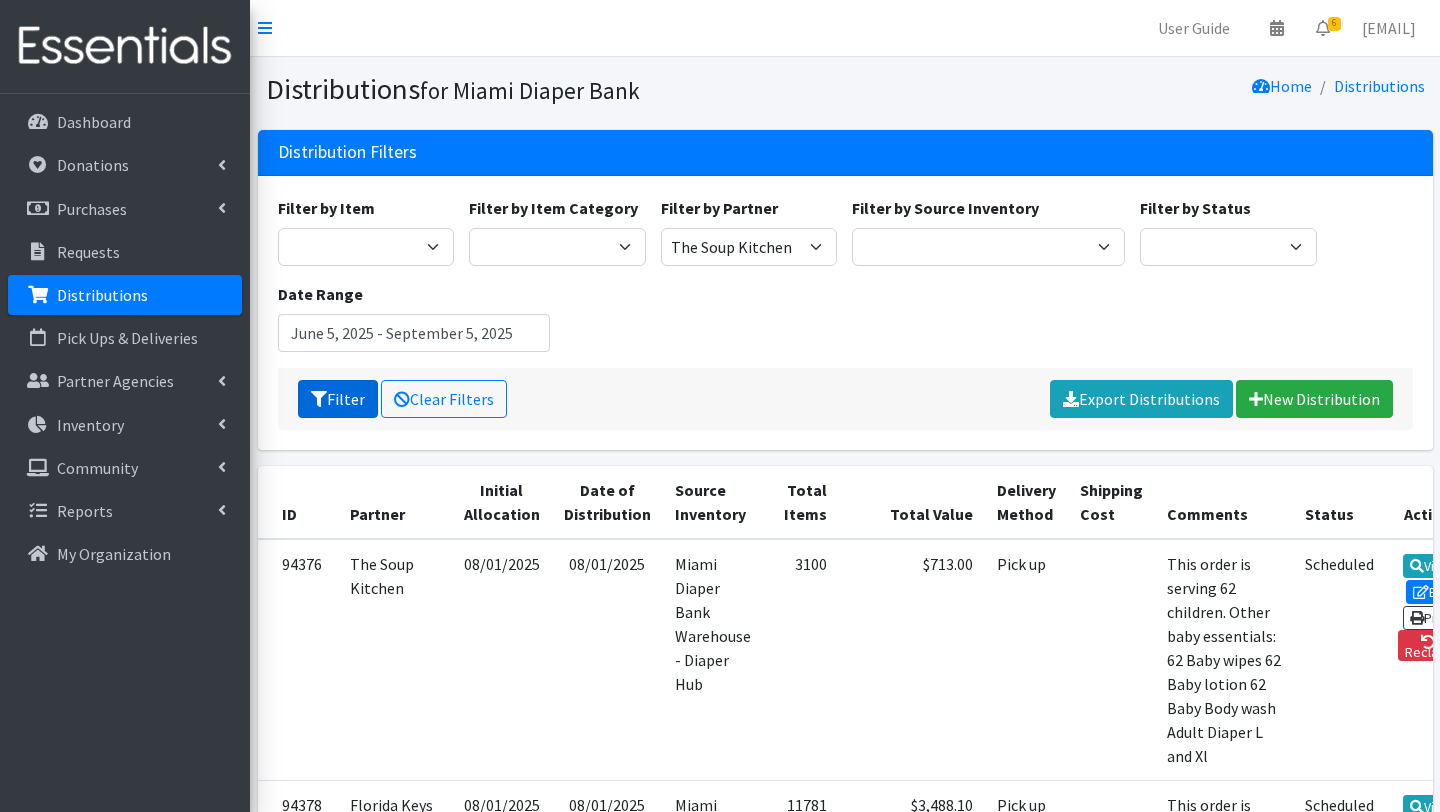 click on "Filter" at bounding box center (338, 399) 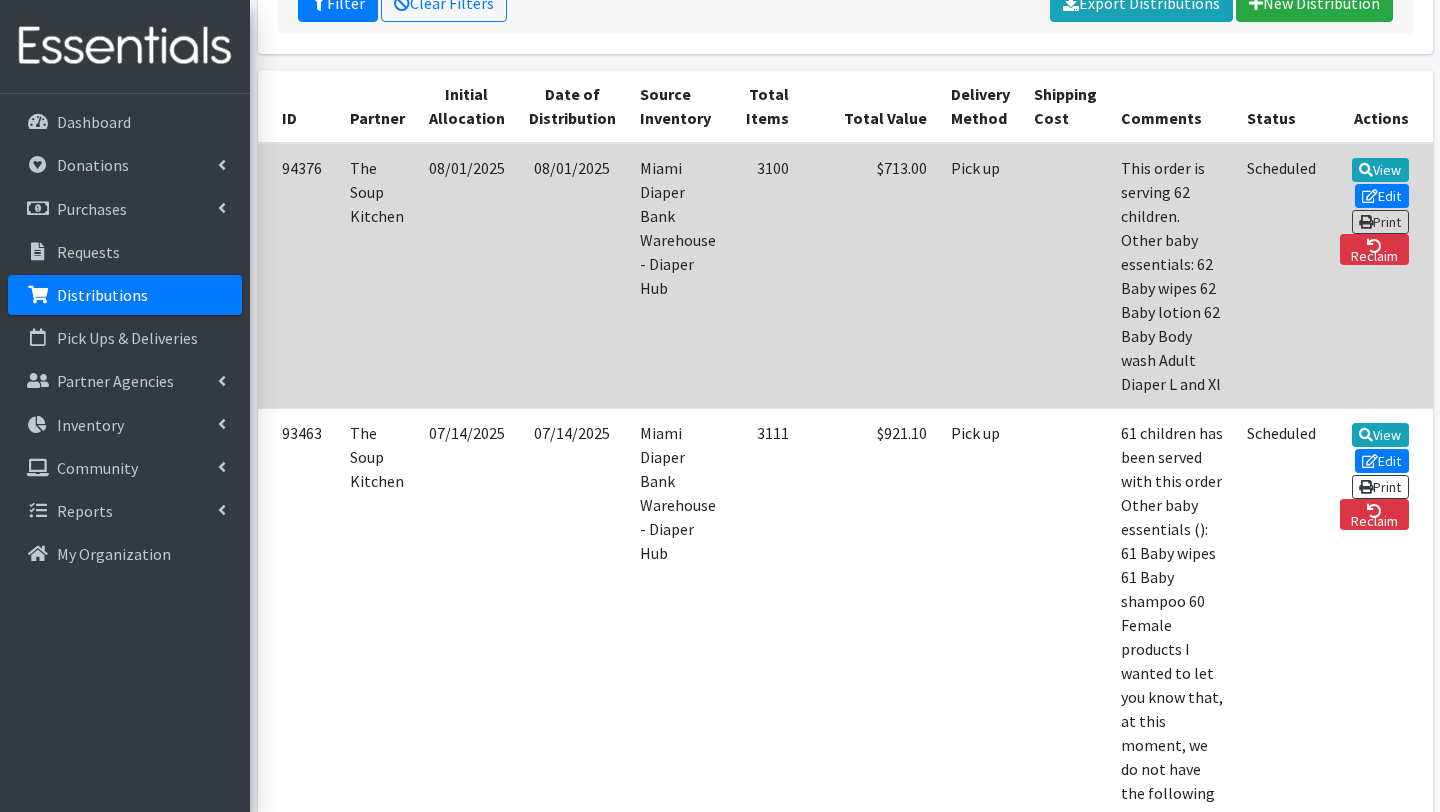 scroll, scrollTop: 413, scrollLeft: 0, axis: vertical 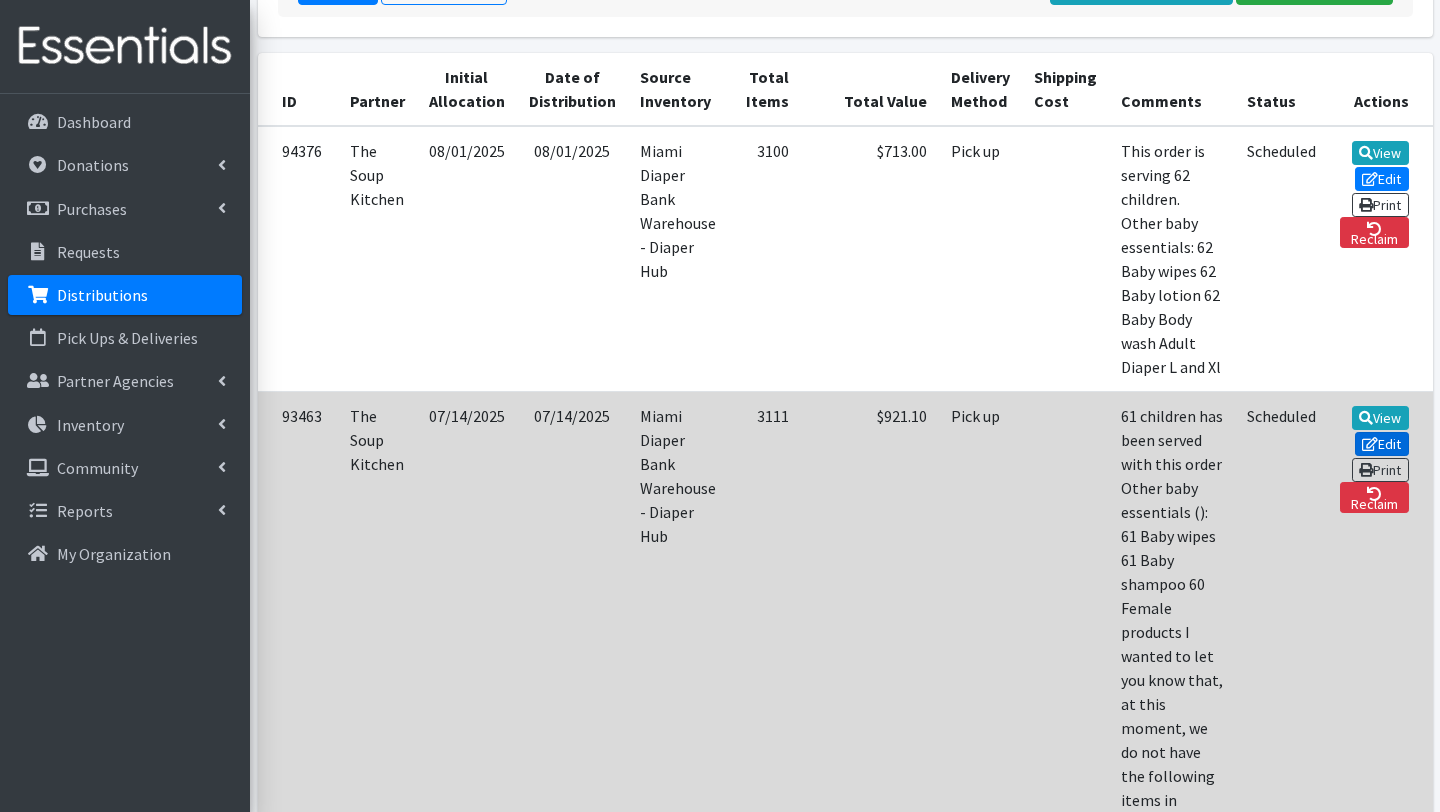 click on "Edit" at bounding box center [1382, 444] 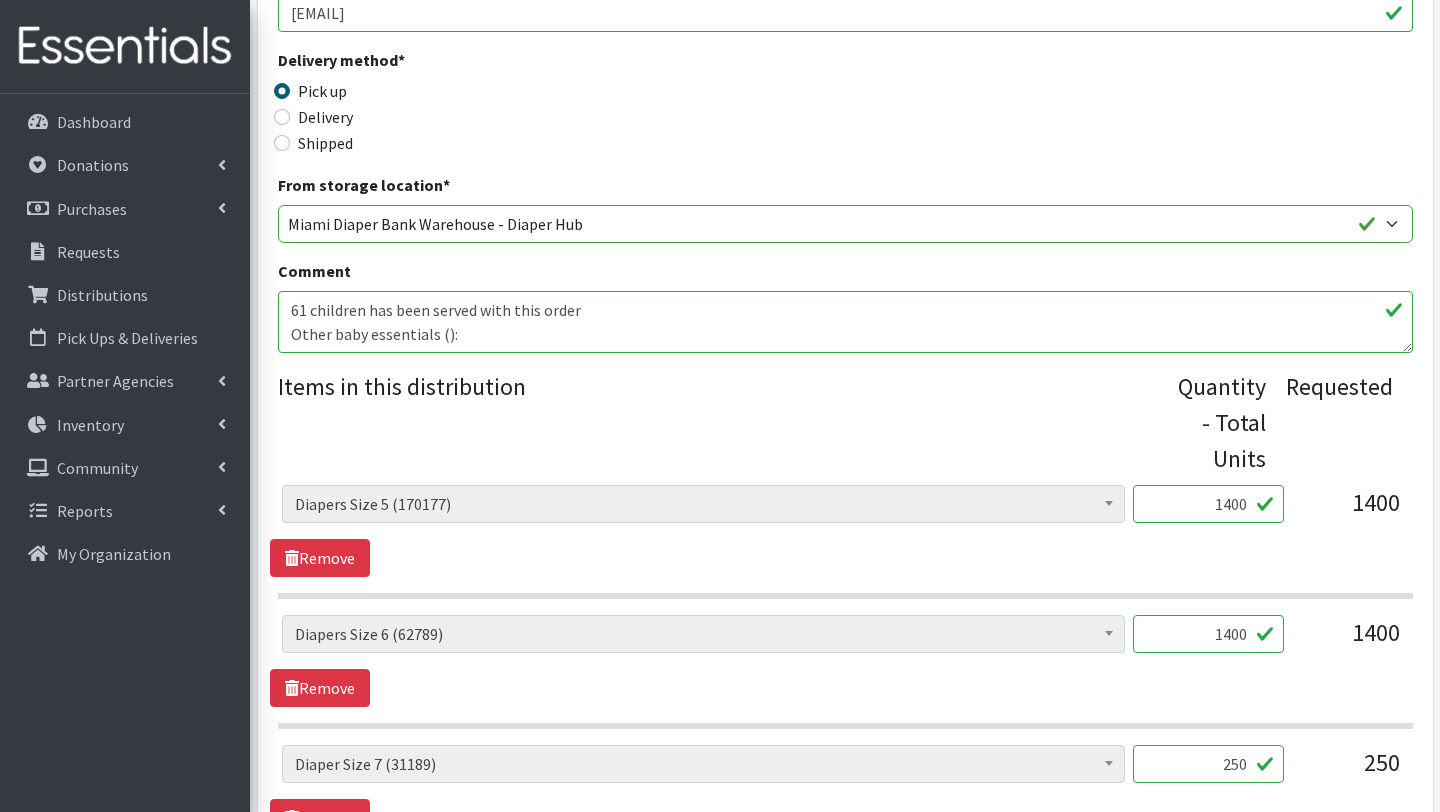 scroll, scrollTop: 510, scrollLeft: 0, axis: vertical 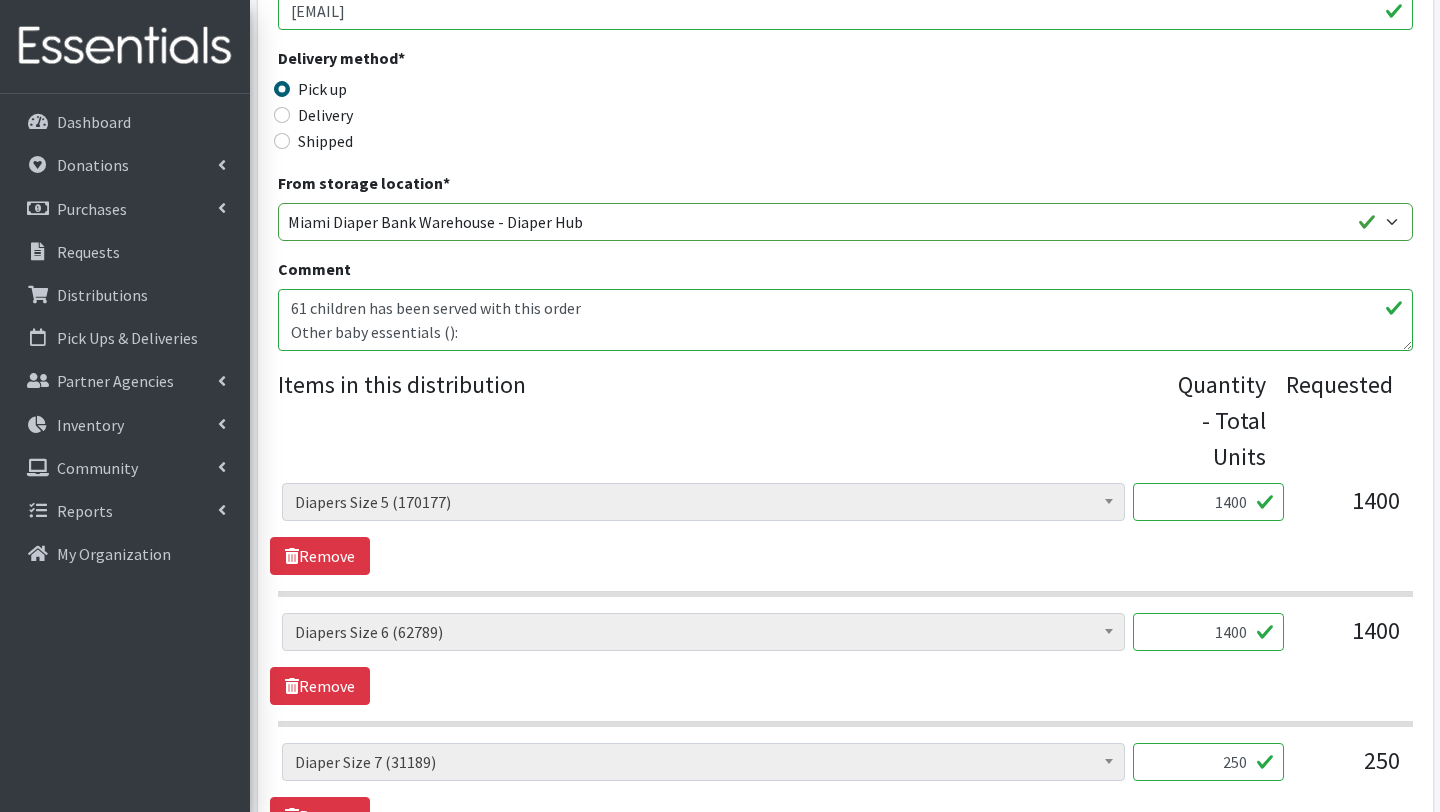 click on "61 children has been served with this order
Other baby essentials ():
61 Baby wipes
61 Baby shampoo
60 Female products
I wanted to let you know that, at this moment, we do not have the following items in inventory: Baby lotion, School supplies
Remaining balance:" at bounding box center [845, 320] 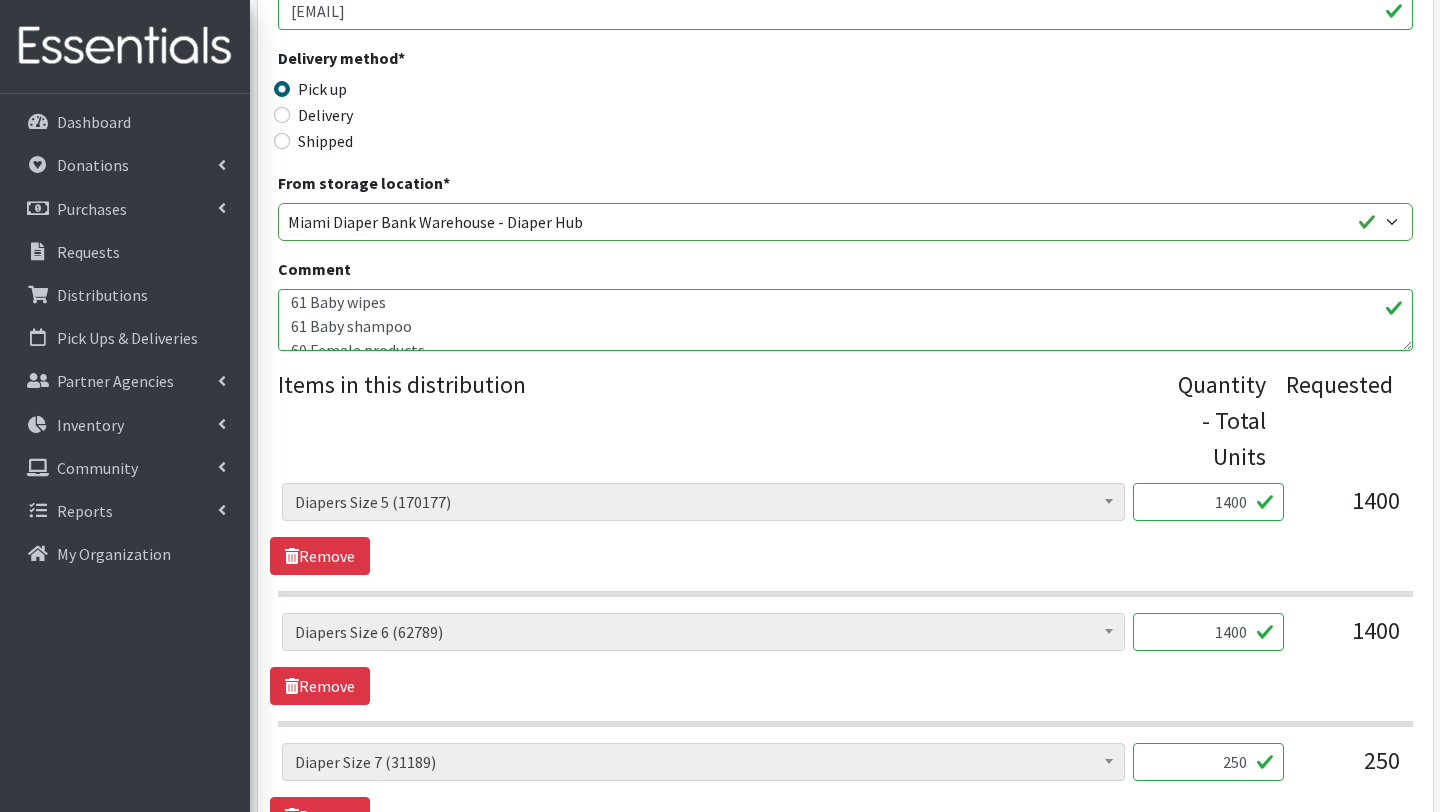 scroll, scrollTop: 52, scrollLeft: 0, axis: vertical 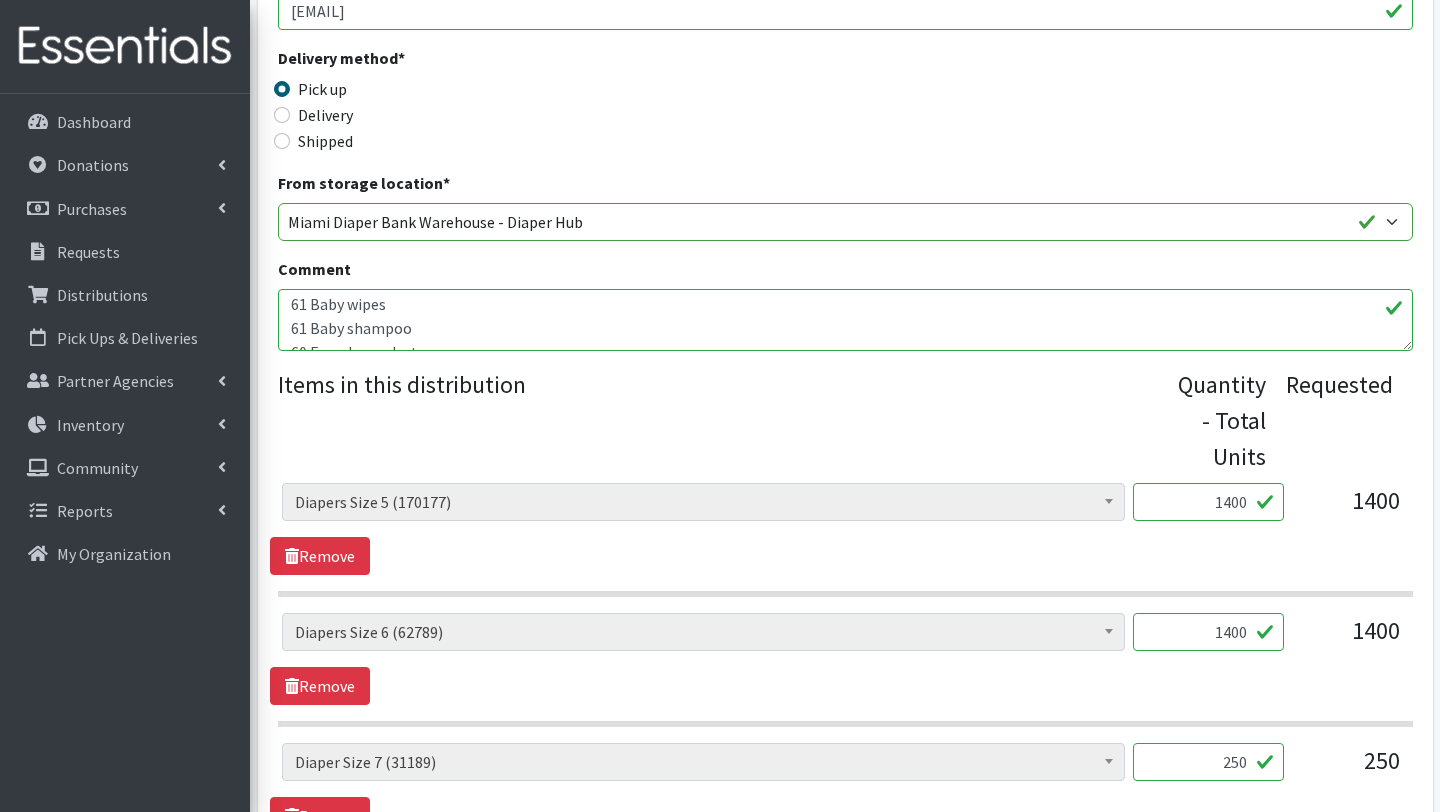 click on "61 children has been served with this order
Other baby essentials ():
61 Baby wipes
61 Baby shampoo
60 Female products
I wanted to let you know that, at this moment, we do not have the following items in inventory: Baby lotion, School supplies
Remaining balance:" at bounding box center (845, 320) 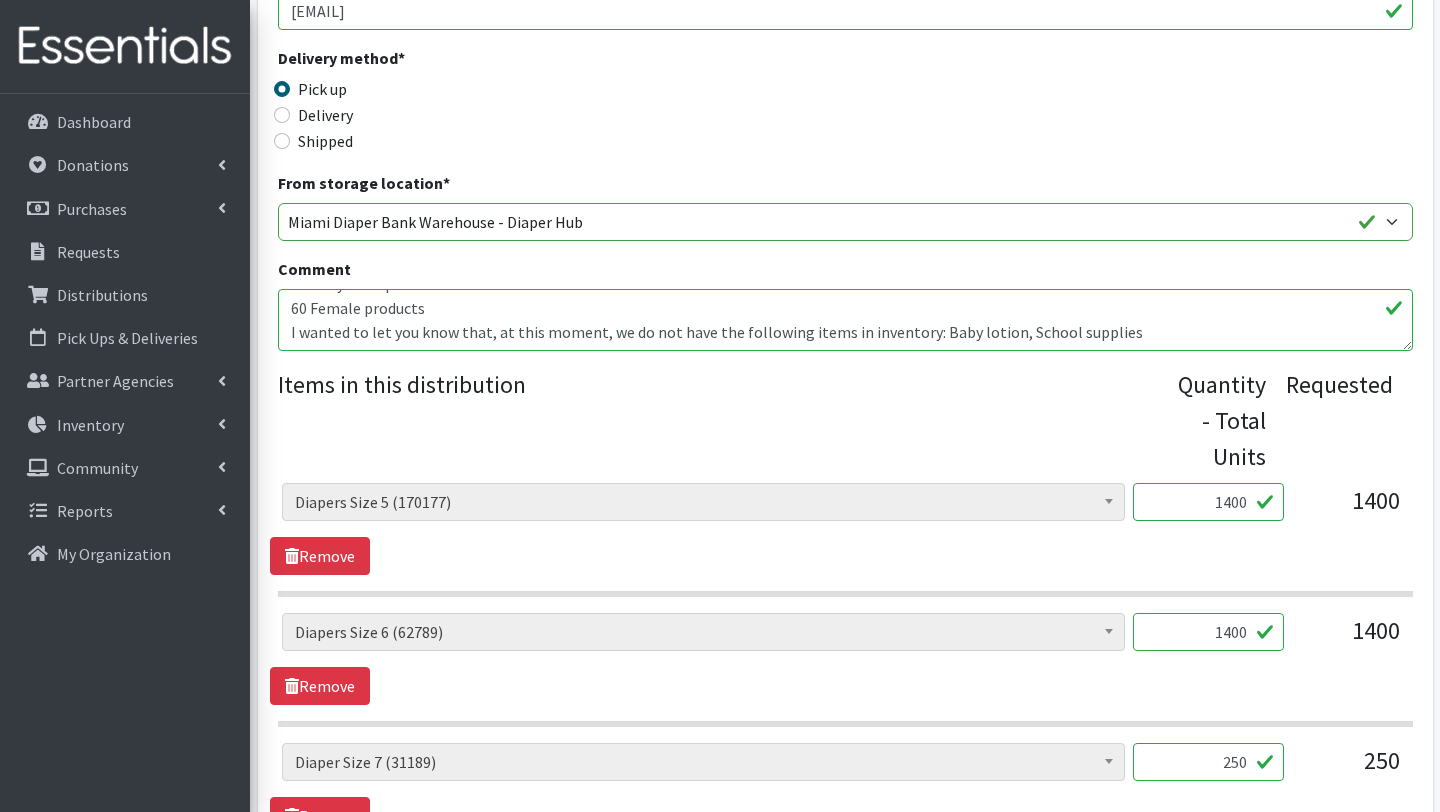 scroll, scrollTop: 97, scrollLeft: 0, axis: vertical 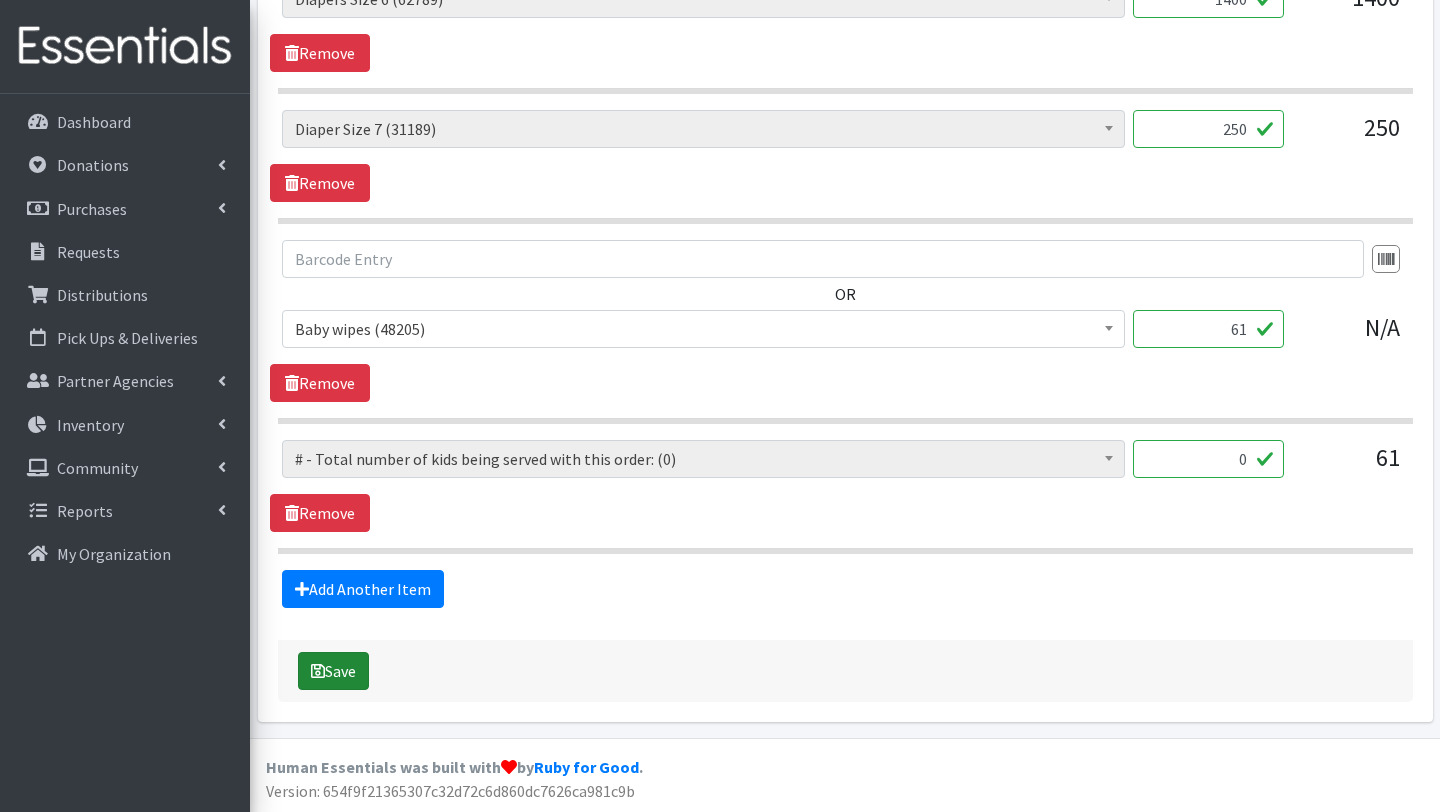 type on "61 children has been served with this order
Other baby essentials (148):
61 Baby wipes
27 Baby shampoo
60 Female products
I wanted to let you know that, at this moment, we do not have the following items in inventory: Baby lotion, School supplies
Remaining balance:" 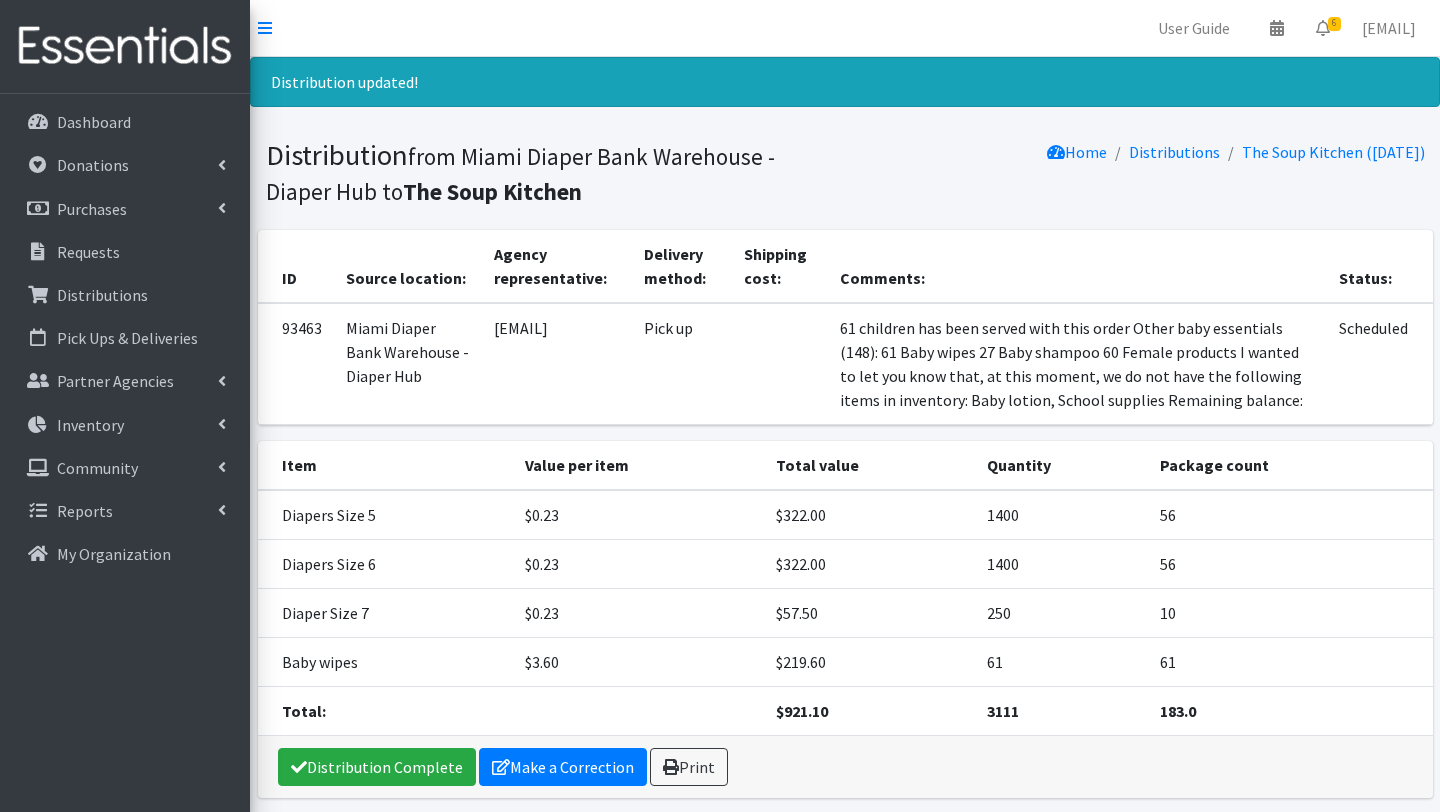 scroll, scrollTop: 0, scrollLeft: 0, axis: both 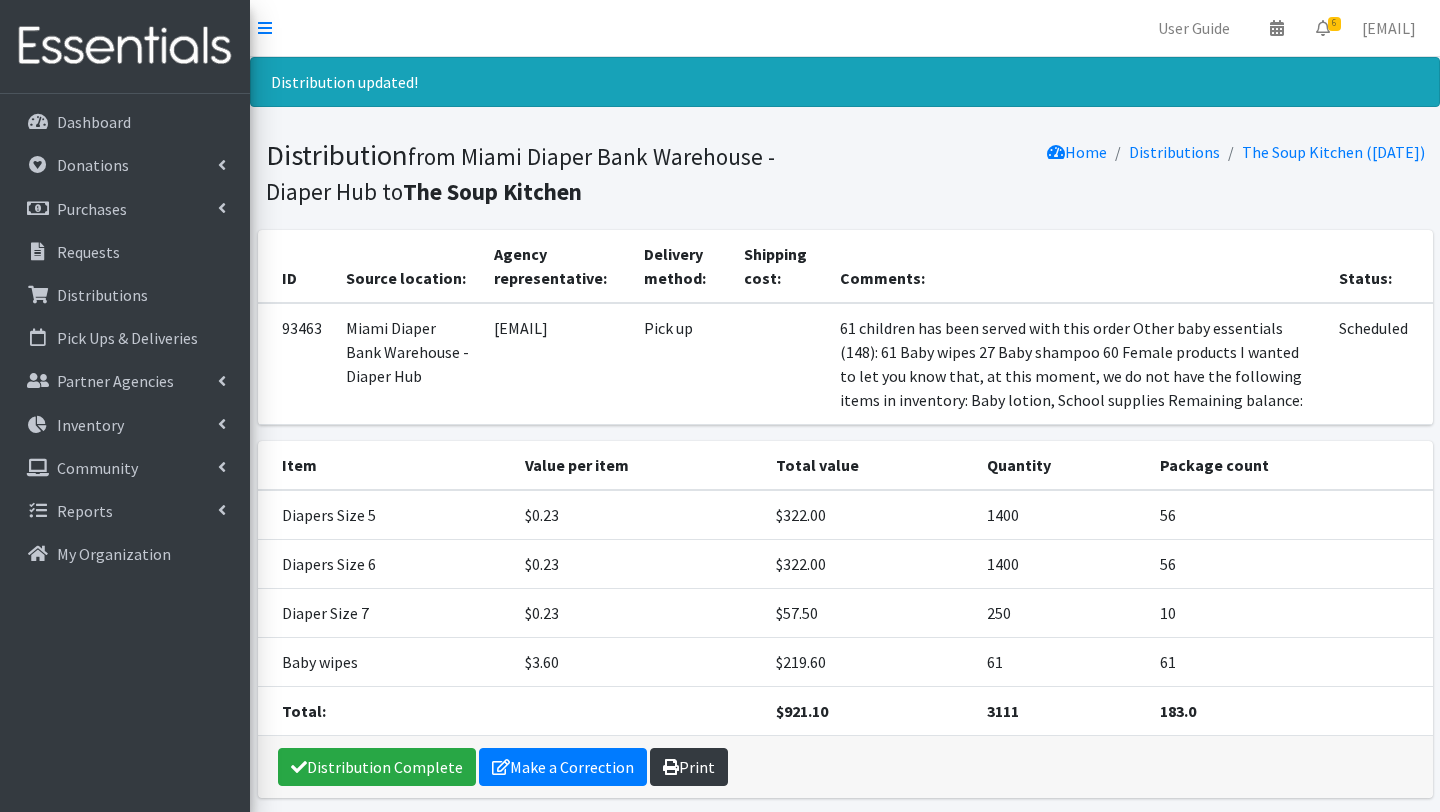 click on "Print" at bounding box center (689, 767) 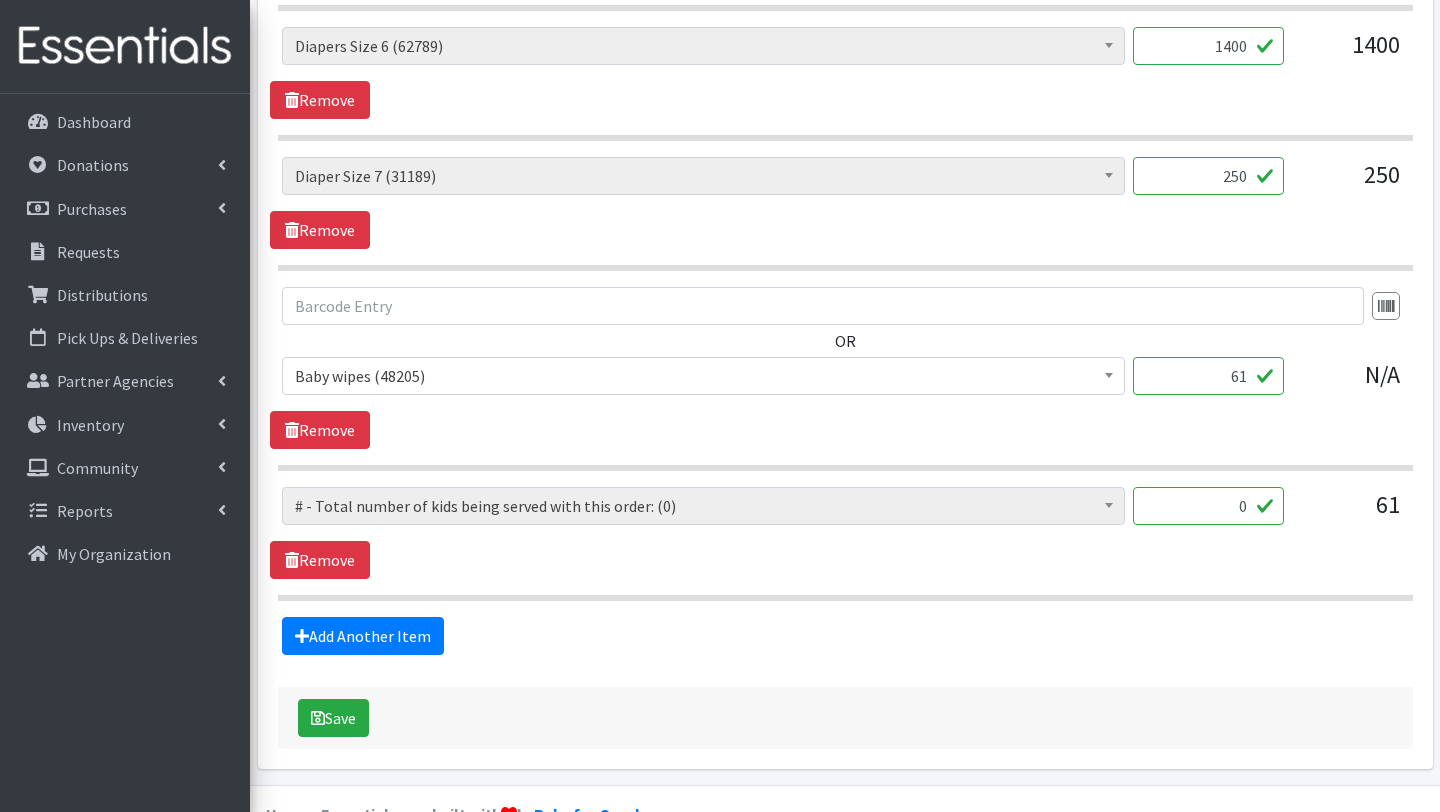 scroll, scrollTop: 1143, scrollLeft: 0, axis: vertical 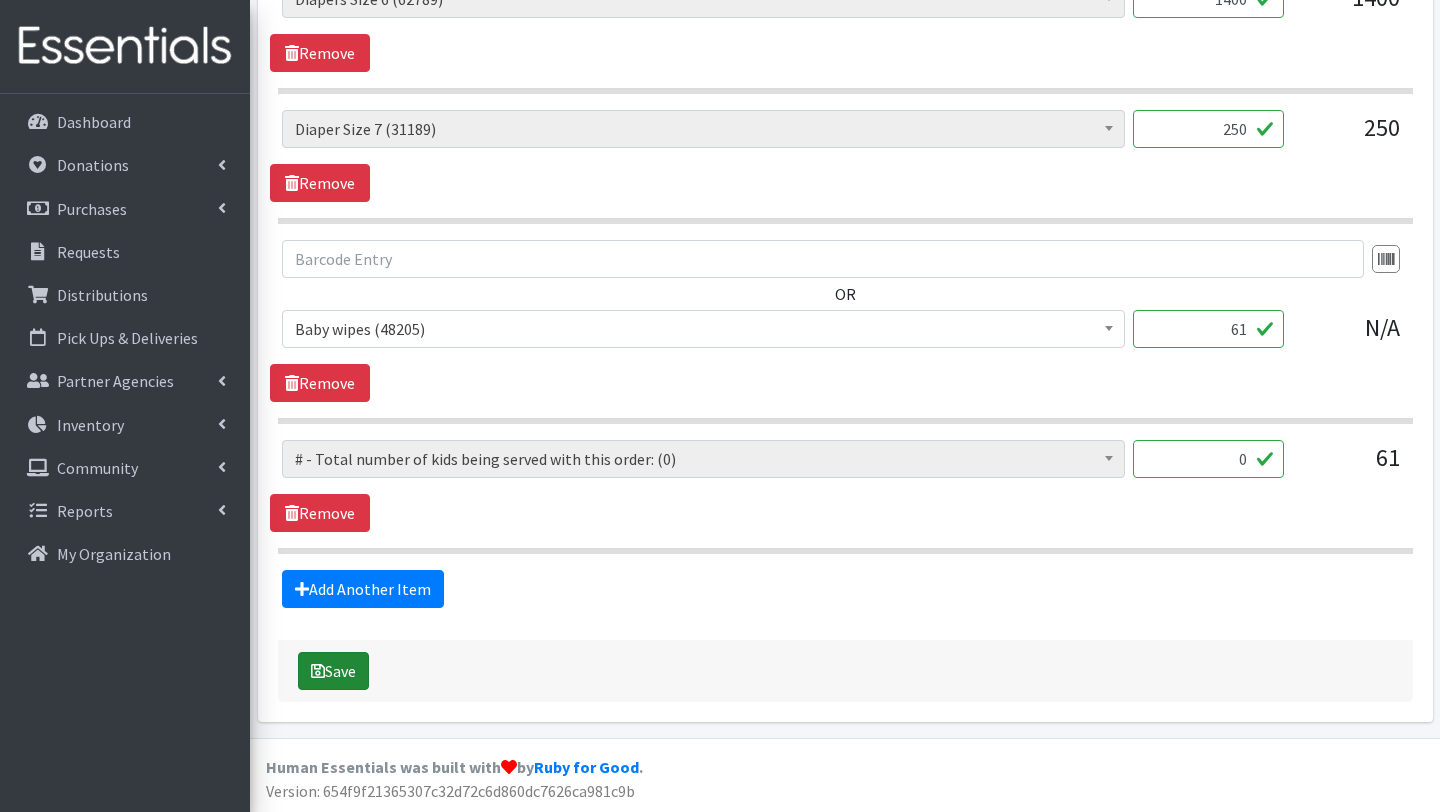click on "Save" at bounding box center [333, 671] 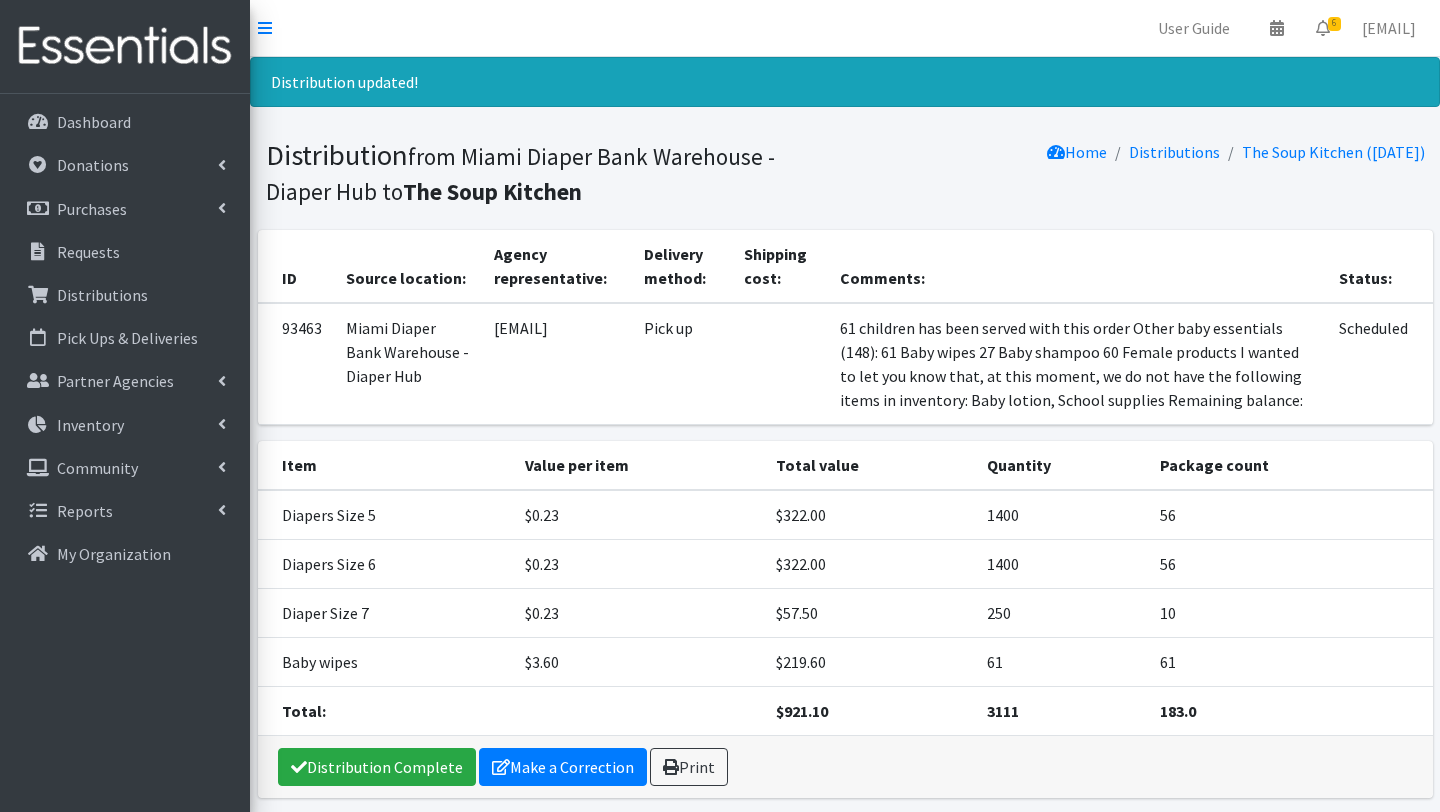 scroll, scrollTop: 0, scrollLeft: 0, axis: both 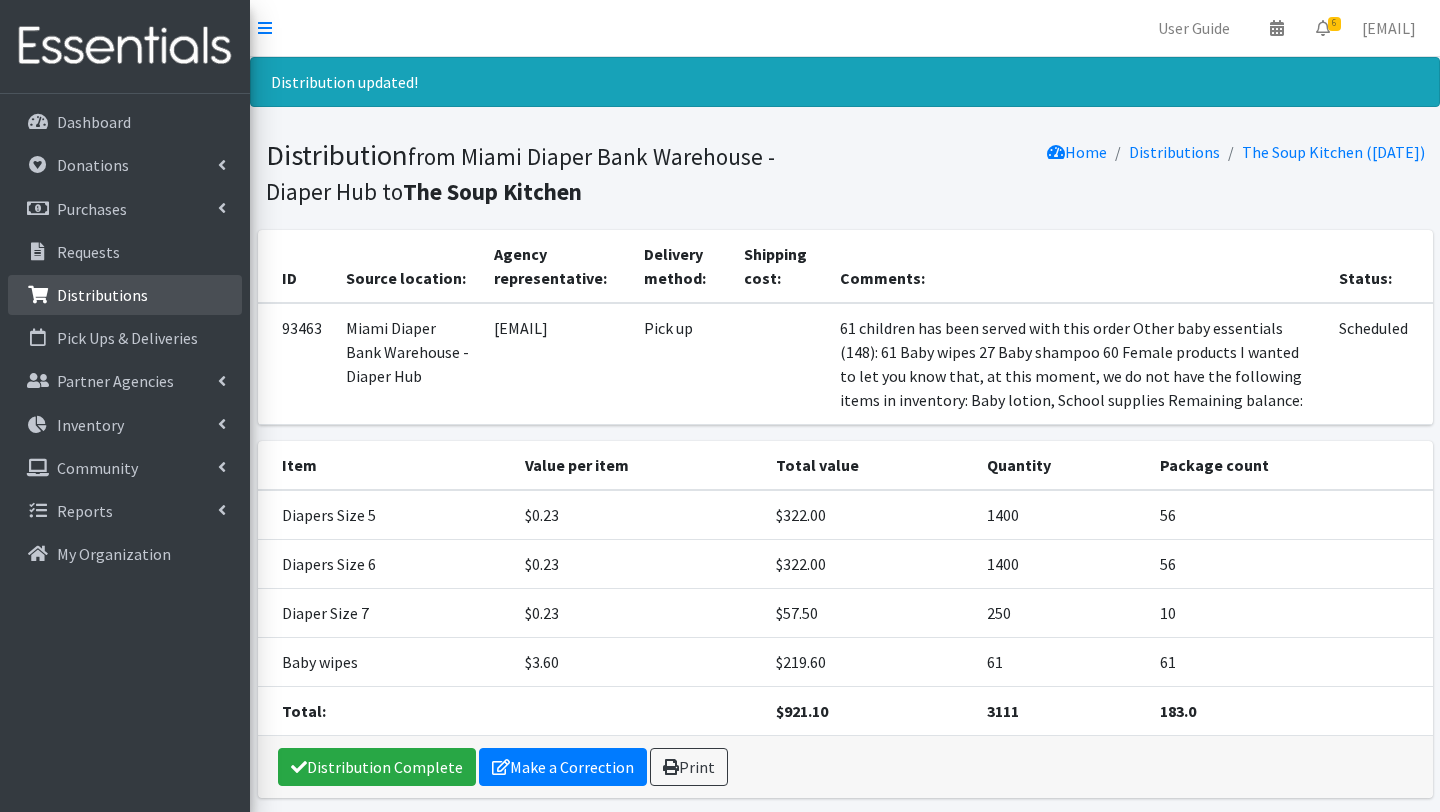 click on "Distributions" at bounding box center (102, 295) 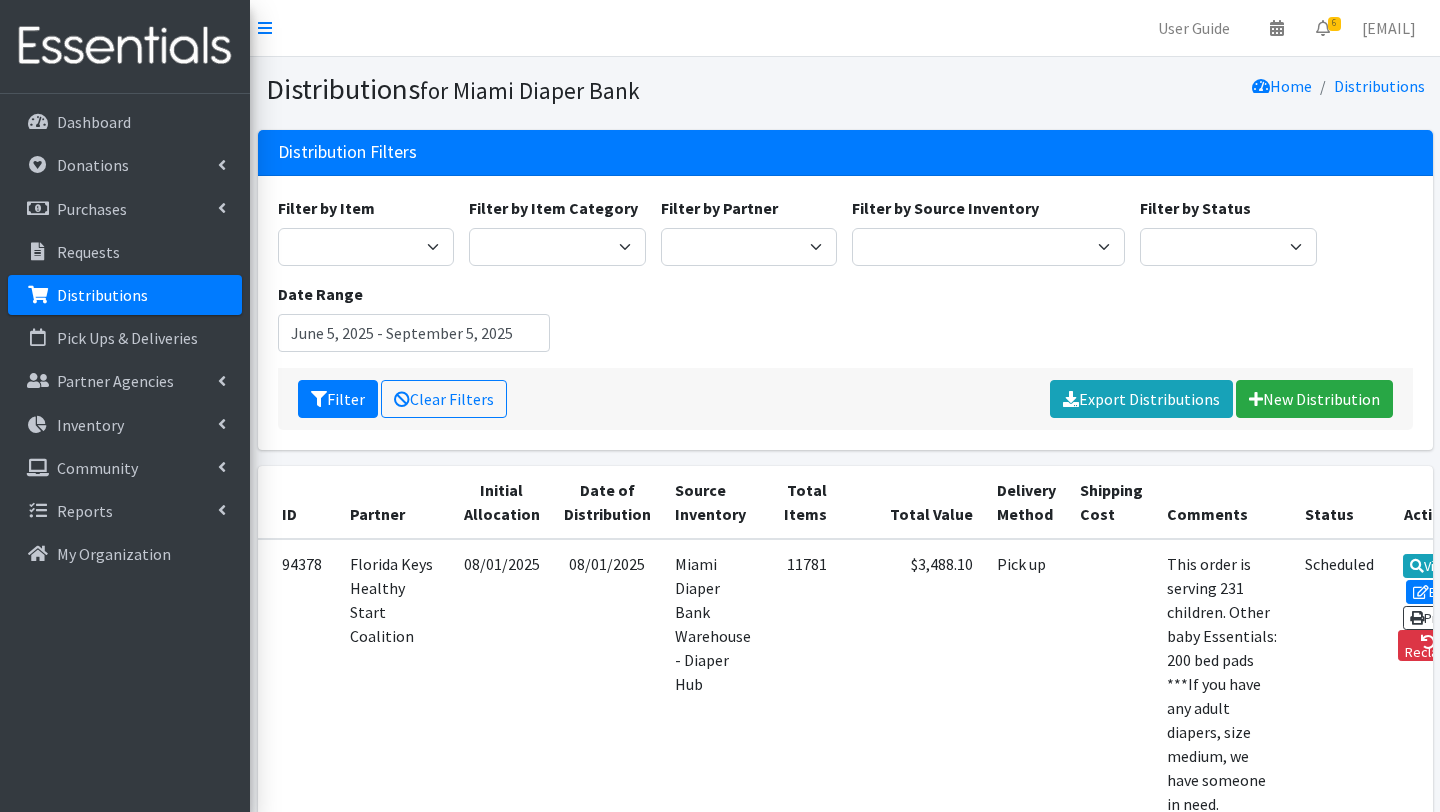 scroll, scrollTop: 0, scrollLeft: 0, axis: both 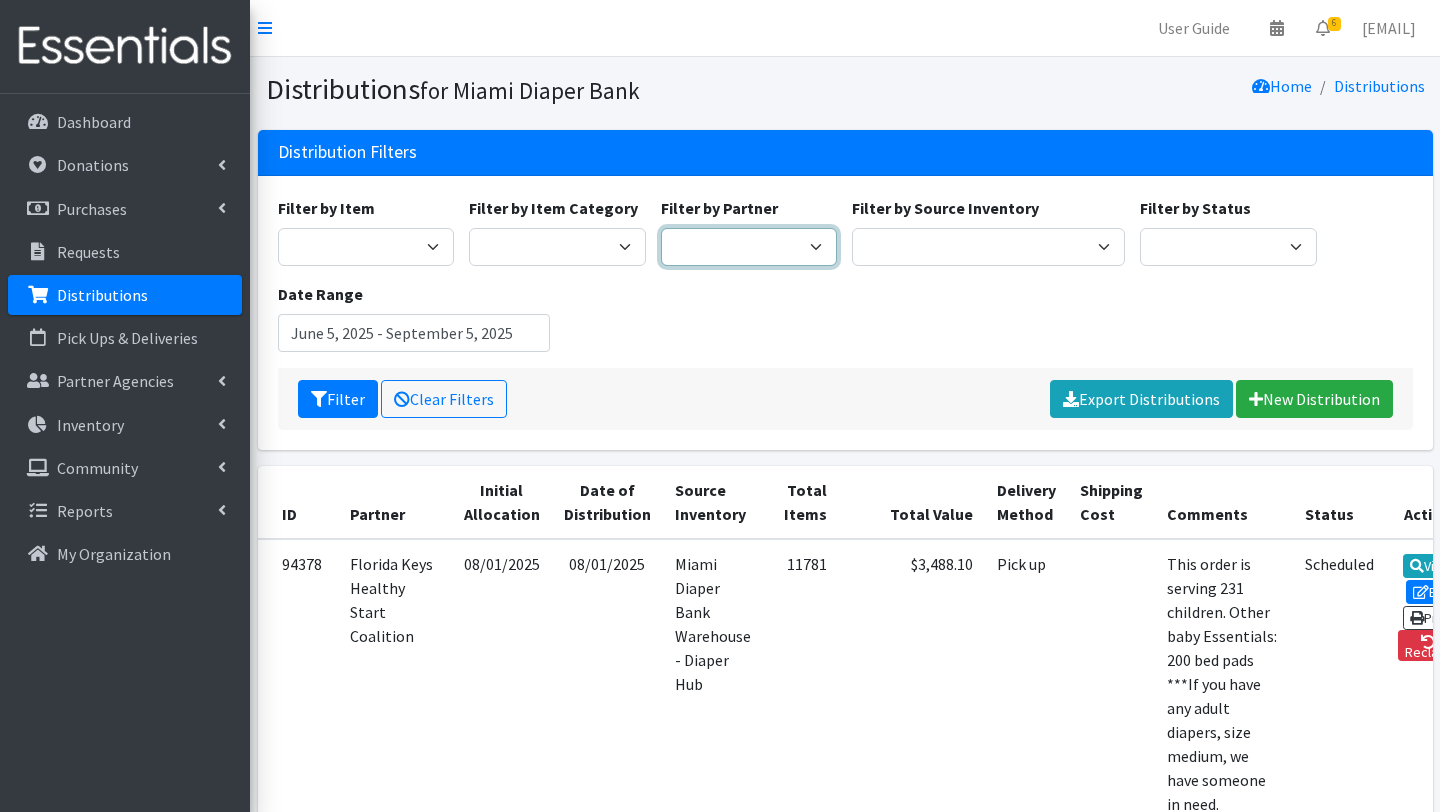 click on "A Safe Haven for Newborns
Belafonte TACOLCY Center
Boys Town South Florida
Bridge to Hope
Care Resource Community Health Centers Inc
Carrfour Supportive Housing - Del Prado Gardens
Children of Inmates
Children's Home Society of Florida
COPE North
CVAC Safe Space Shelters - Miami- Dade County CAHSD/VPID
Dorothy M. Wallace Cope Center (Cope South)
Empower U
Eve's Hope
Extended Hands Services
Families First of Palm Beach County
Family Resource Center of South Florida
FLDDDRP
Florida Keys Healthy Start Coalition
Golden Hogan Connections
Health Department of Palm Beach division - Delray Beach Health Center & Lantana Health Center & West Palm Beach Health Center
Healthy Start Coalition of Miami-Dade
His House Children Home
Hospitality Helping Hands
Hurricane Ian Relief
Jack & Jill Children's Center
Jewish Community Service - Kosher Food Bank
Kiwanis - Christmas in July
Kristi House-General Program
Lotus House
Madame Lily Inc
Menstrual Market, Inc" at bounding box center (749, 247) 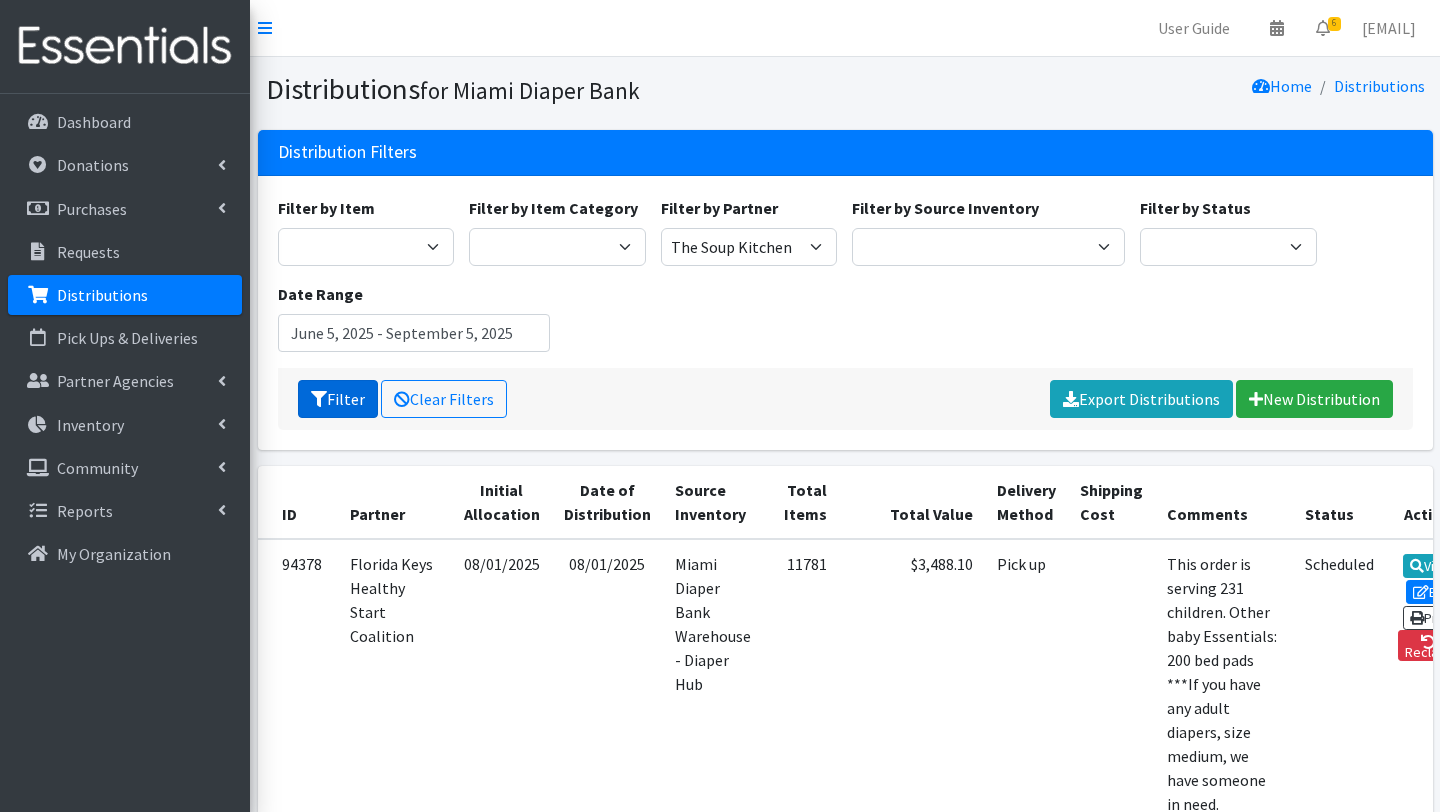 click on "Filter" at bounding box center [338, 399] 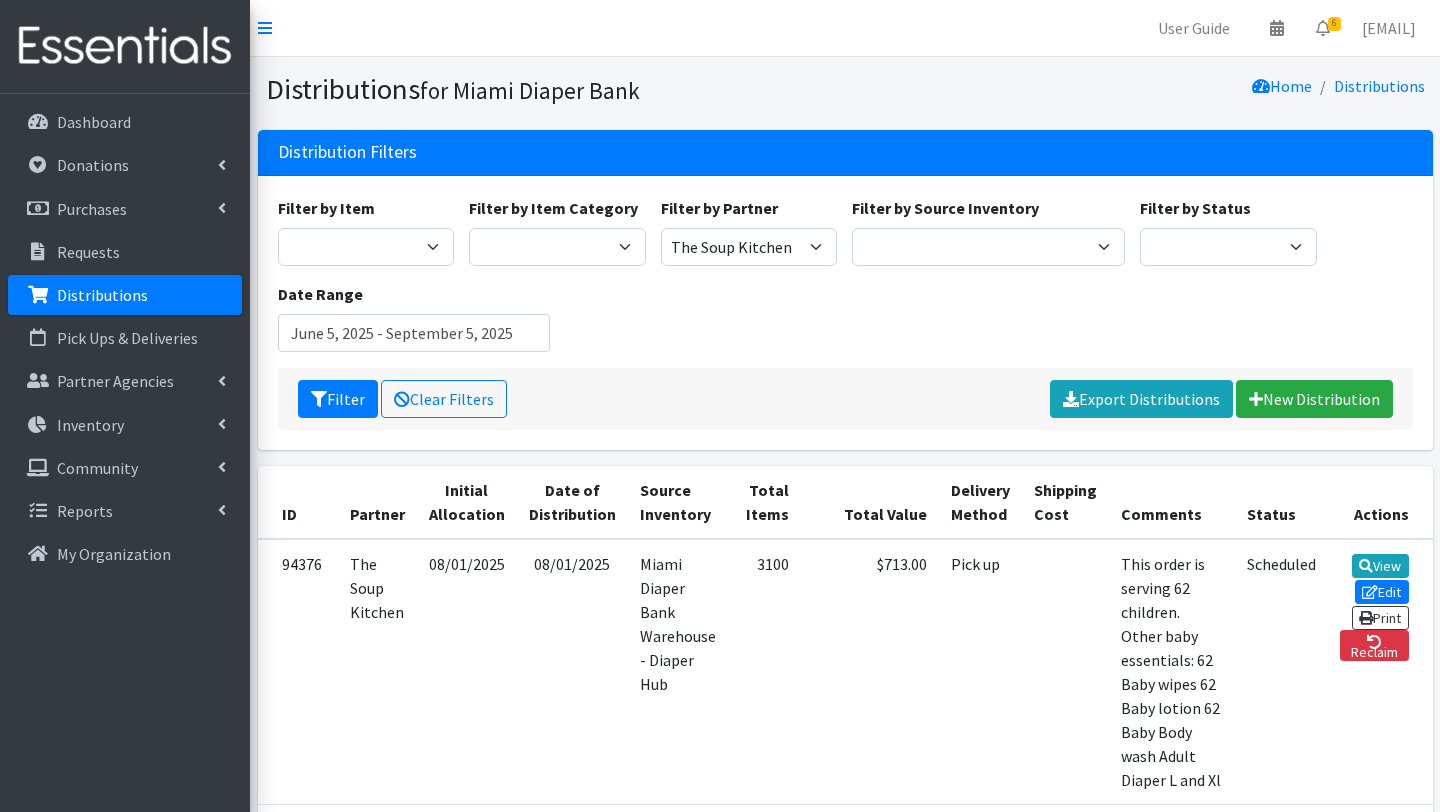 scroll, scrollTop: 0, scrollLeft: 0, axis: both 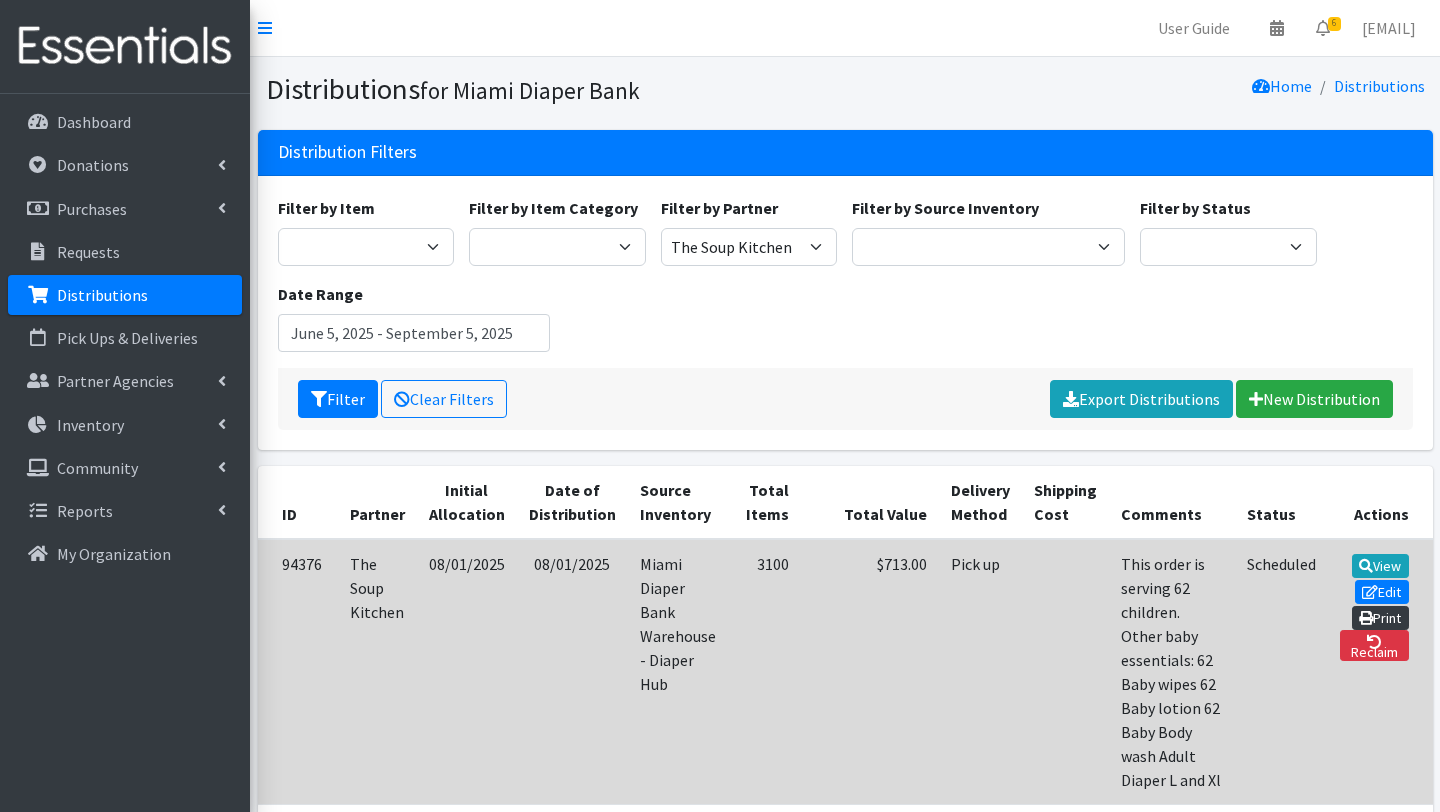 click on "Print" at bounding box center (1380, 618) 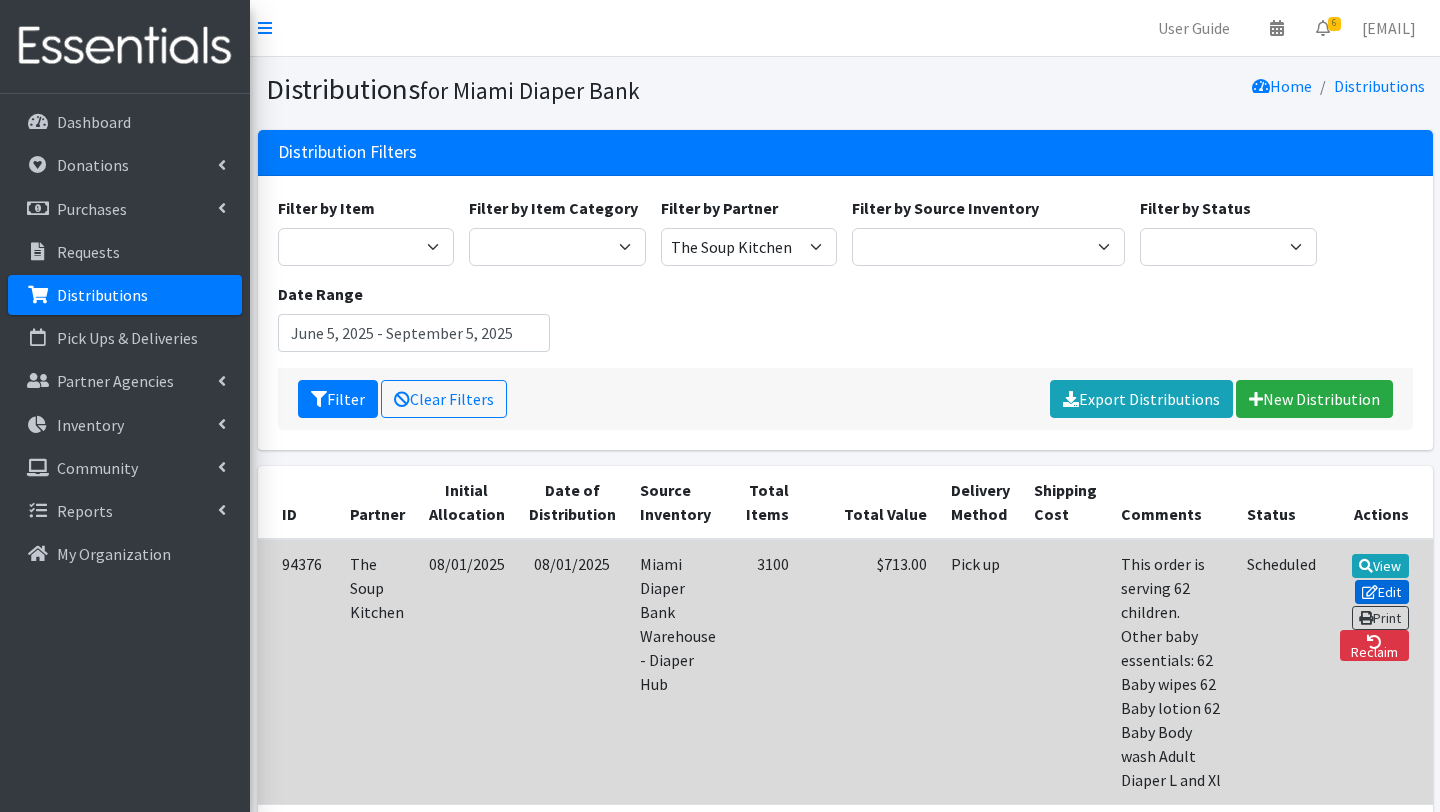 click on "Edit" at bounding box center (1382, 592) 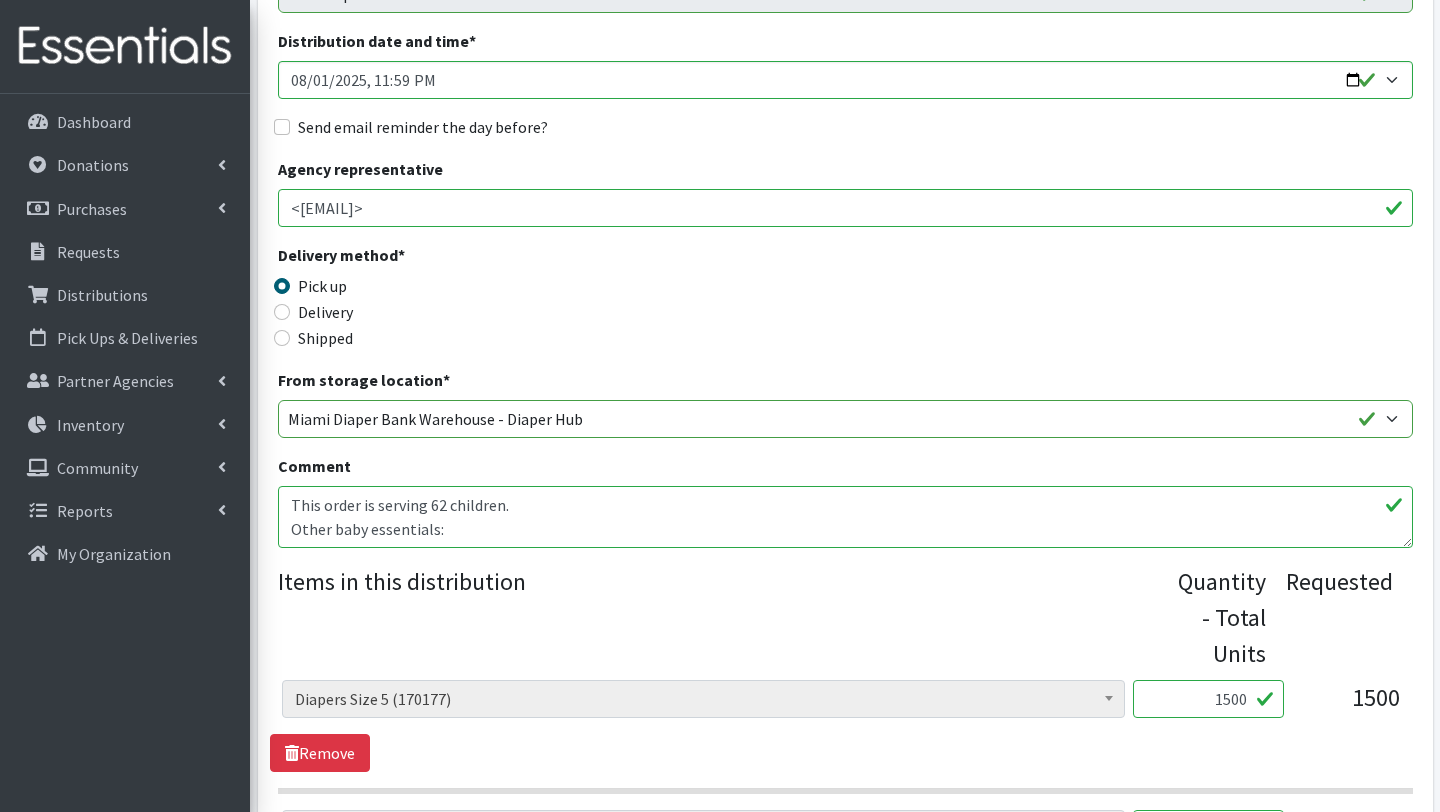scroll, scrollTop: 322, scrollLeft: 0, axis: vertical 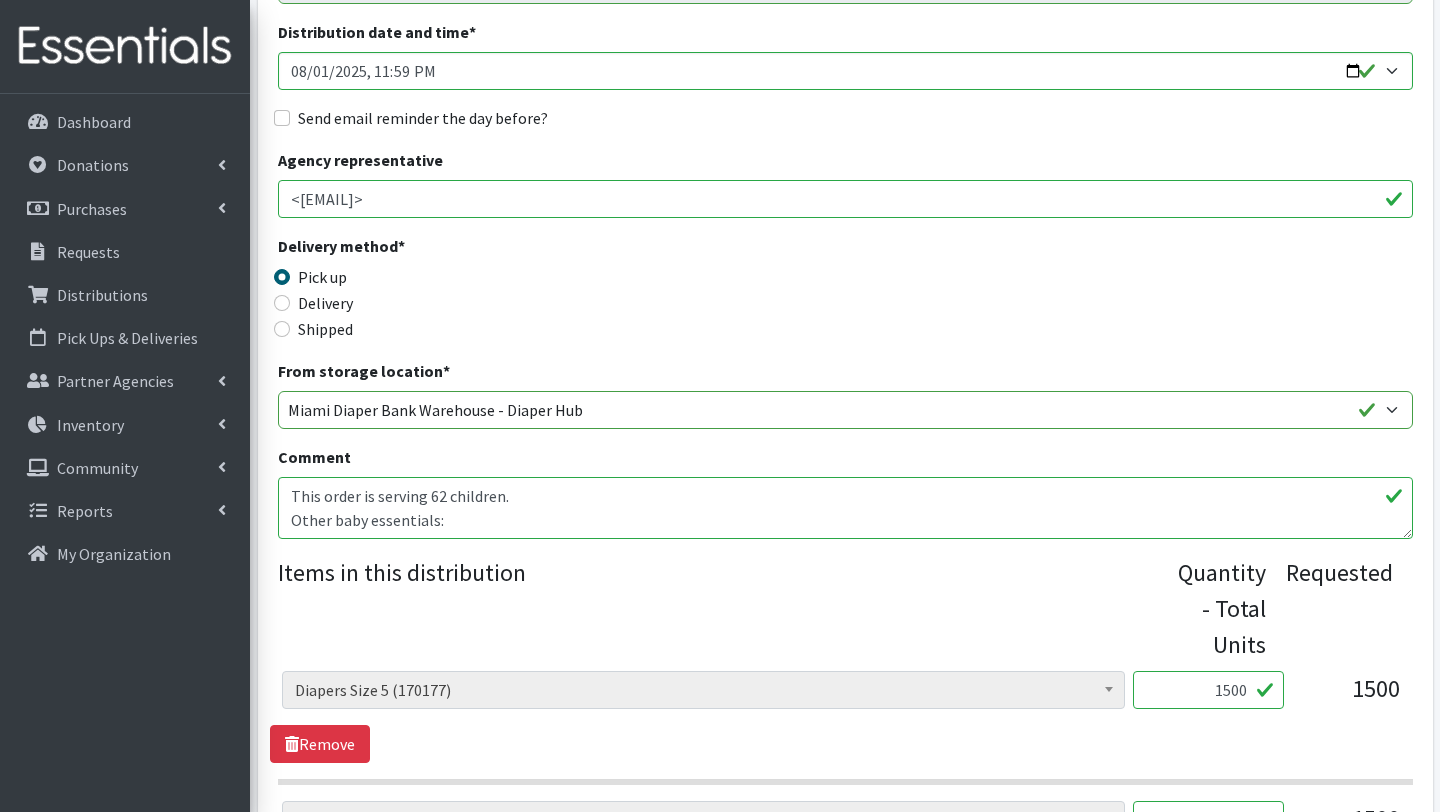 click on "This order is serving 62 children.
Other baby essentials:
62 Baby wipes
62 Baby lotion
62 Baby Body wash
Adult Diaper L and Xl" at bounding box center (845, 508) 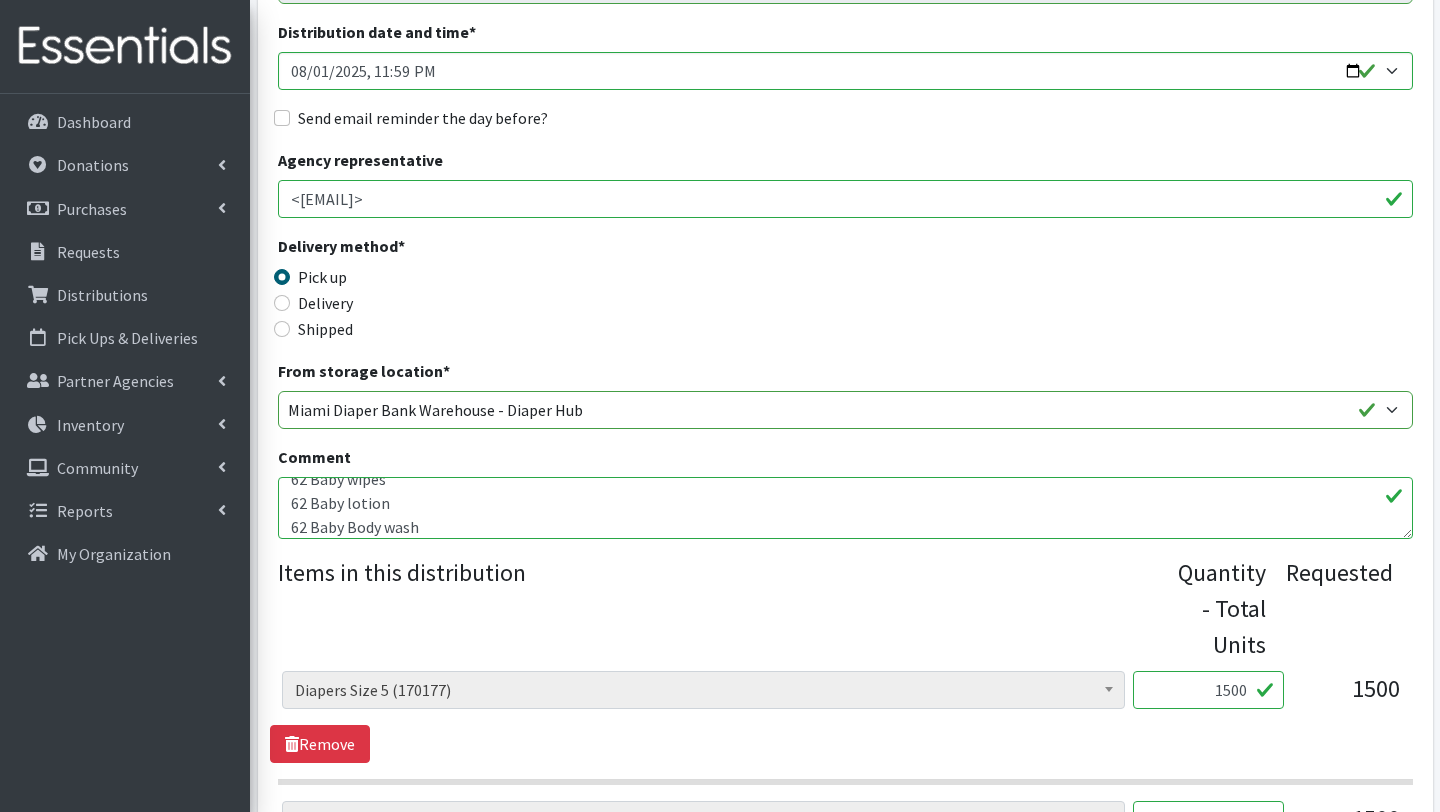scroll, scrollTop: 71, scrollLeft: 0, axis: vertical 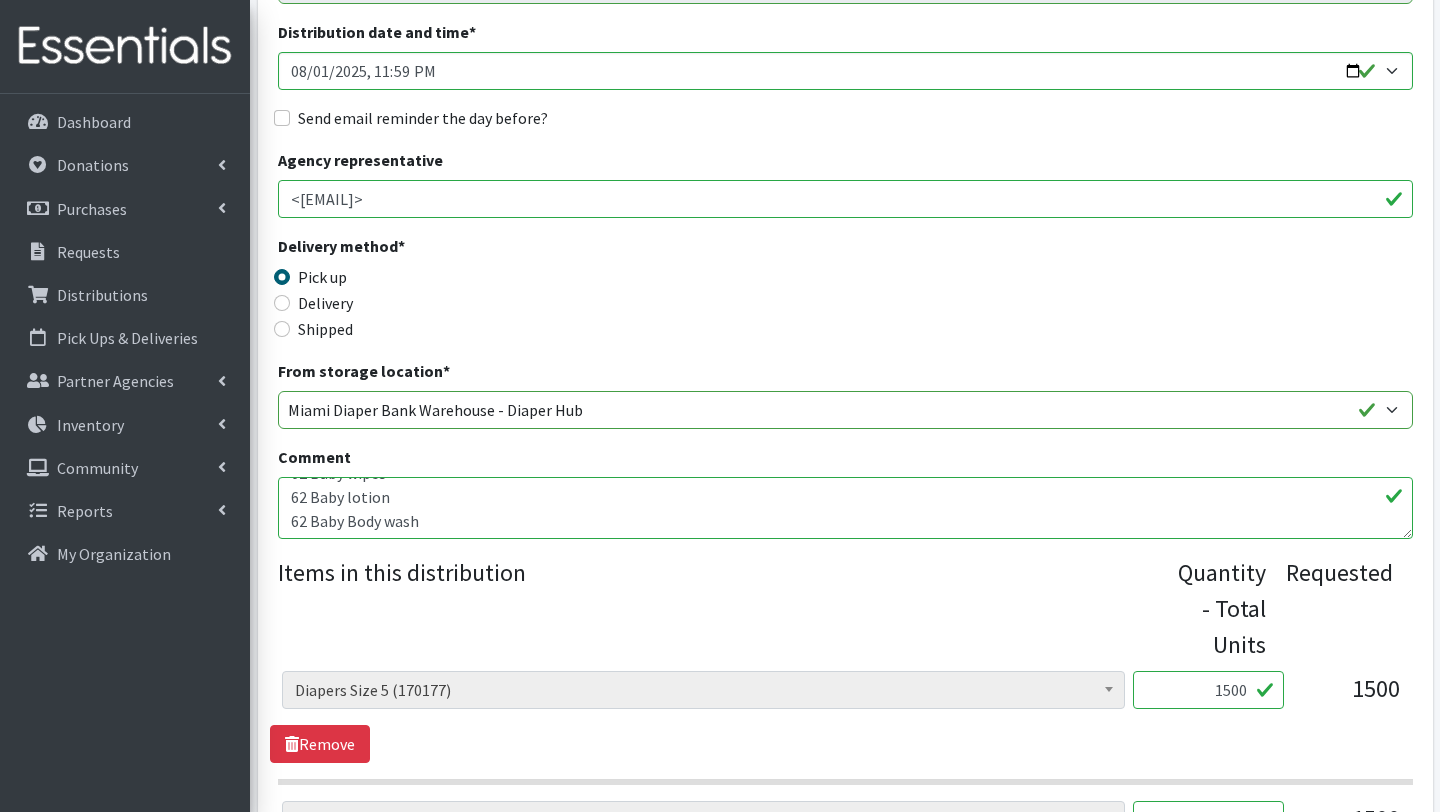 click on "This order is serving 62 children.
Other baby essentials:
62 Baby wipes
62 Baby lotion
62 Baby Body wash
Adult Diaper L and Xl" at bounding box center (845, 508) 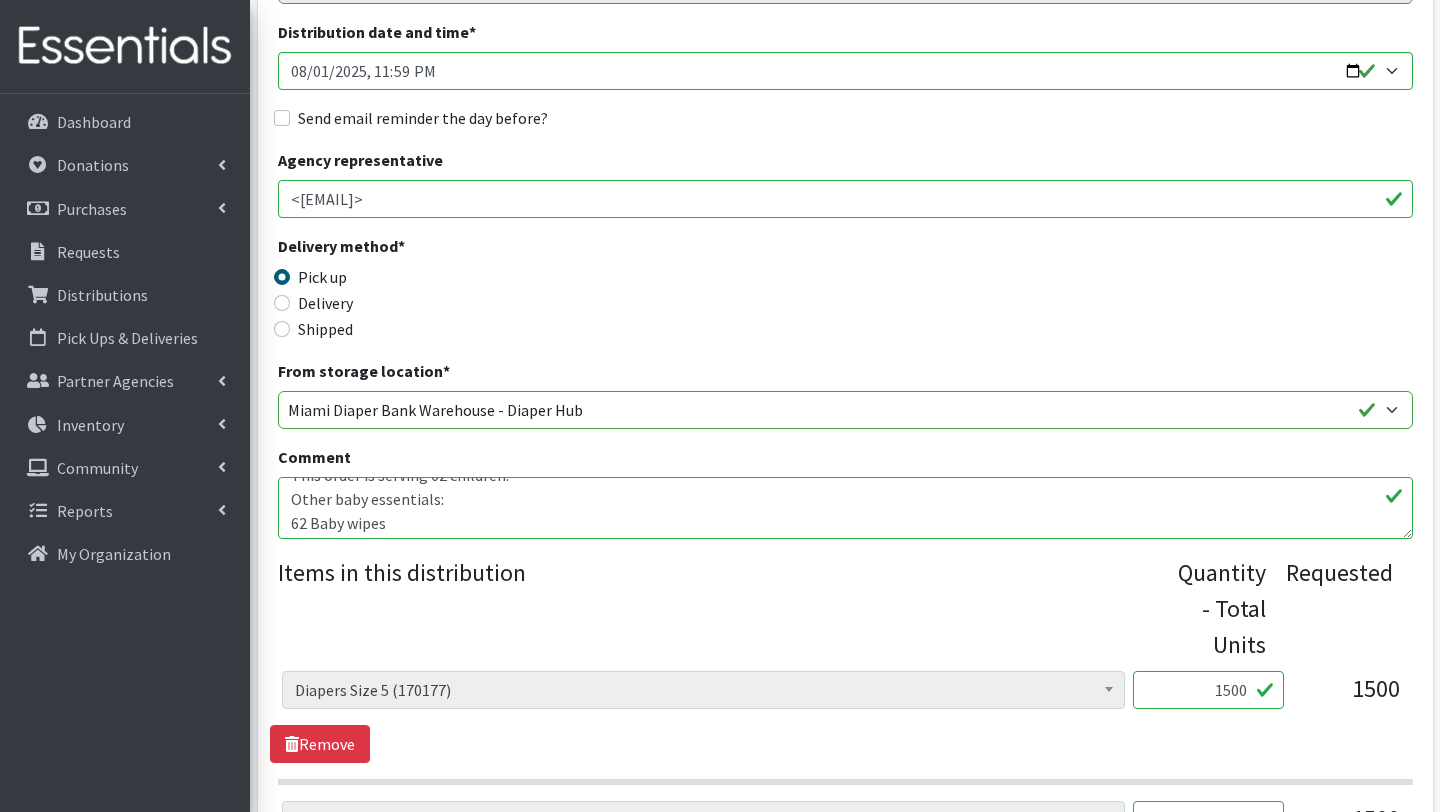 scroll, scrollTop: 13, scrollLeft: 0, axis: vertical 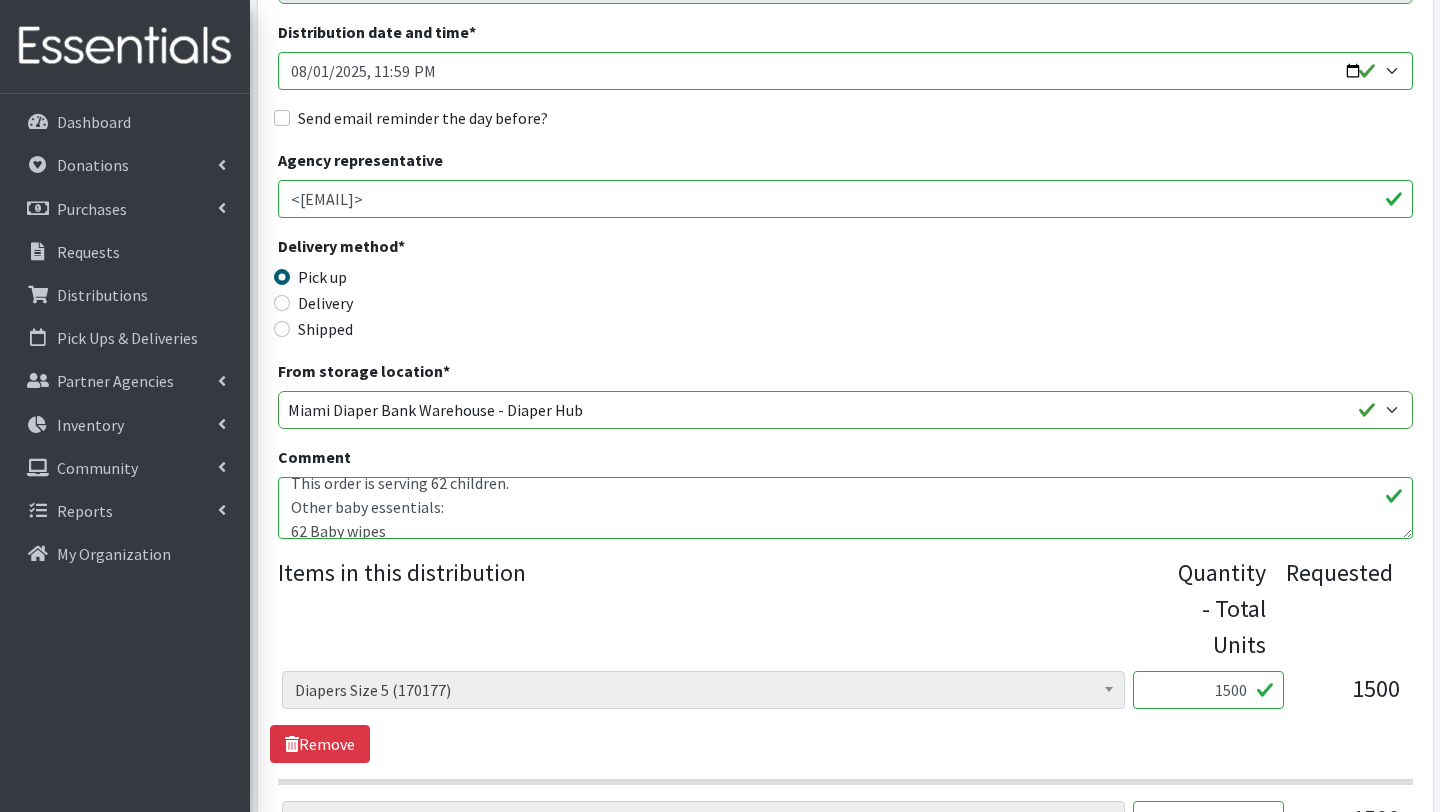 click on "This order is serving 62 children.
Other baby essentials:
62 Baby wipes
62 Baby lotion
62 Baby Body wash
Adult Diaper L and Xl" at bounding box center (845, 508) 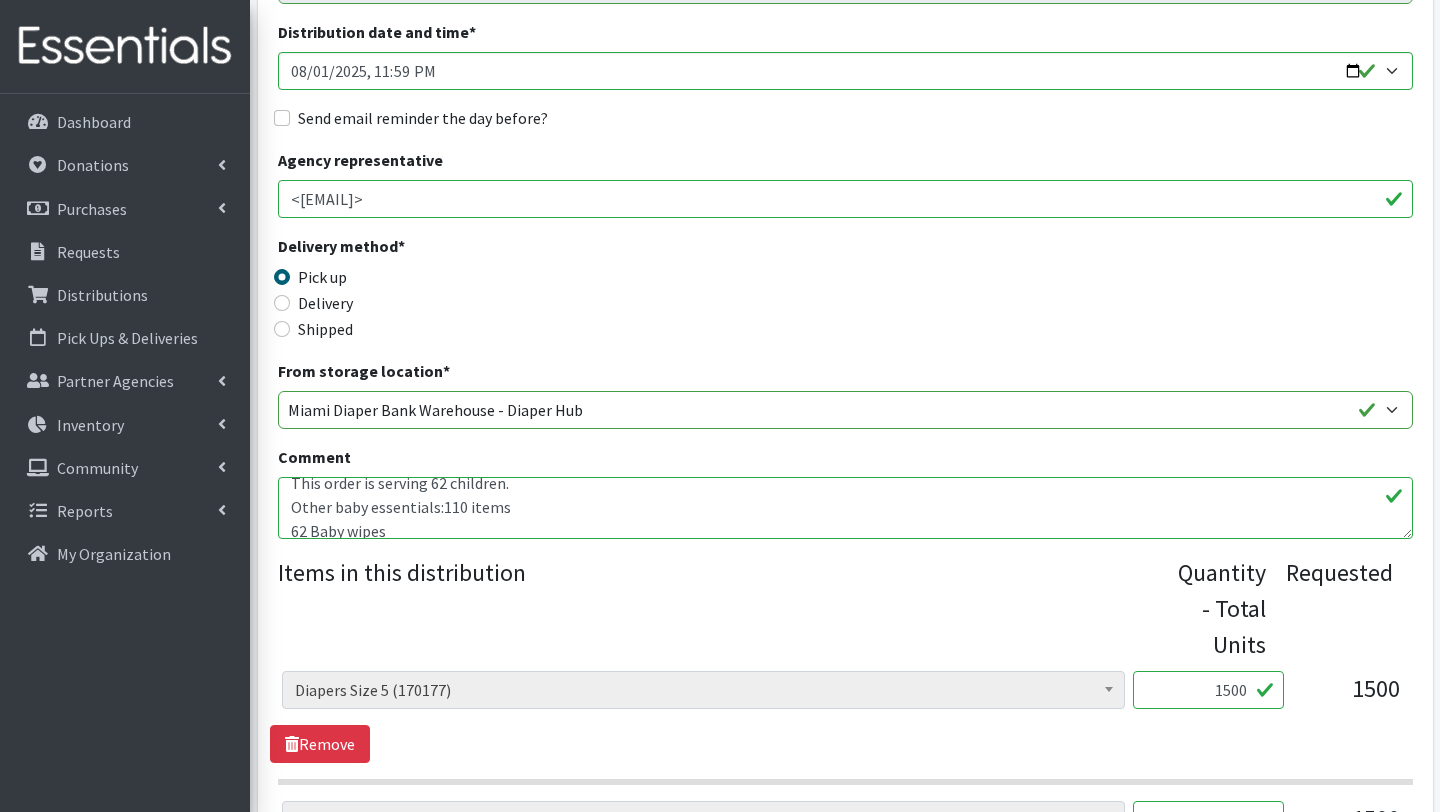 click on "This order is serving 62 children.
Other baby essentials:
62 Baby wipes
62 Baby lotion
62 Baby Body wash
Adult Diaper L and Xl" at bounding box center [845, 508] 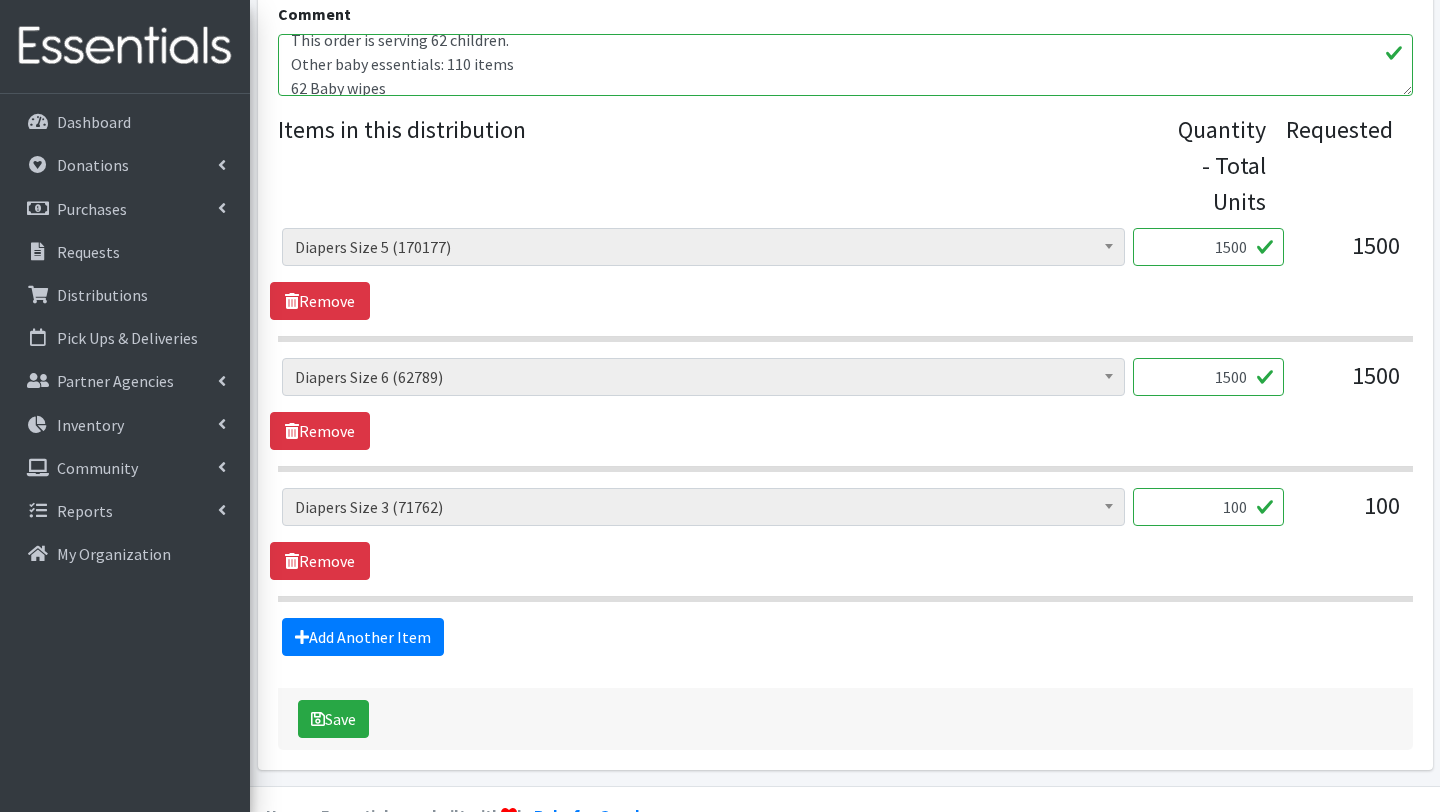 scroll, scrollTop: 813, scrollLeft: 0, axis: vertical 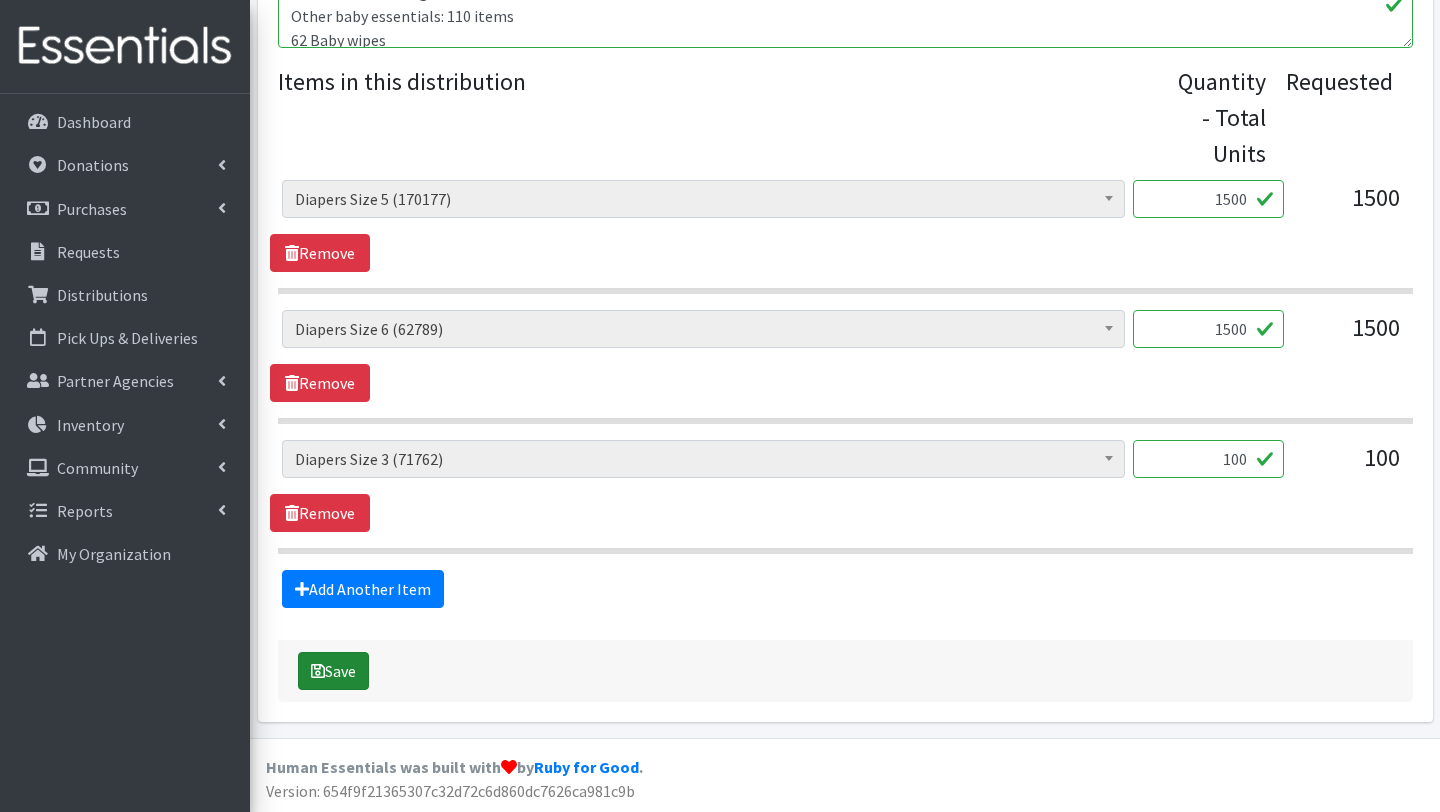 type on "This order is serving 62 children.
Other baby essentials: 110 items
62 Baby wipes
24 Baby lotion
24 Baby Body wash
Adult Diaper L and Xl" 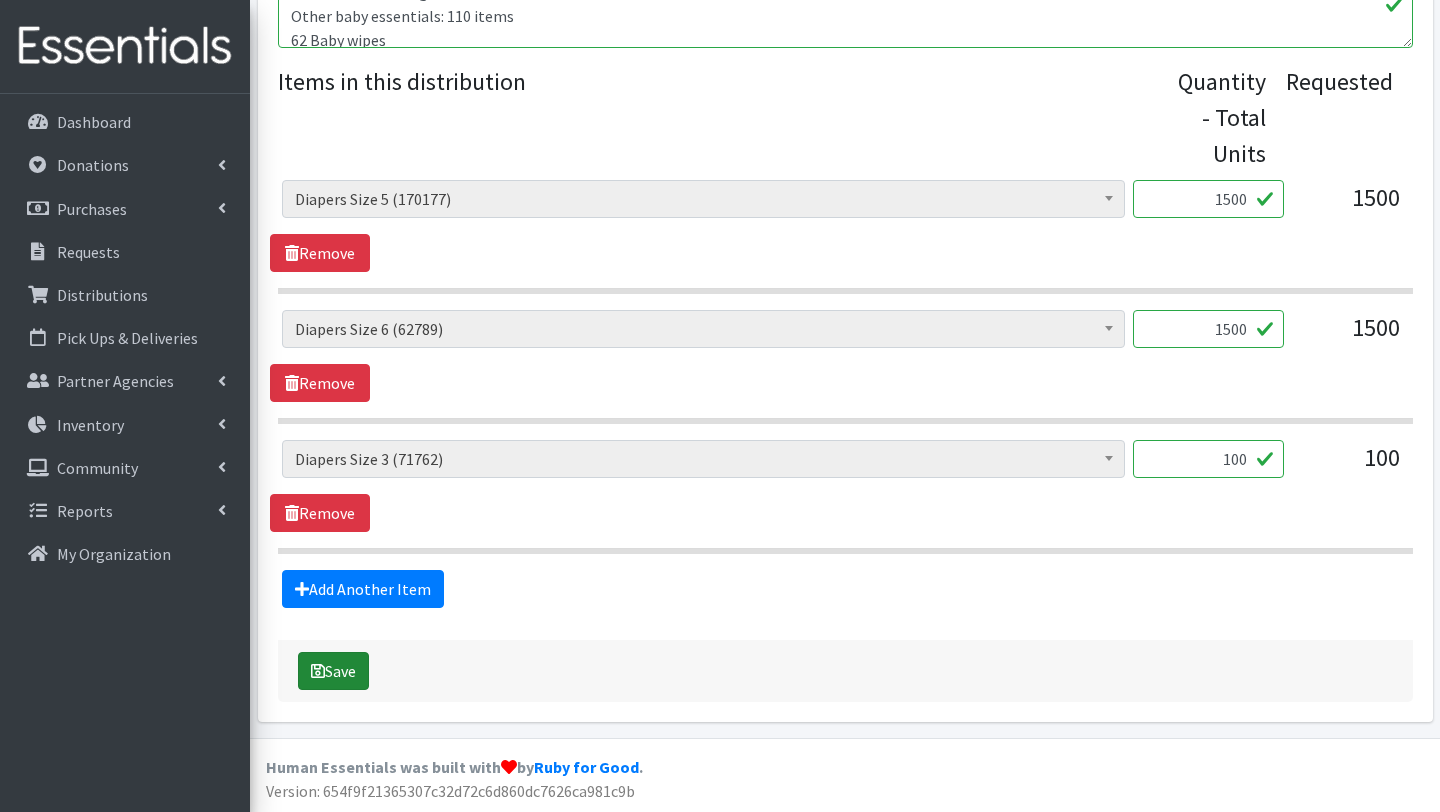 click on "Save" at bounding box center (333, 671) 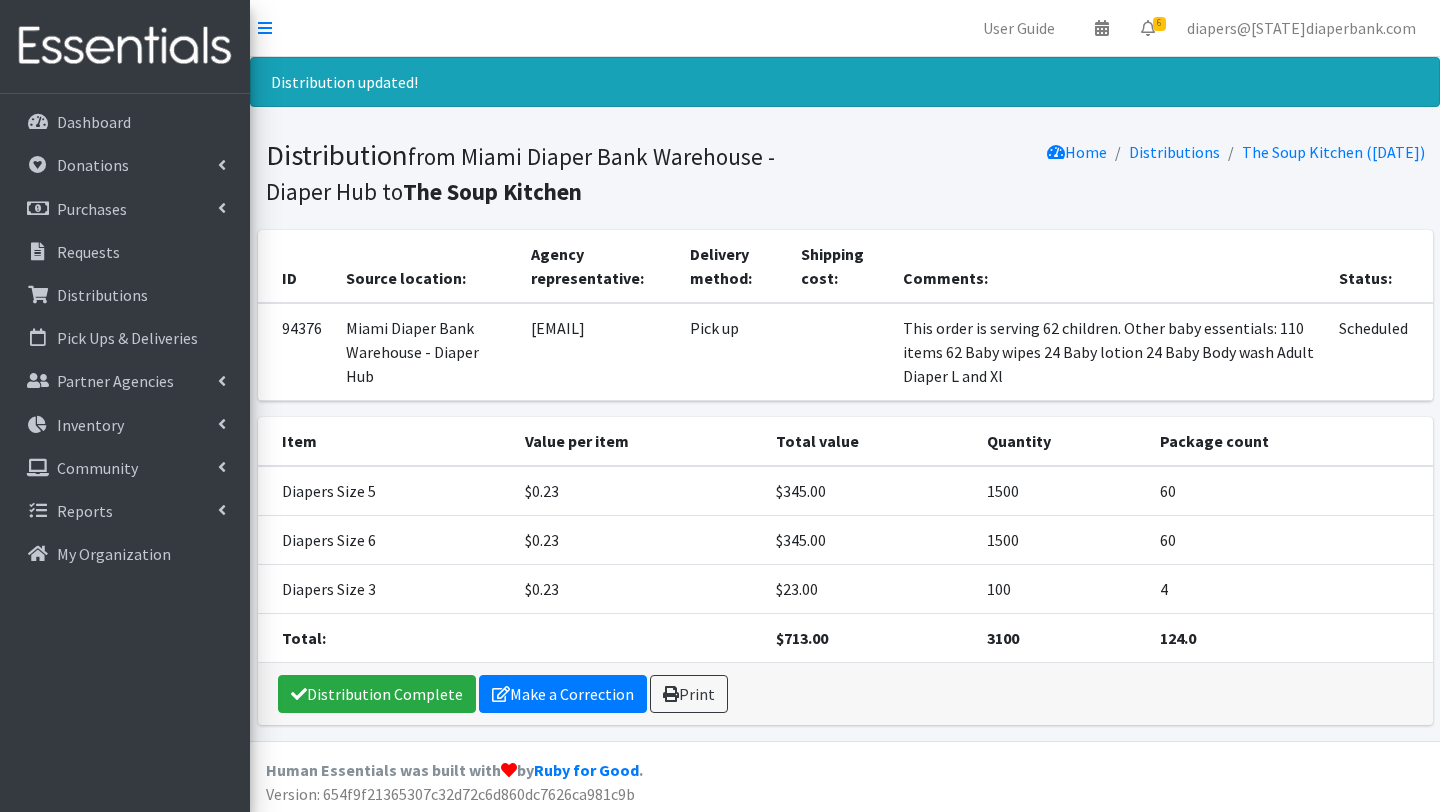 scroll, scrollTop: 0, scrollLeft: 0, axis: both 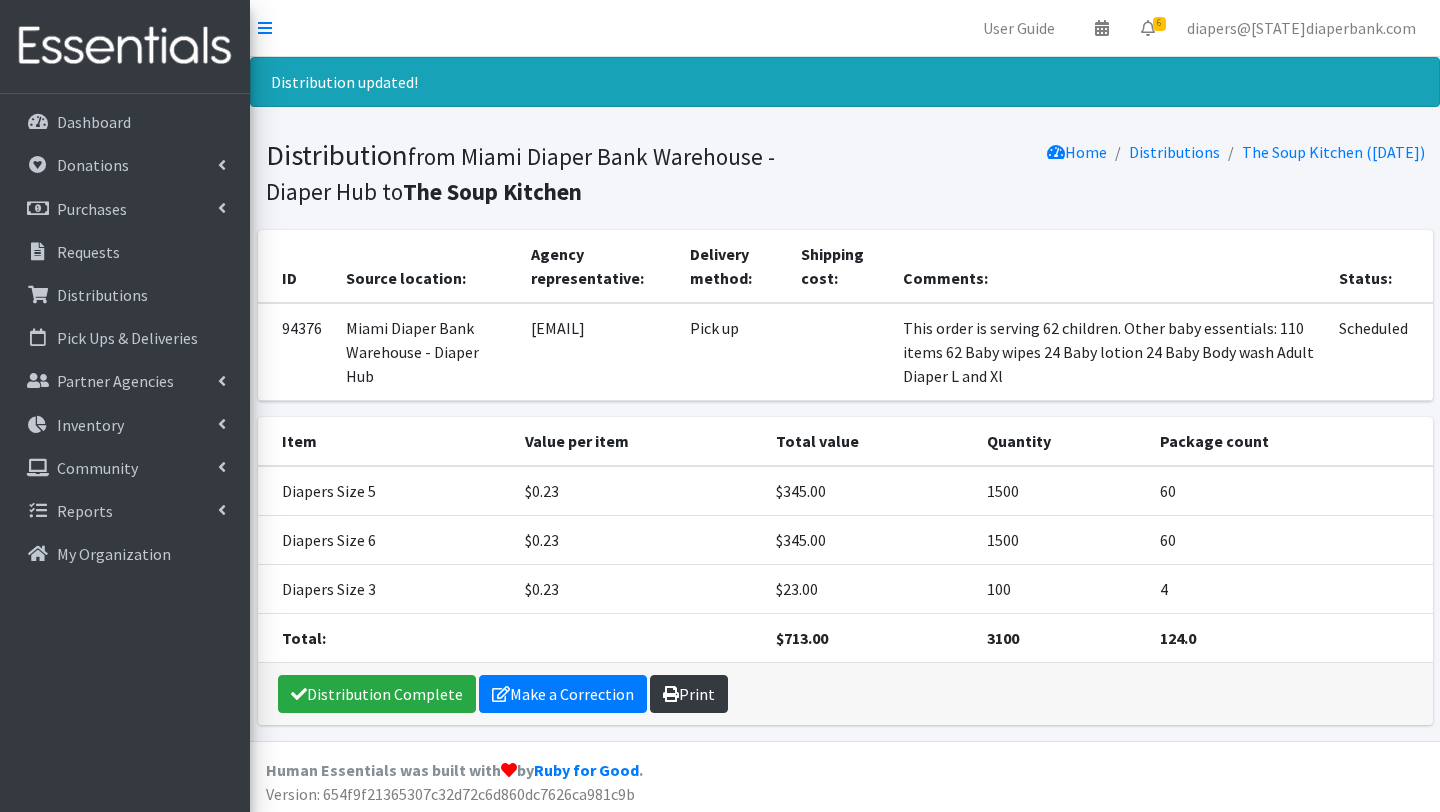 click on "Print" at bounding box center (689, 694) 